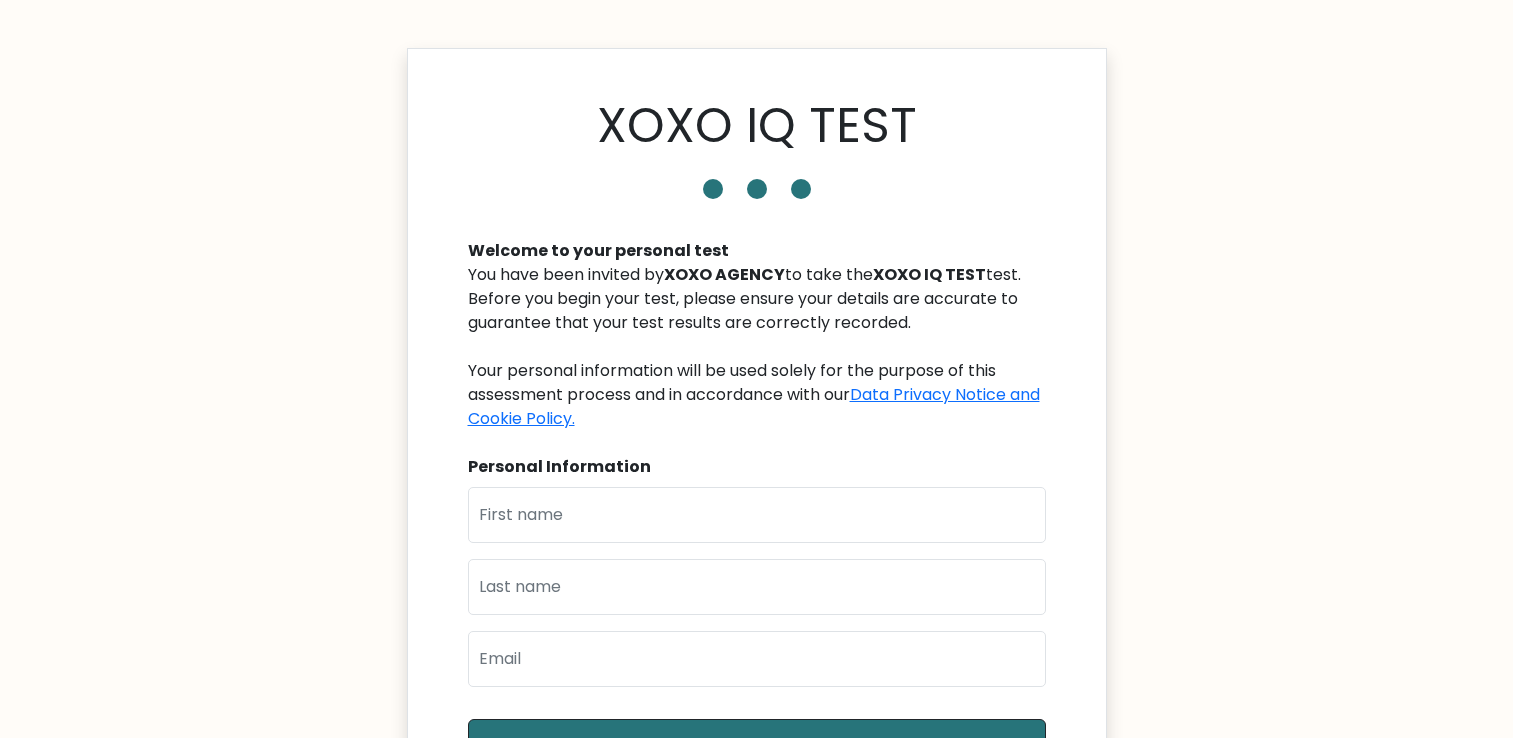 scroll, scrollTop: 0, scrollLeft: 0, axis: both 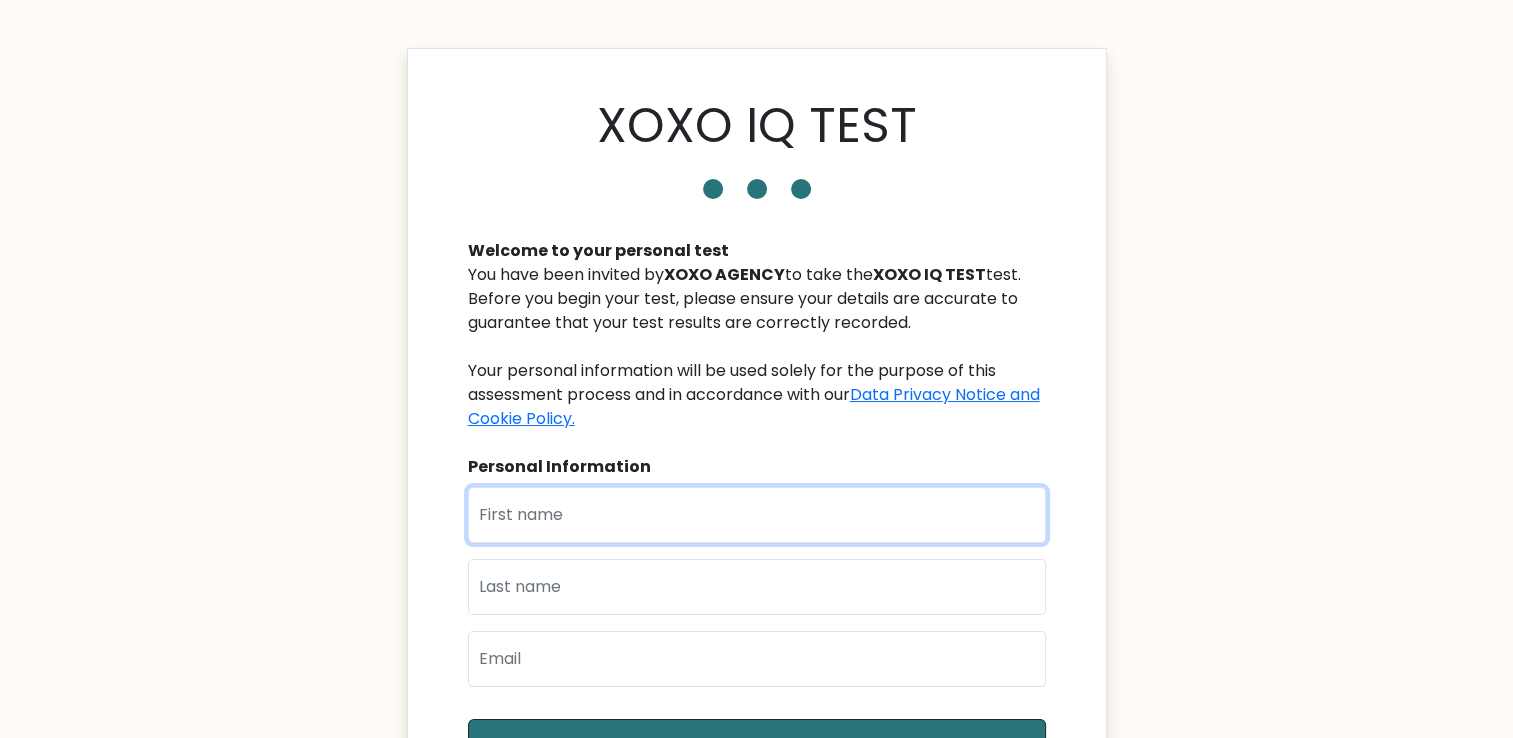 click at bounding box center (757, 515) 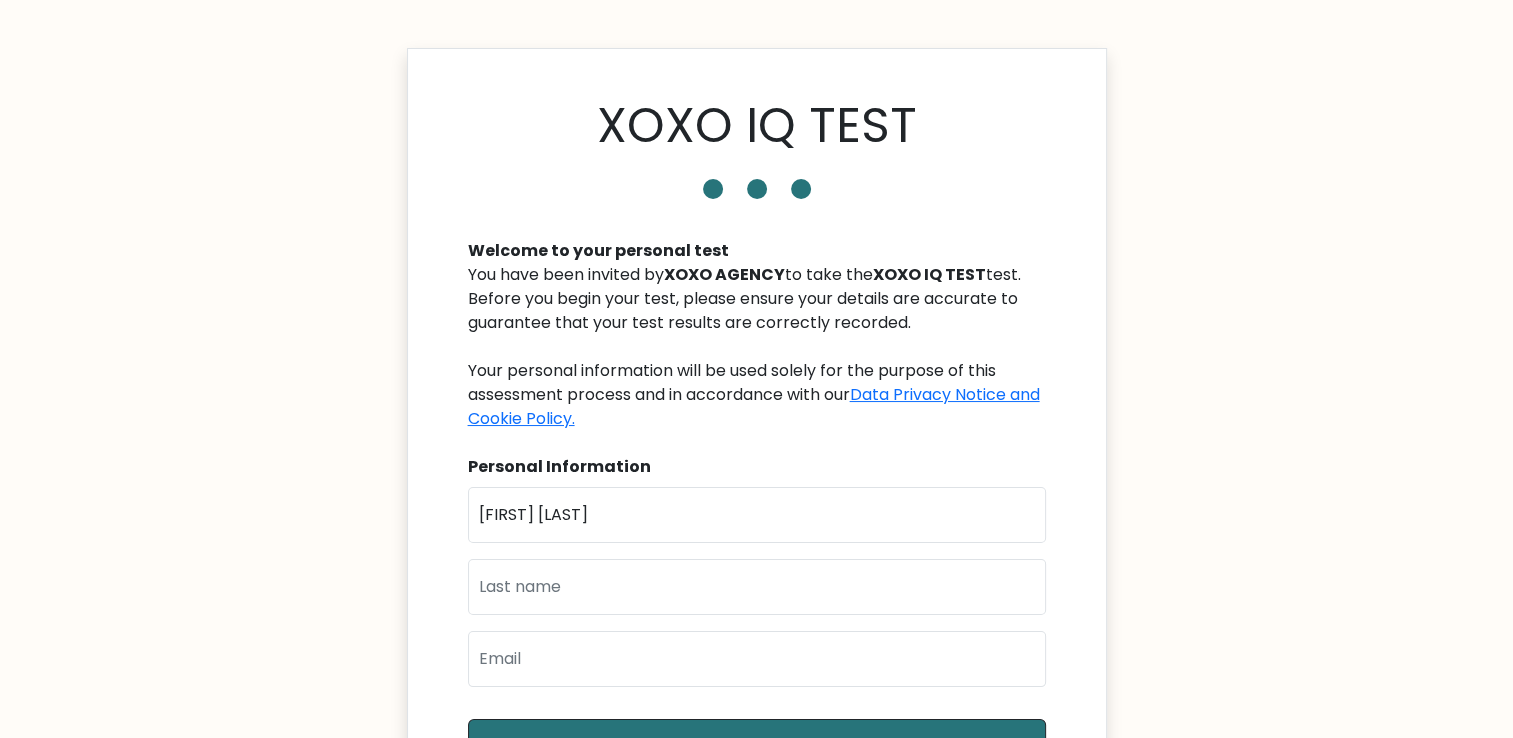 type on "[NAME]" 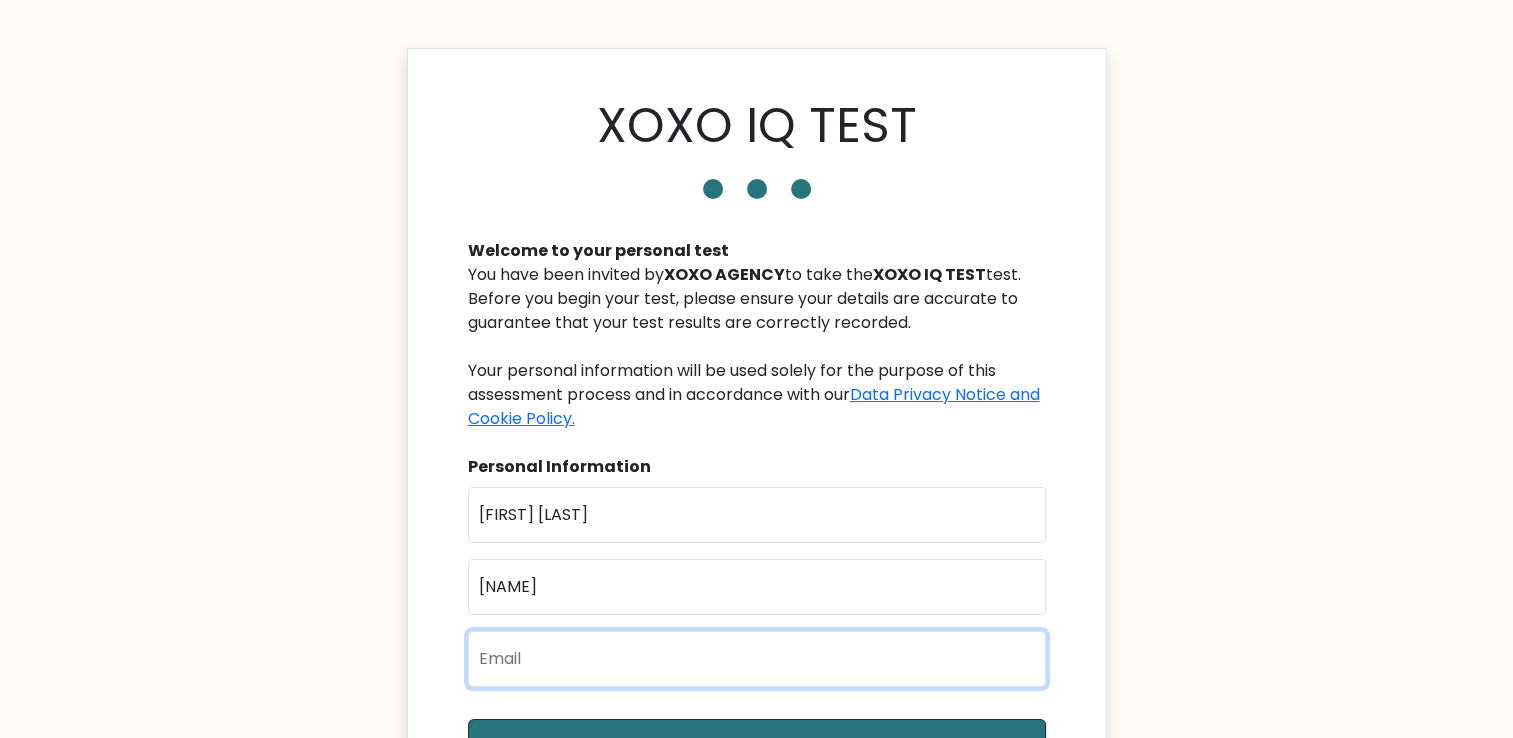 type on "imcshane1625@[EMAIL]" 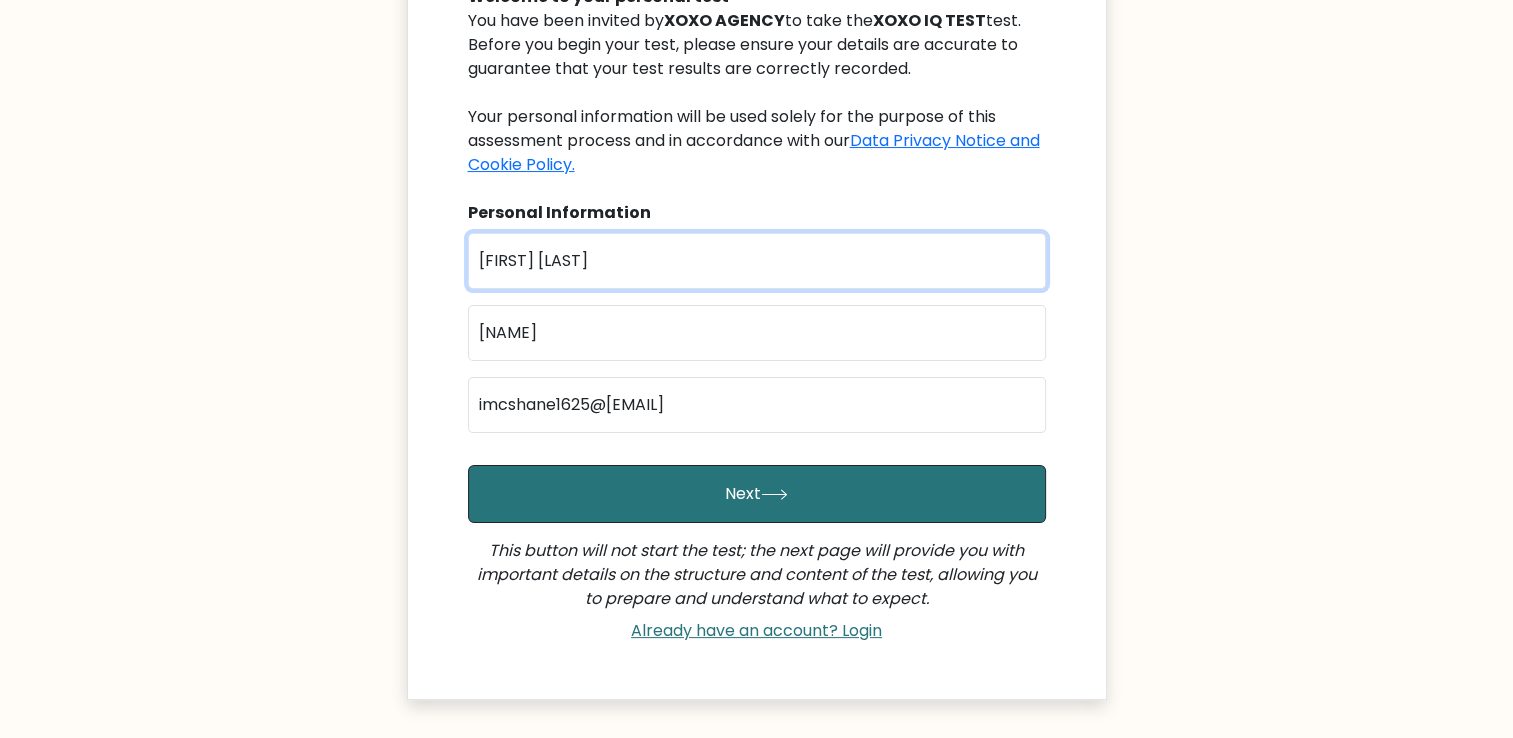 scroll, scrollTop: 258, scrollLeft: 0, axis: vertical 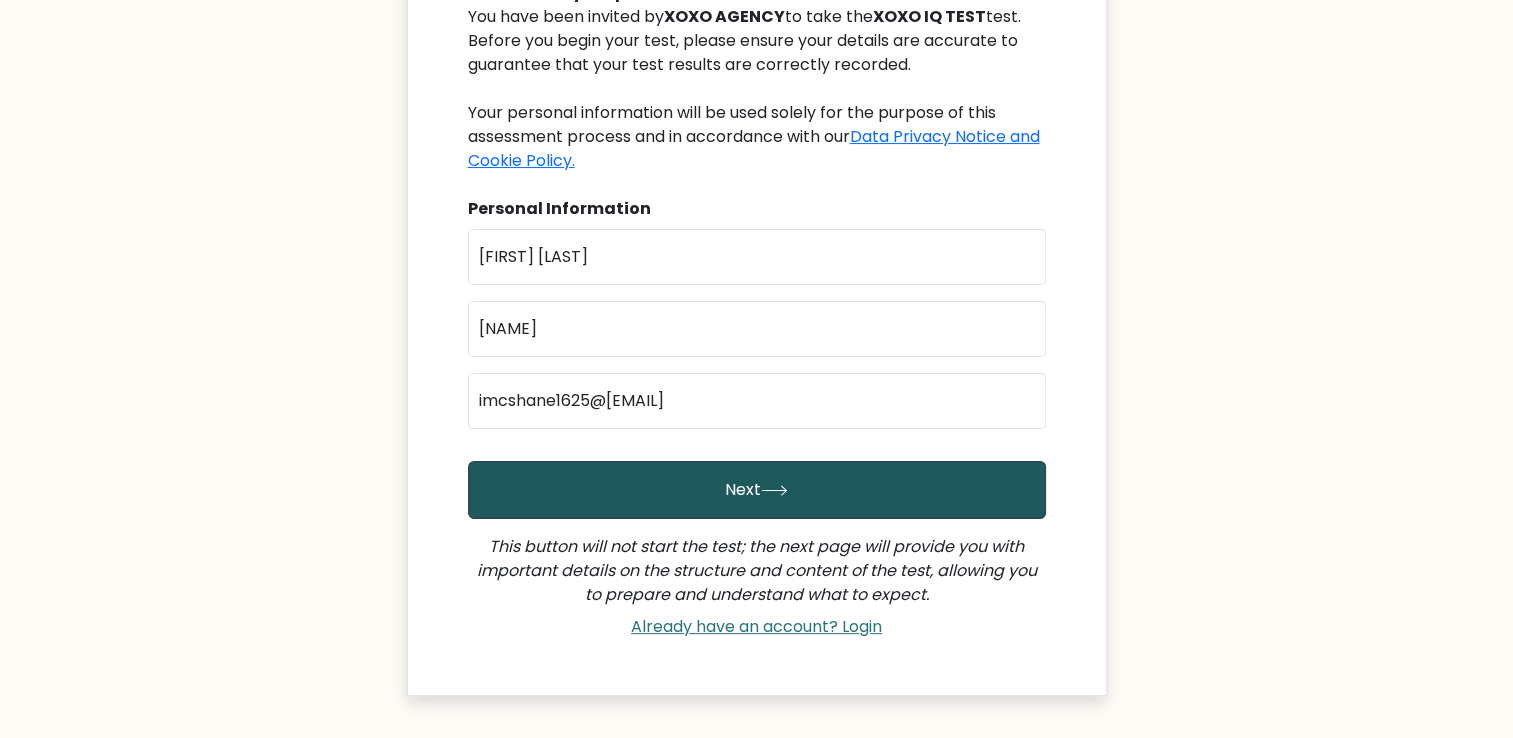 click on "Next" at bounding box center [757, 490] 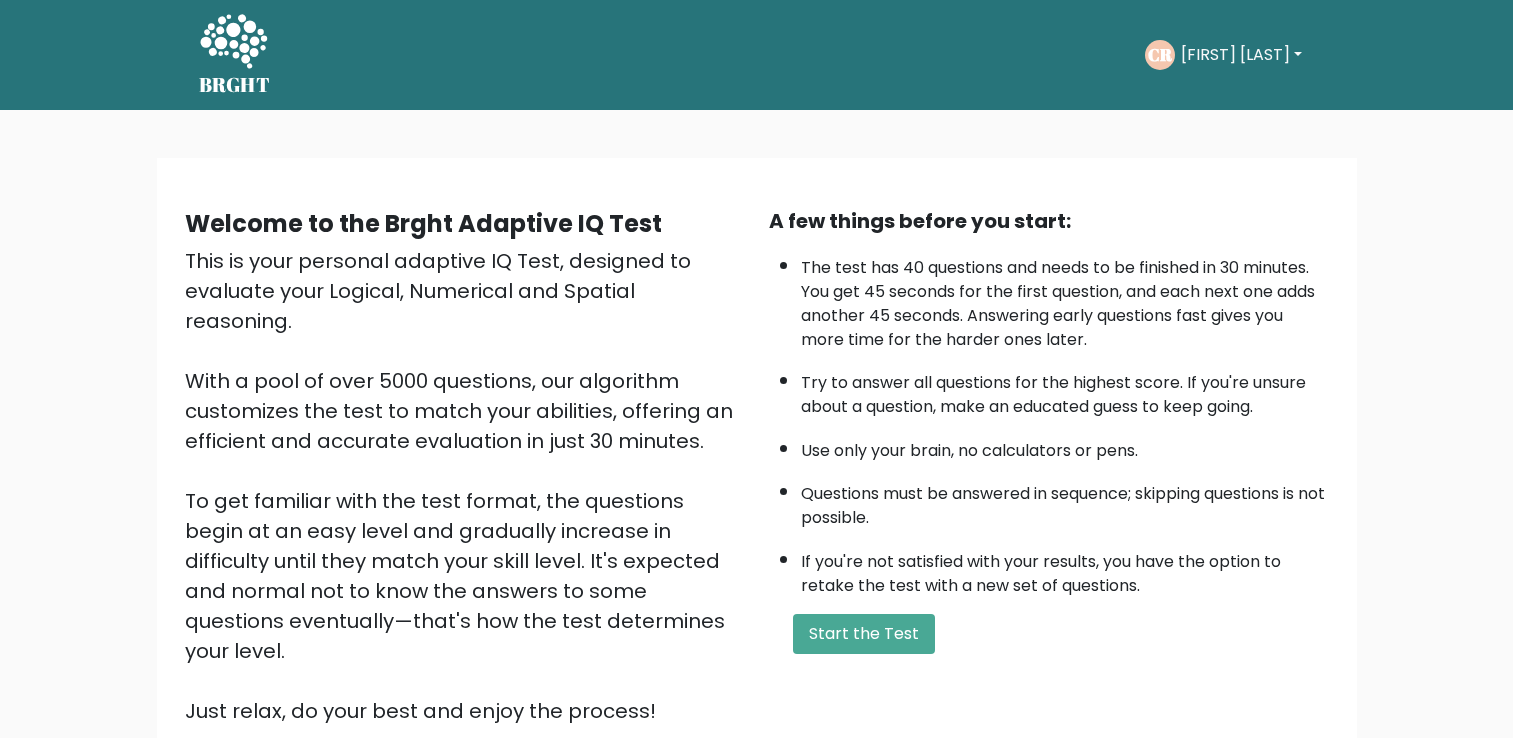 scroll, scrollTop: 0, scrollLeft: 0, axis: both 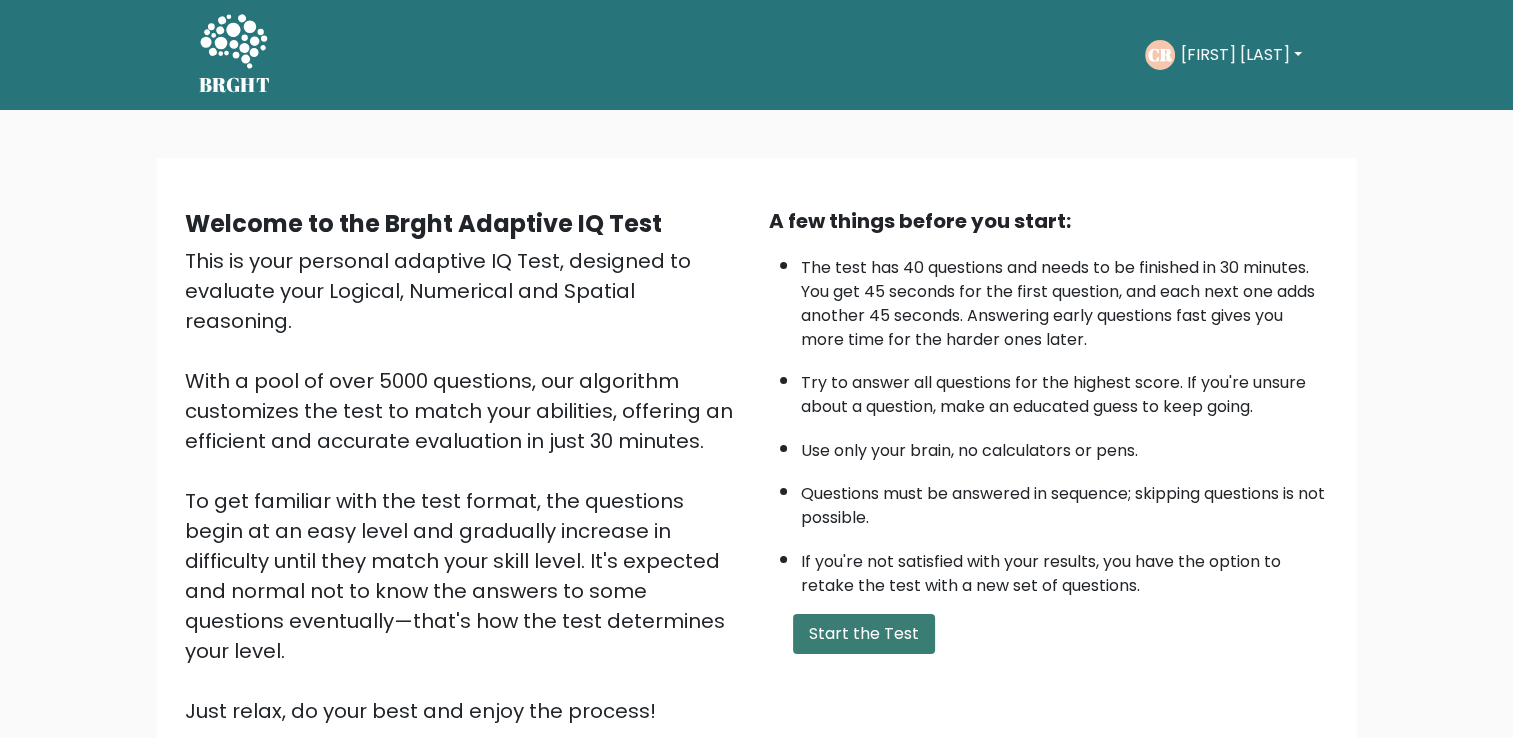 click on "Start the Test" at bounding box center [864, 634] 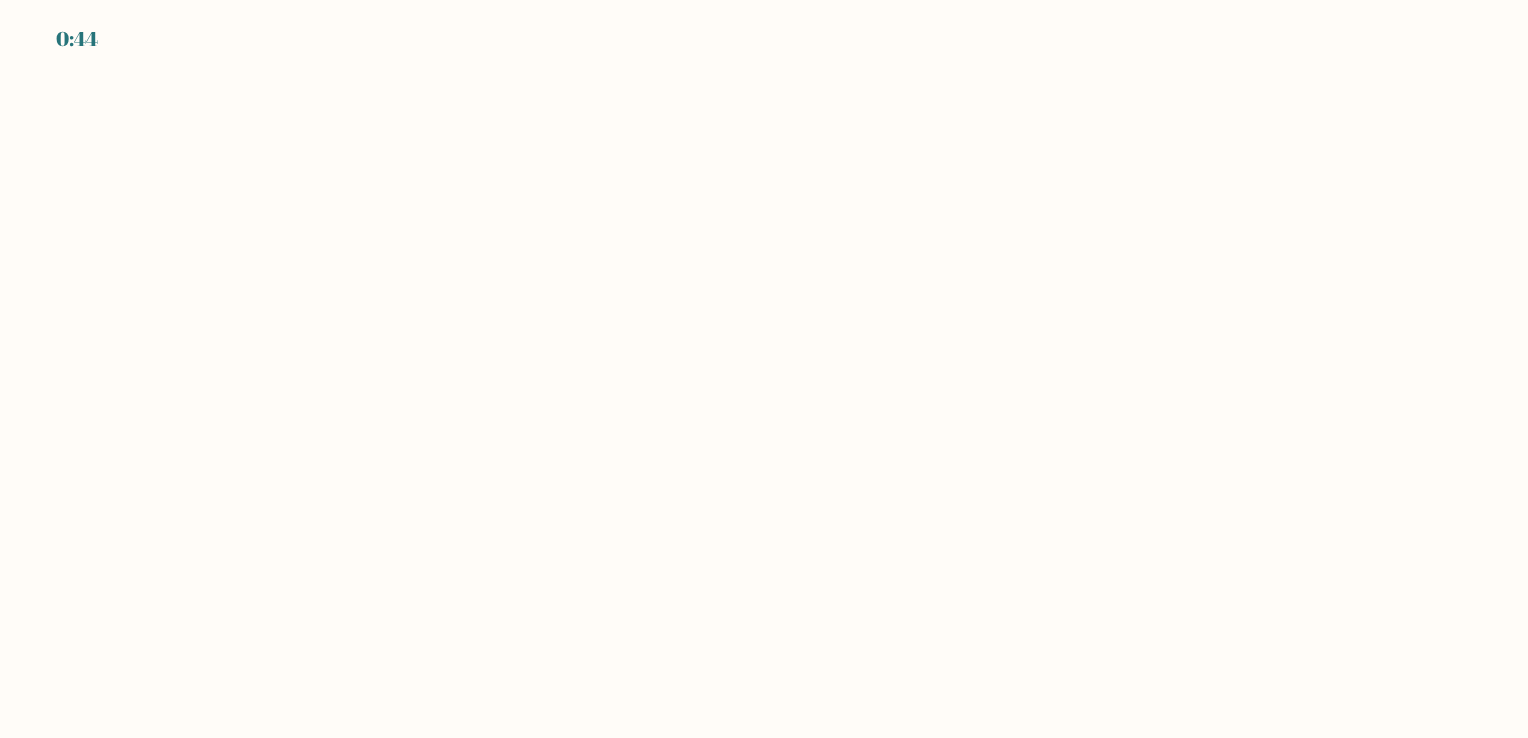 scroll, scrollTop: 0, scrollLeft: 0, axis: both 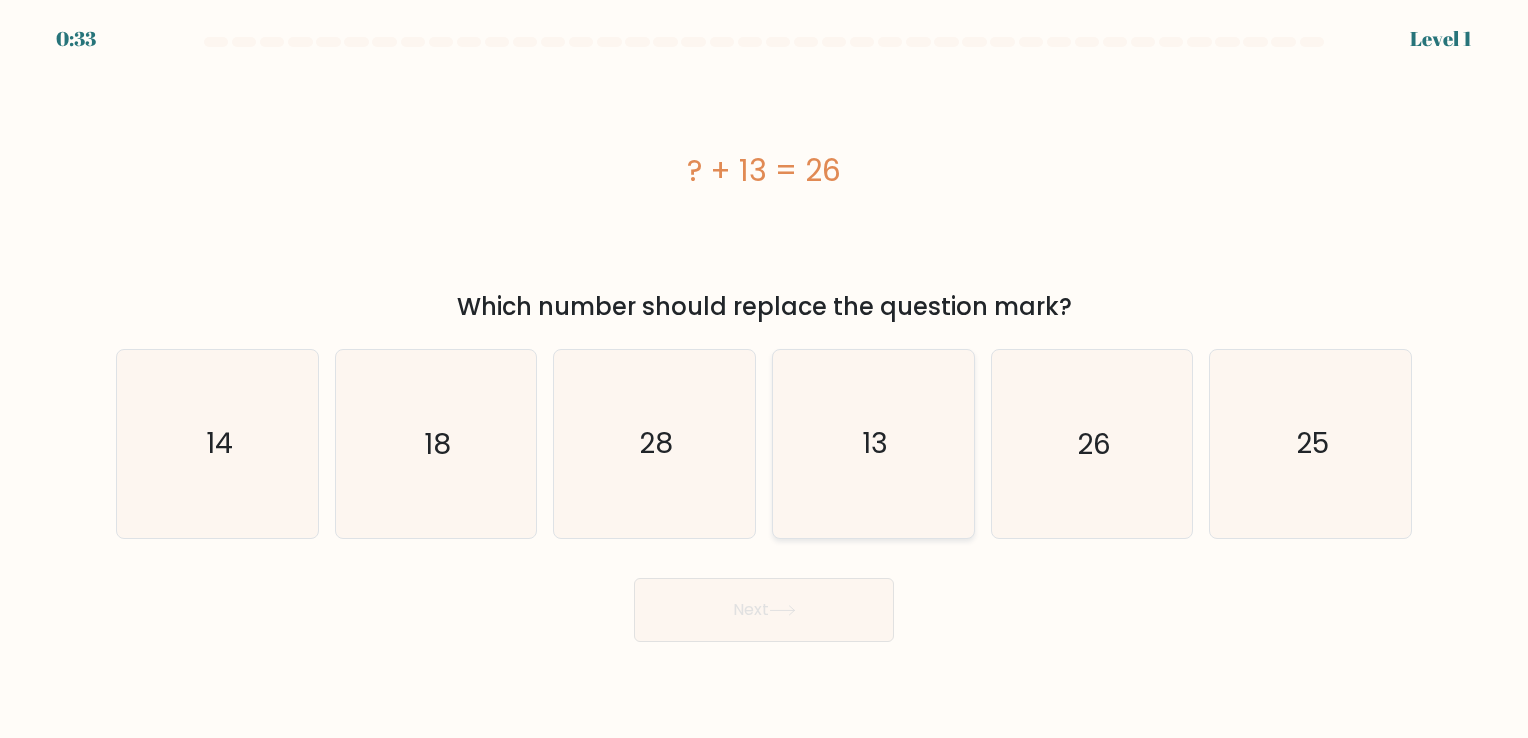 click on "13" 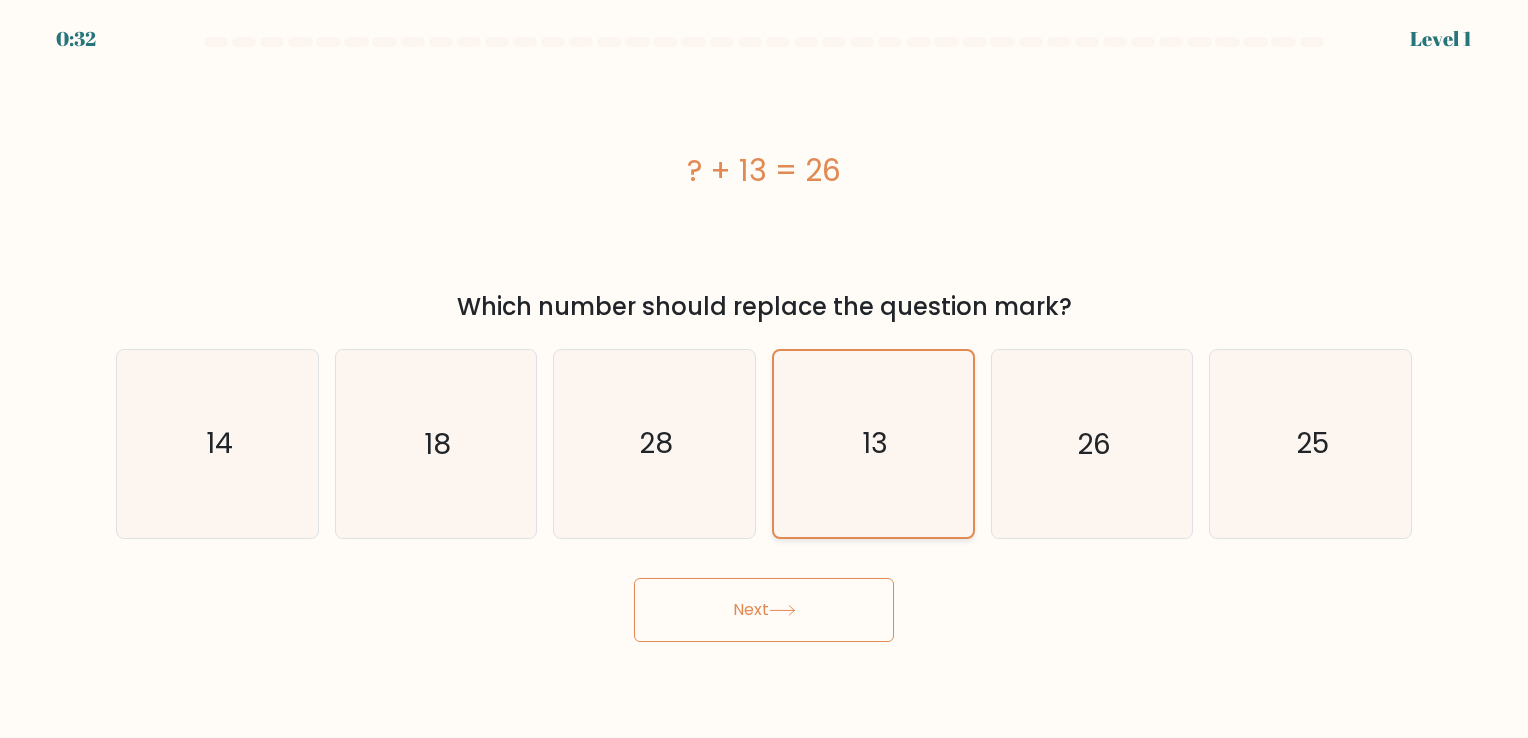 click on "13" 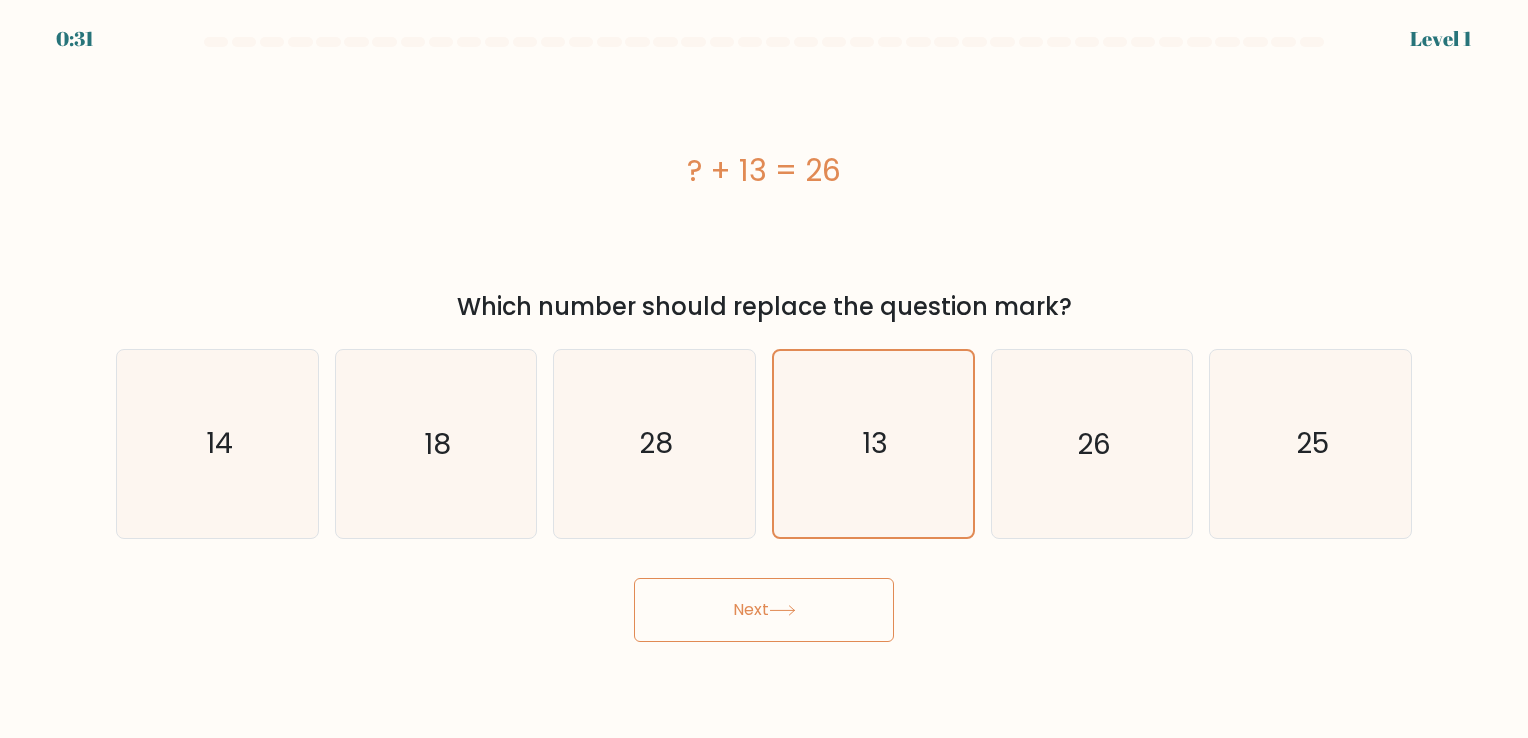 click on "Next" at bounding box center (764, 610) 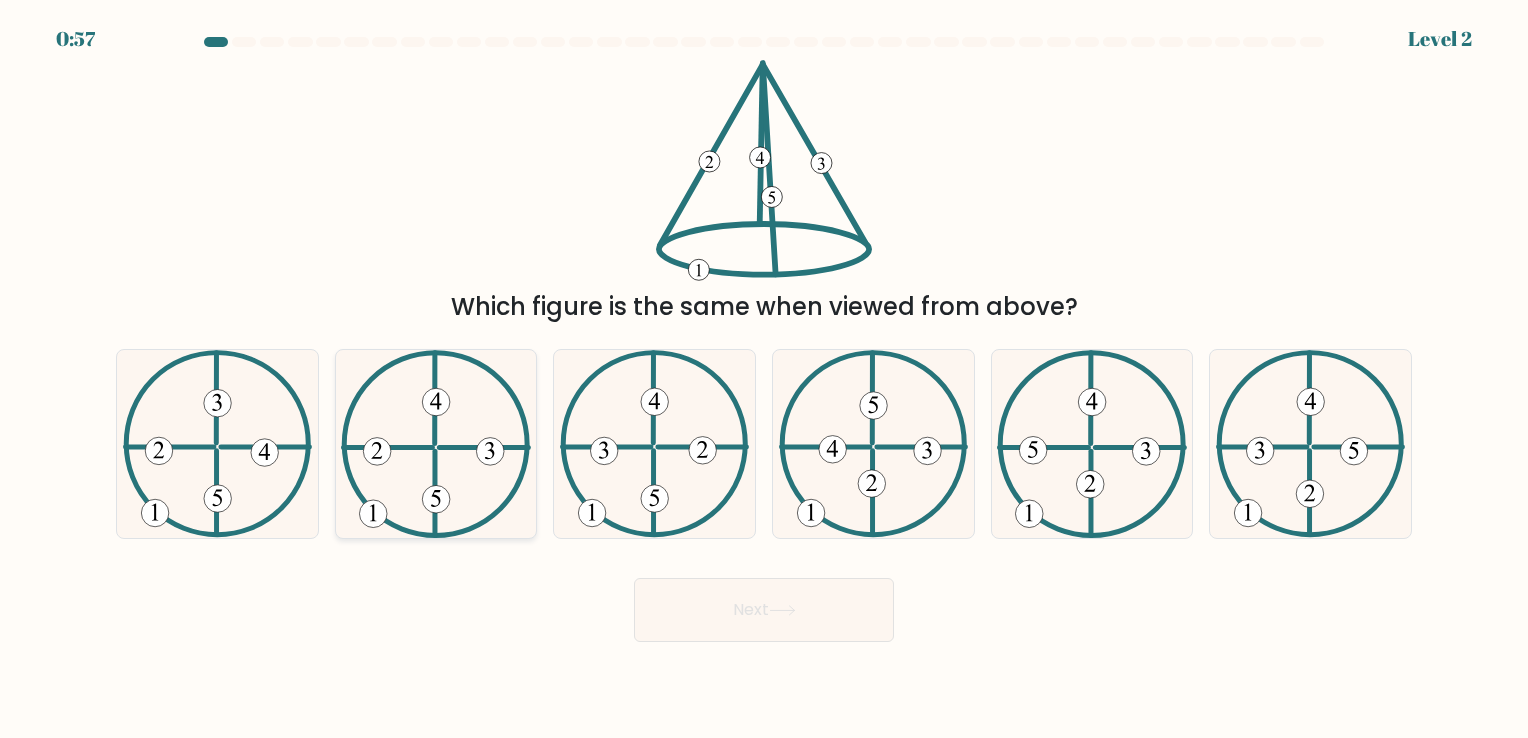 click 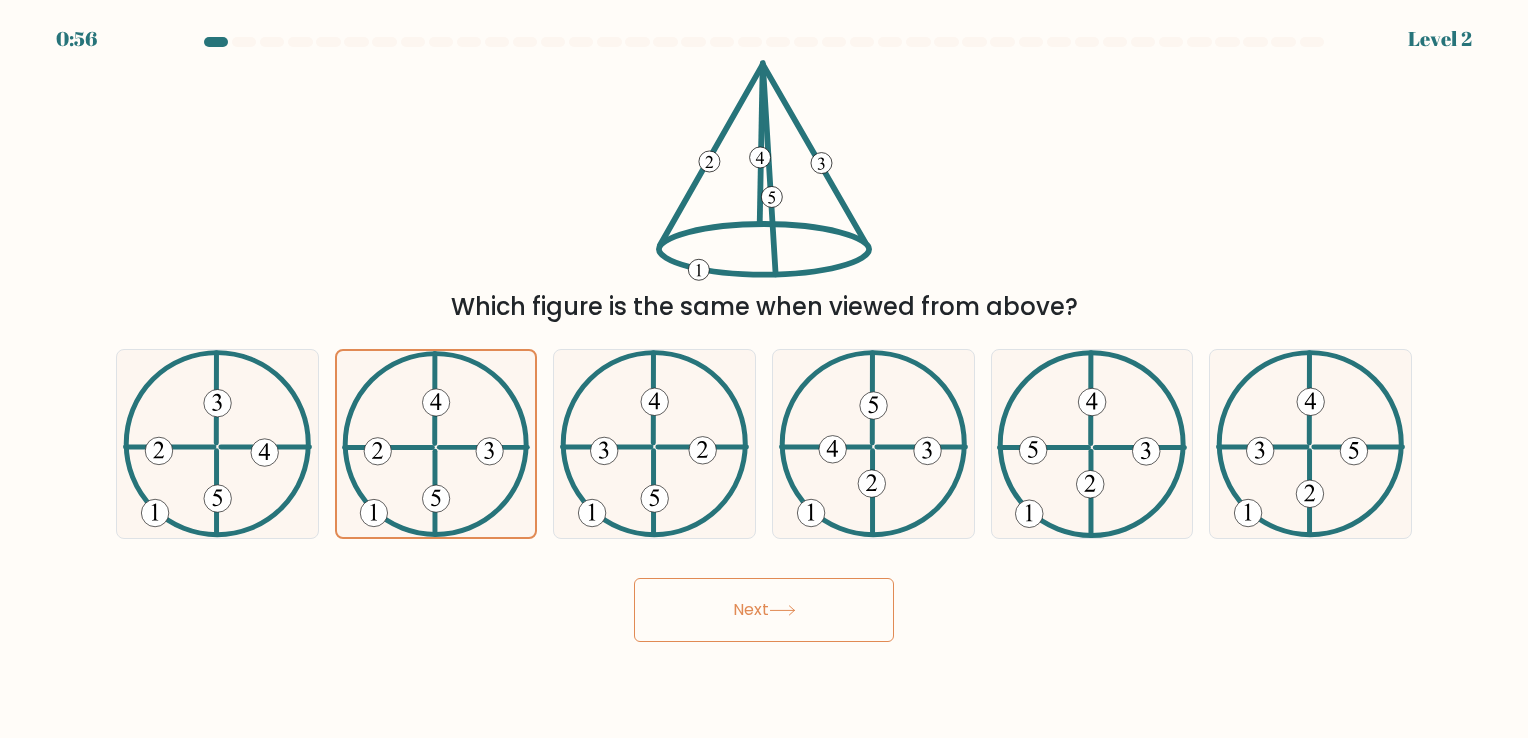 click on "Next" at bounding box center [764, 610] 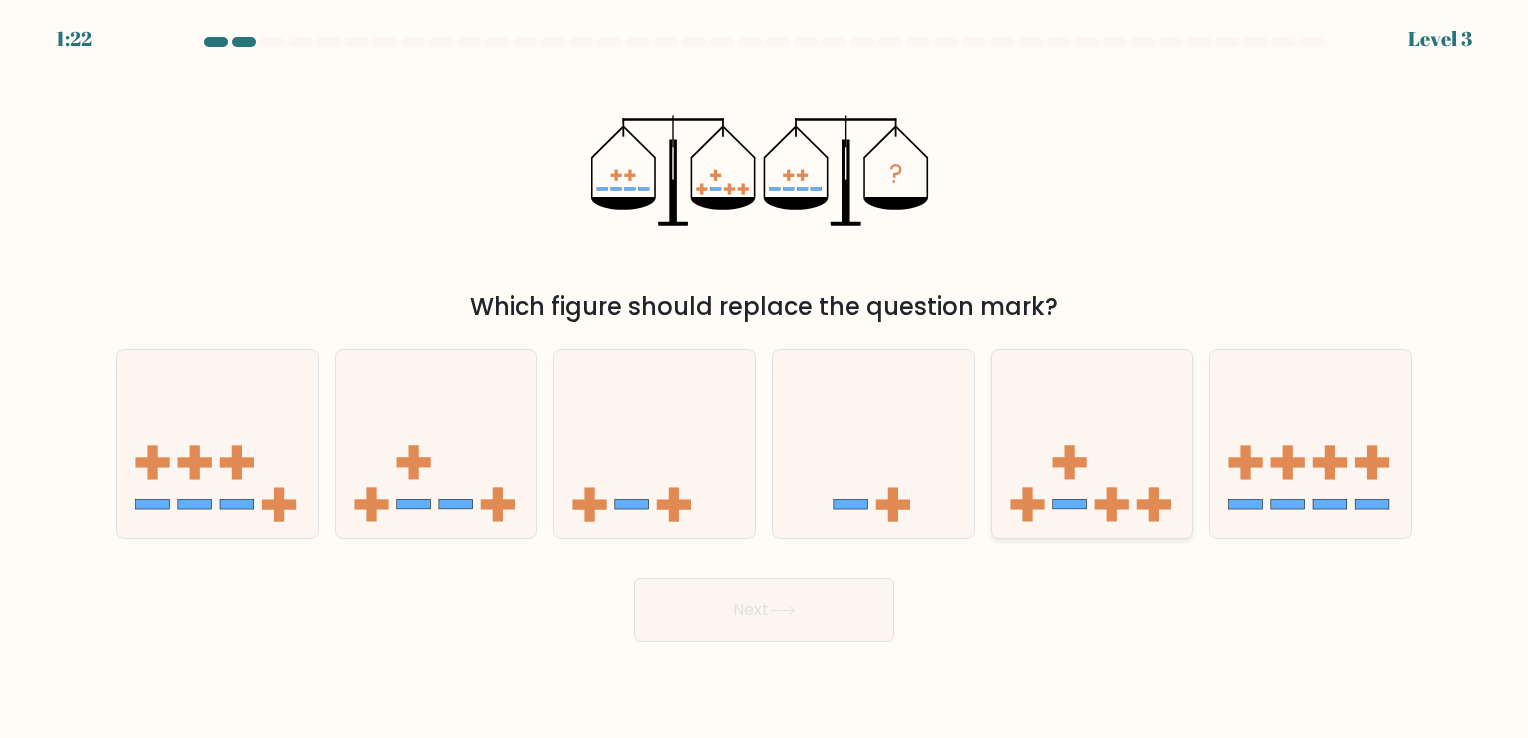 click 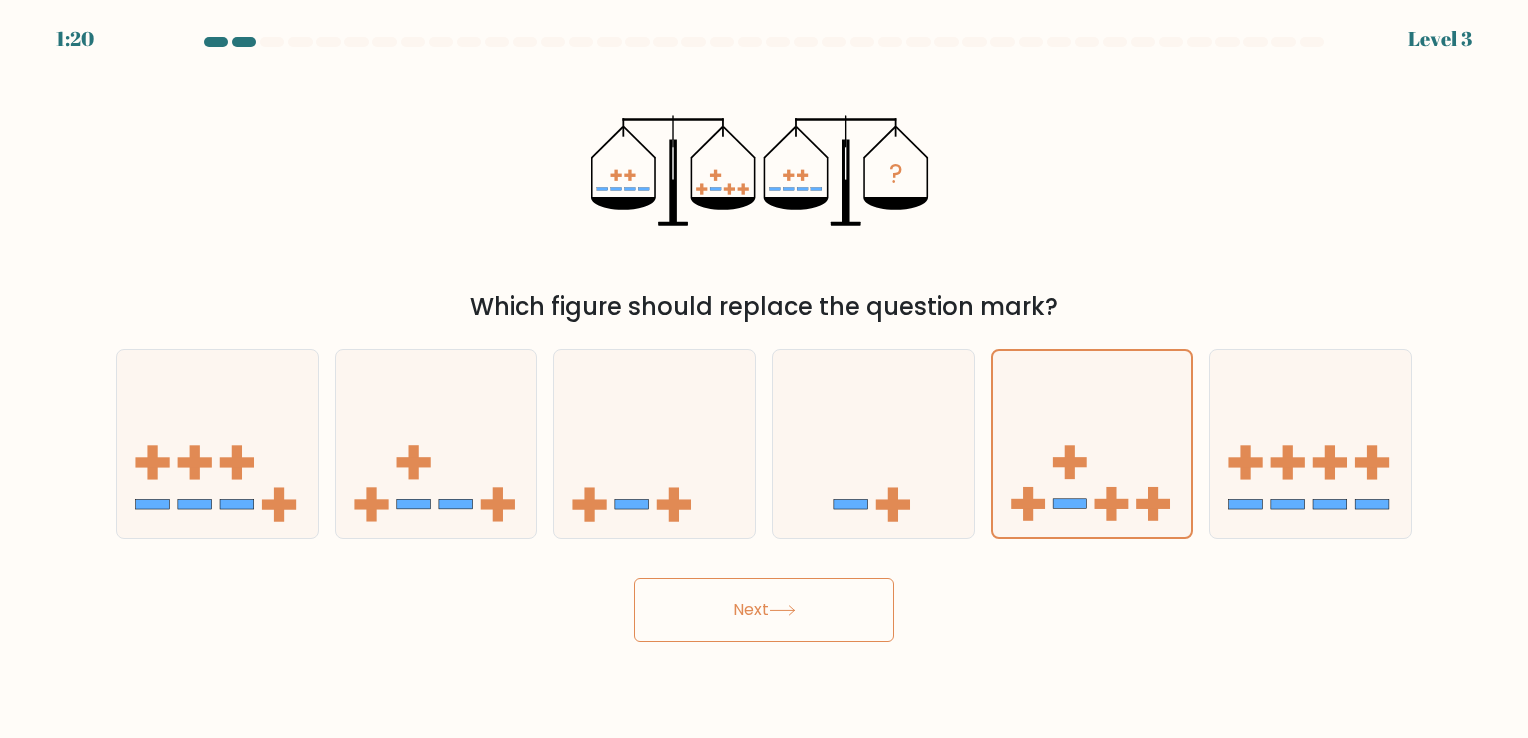 click on "Next" at bounding box center [764, 610] 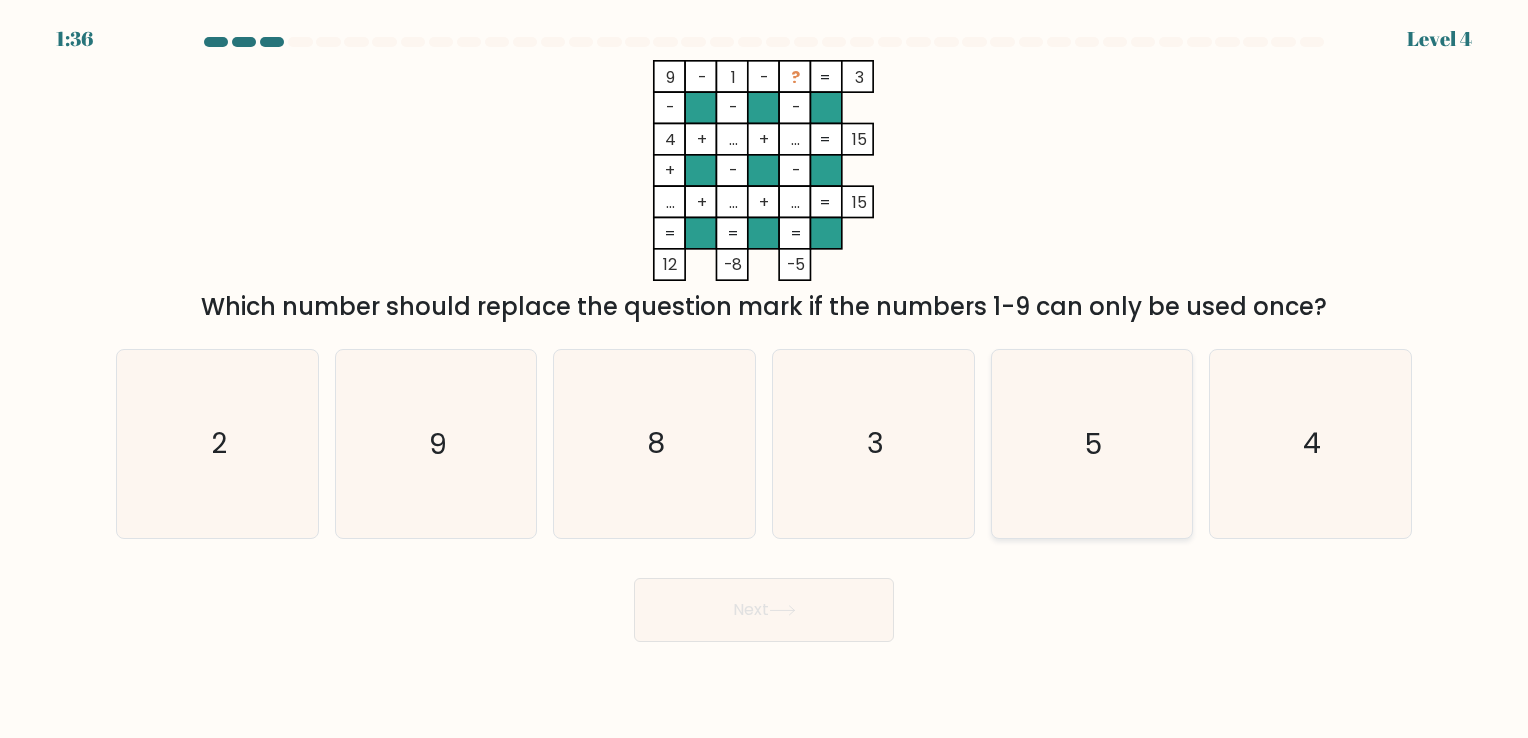 click on "5" 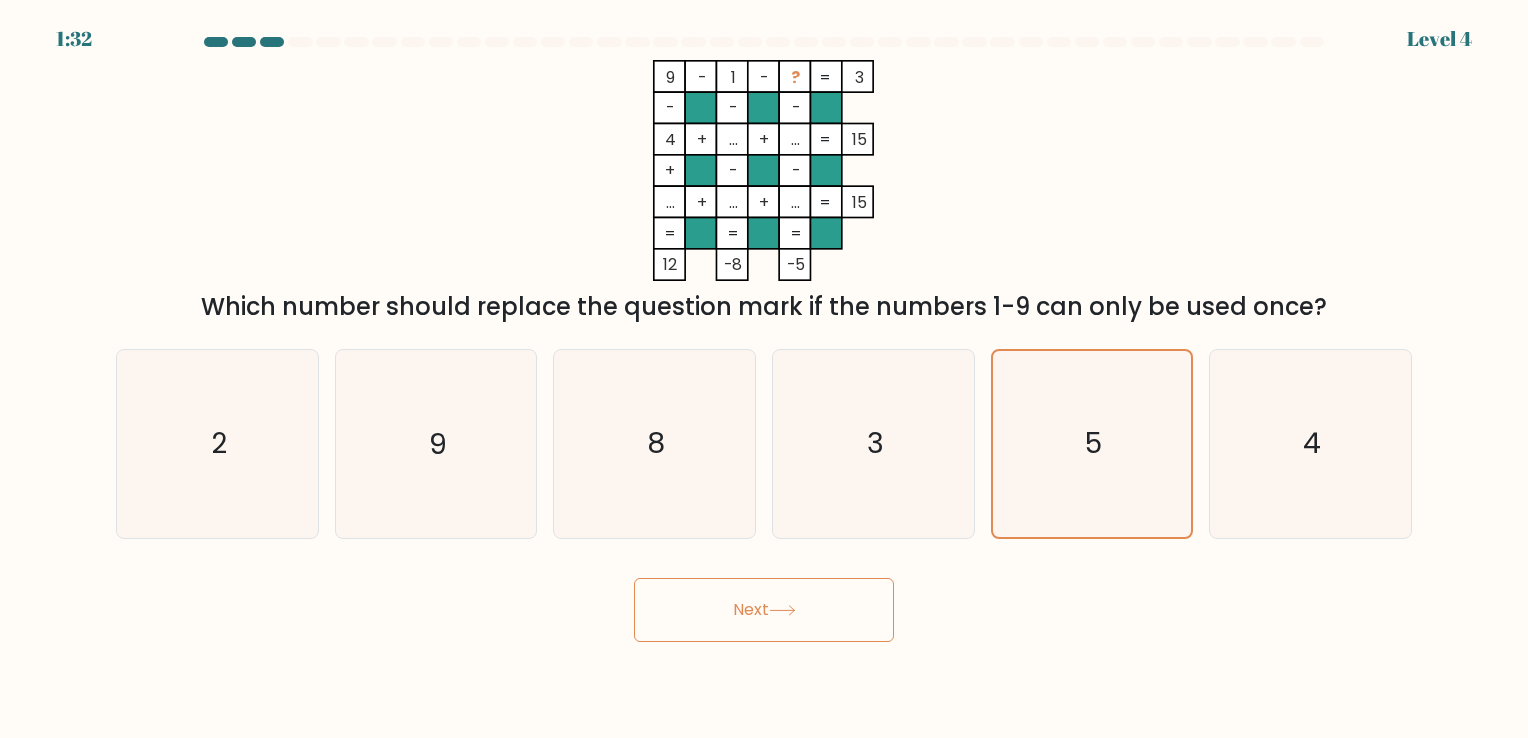 click on "Next" at bounding box center (764, 610) 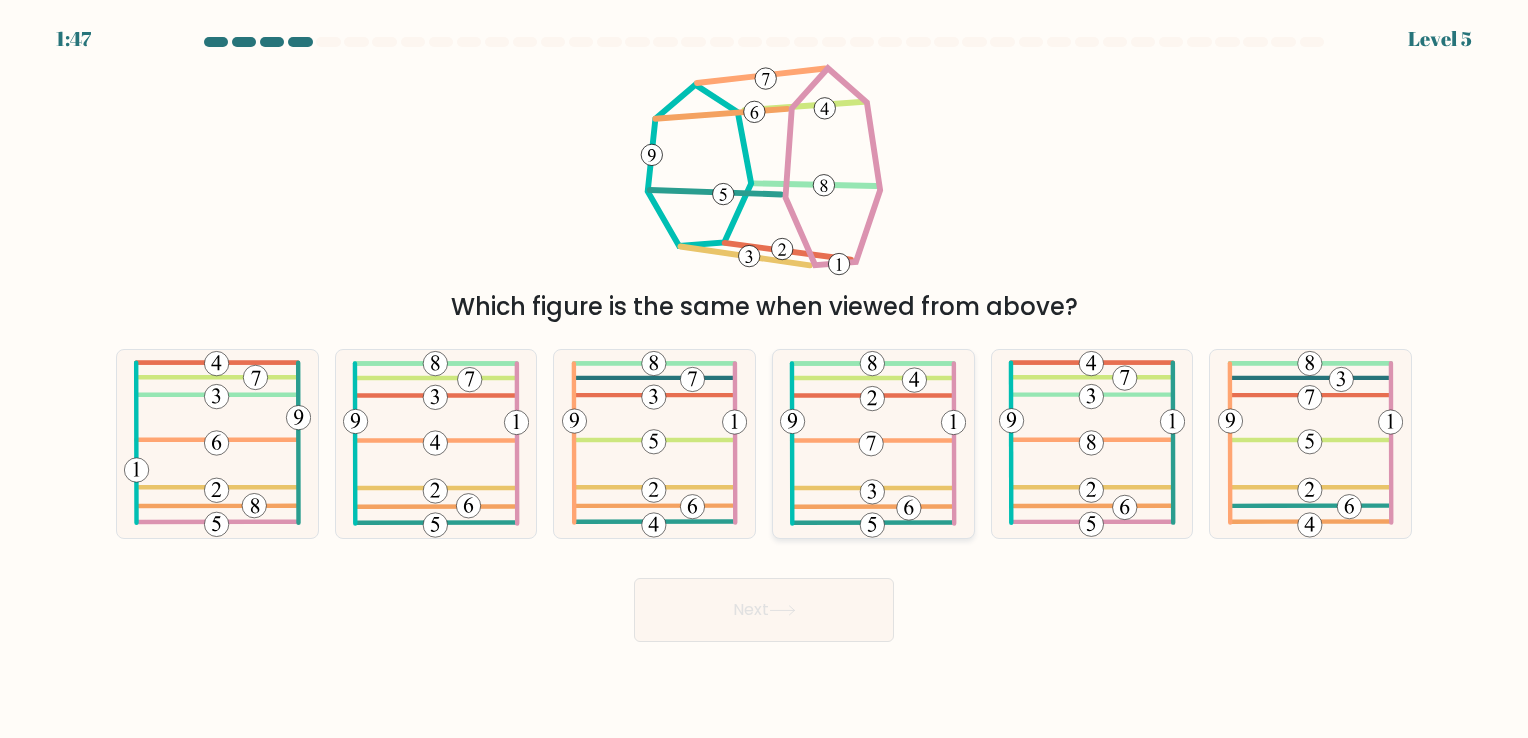 click 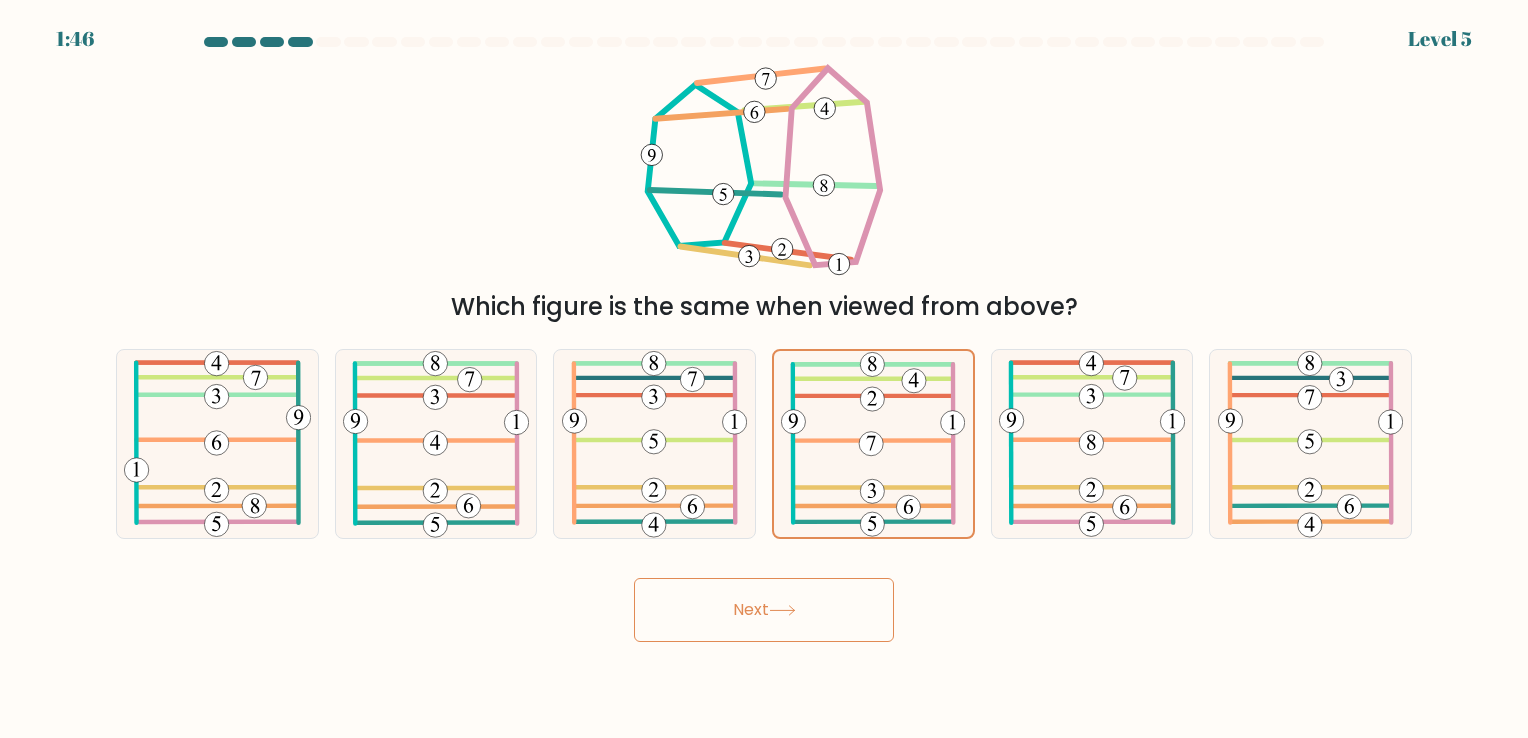 click 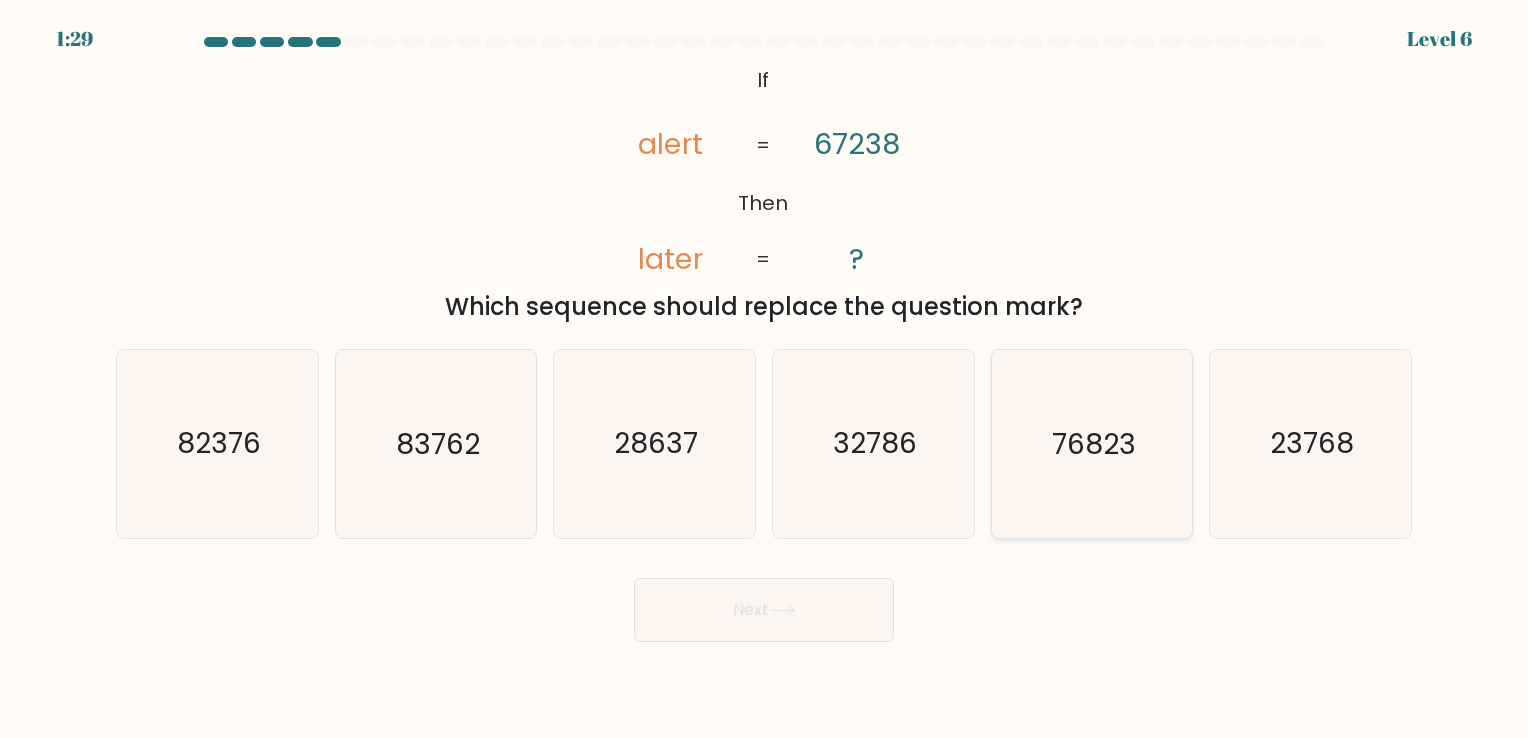 click on "76823" 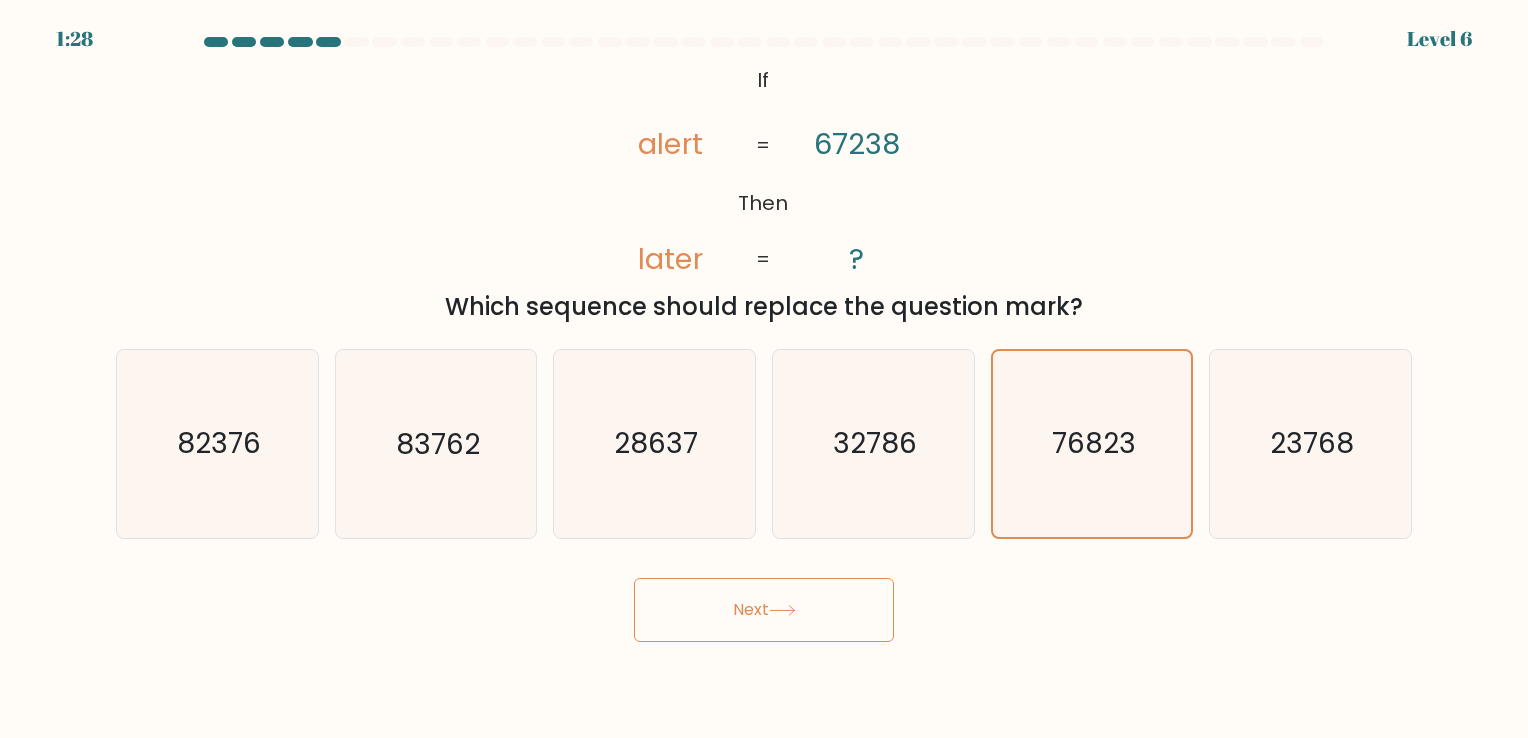 click on "Next" at bounding box center (764, 610) 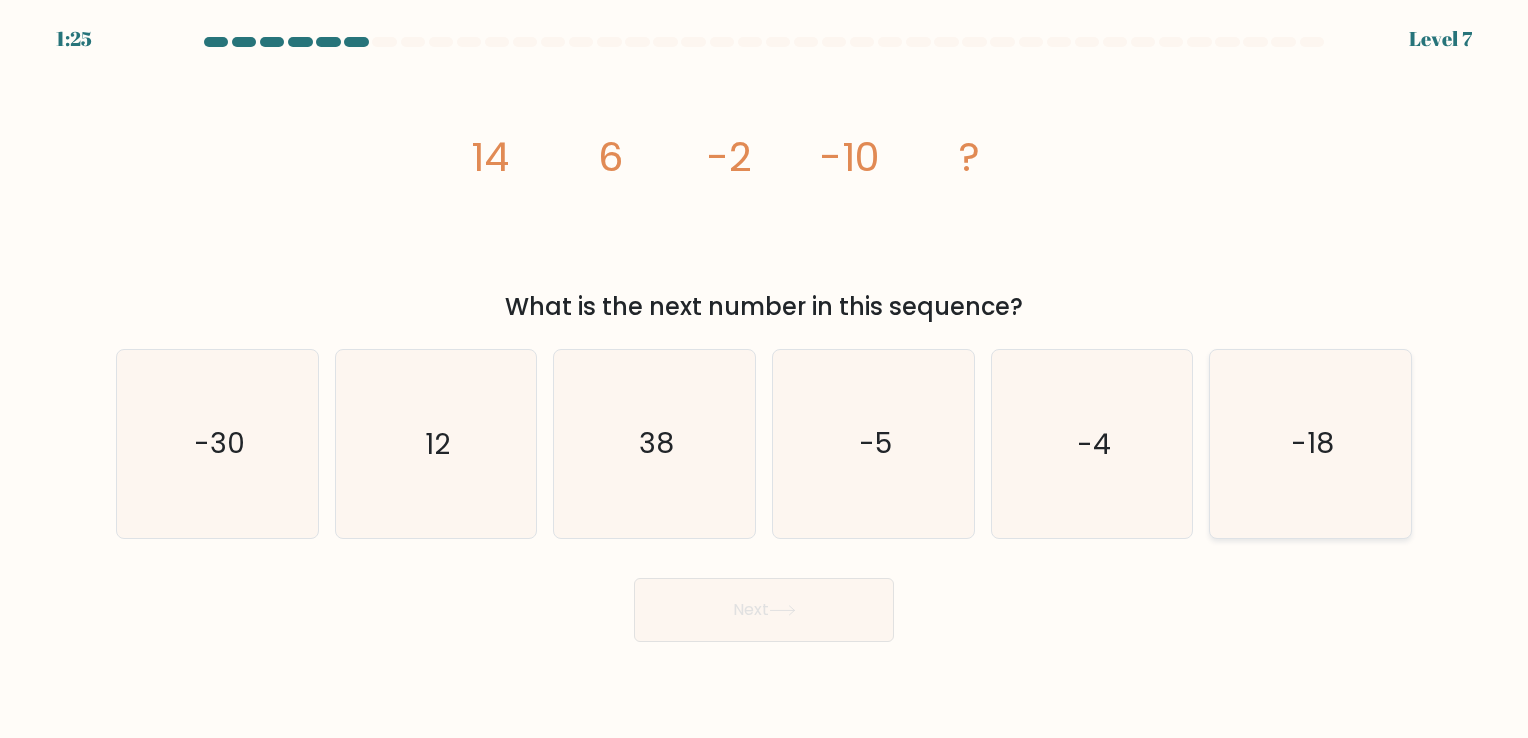click on "-18" 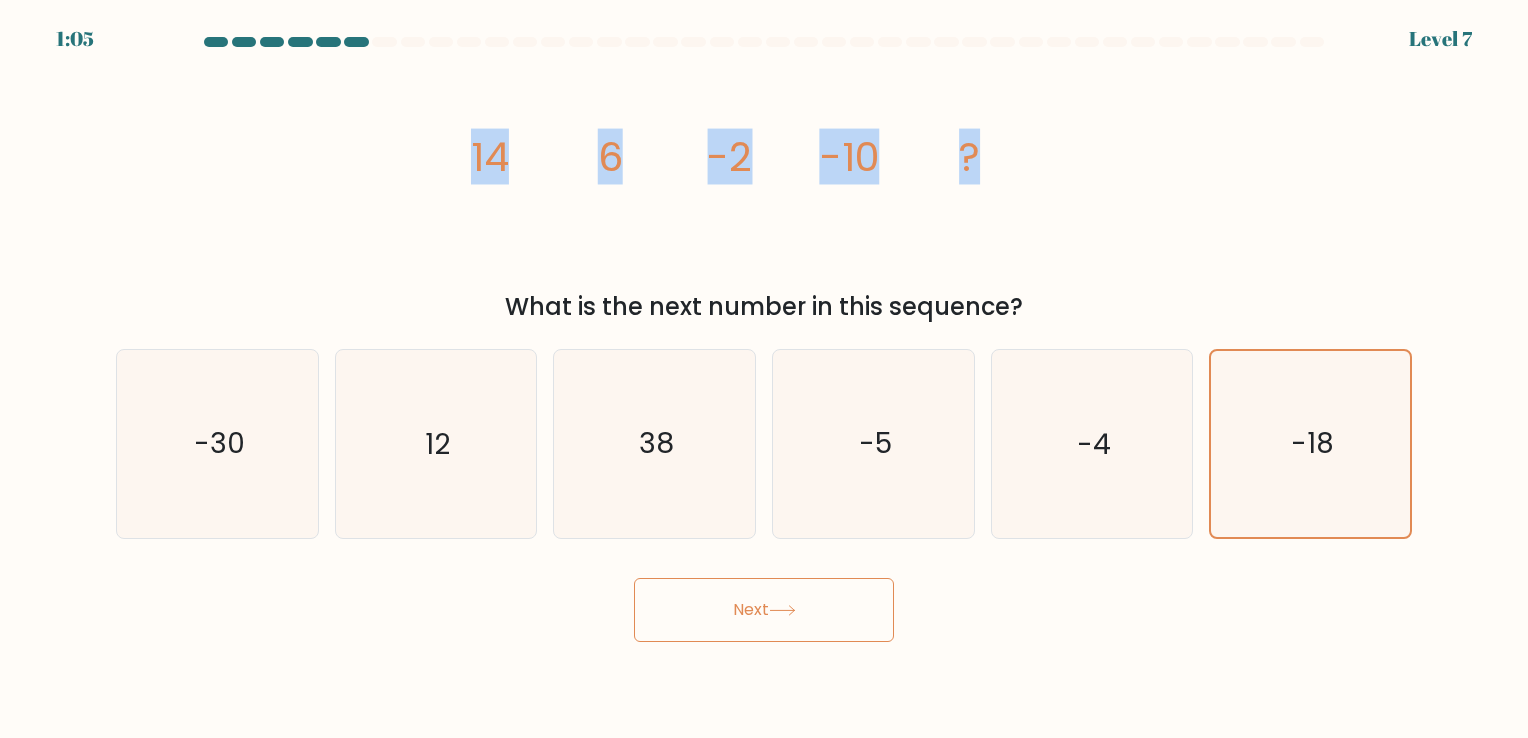 drag, startPoint x: 441, startPoint y: 142, endPoint x: 1017, endPoint y: 142, distance: 576 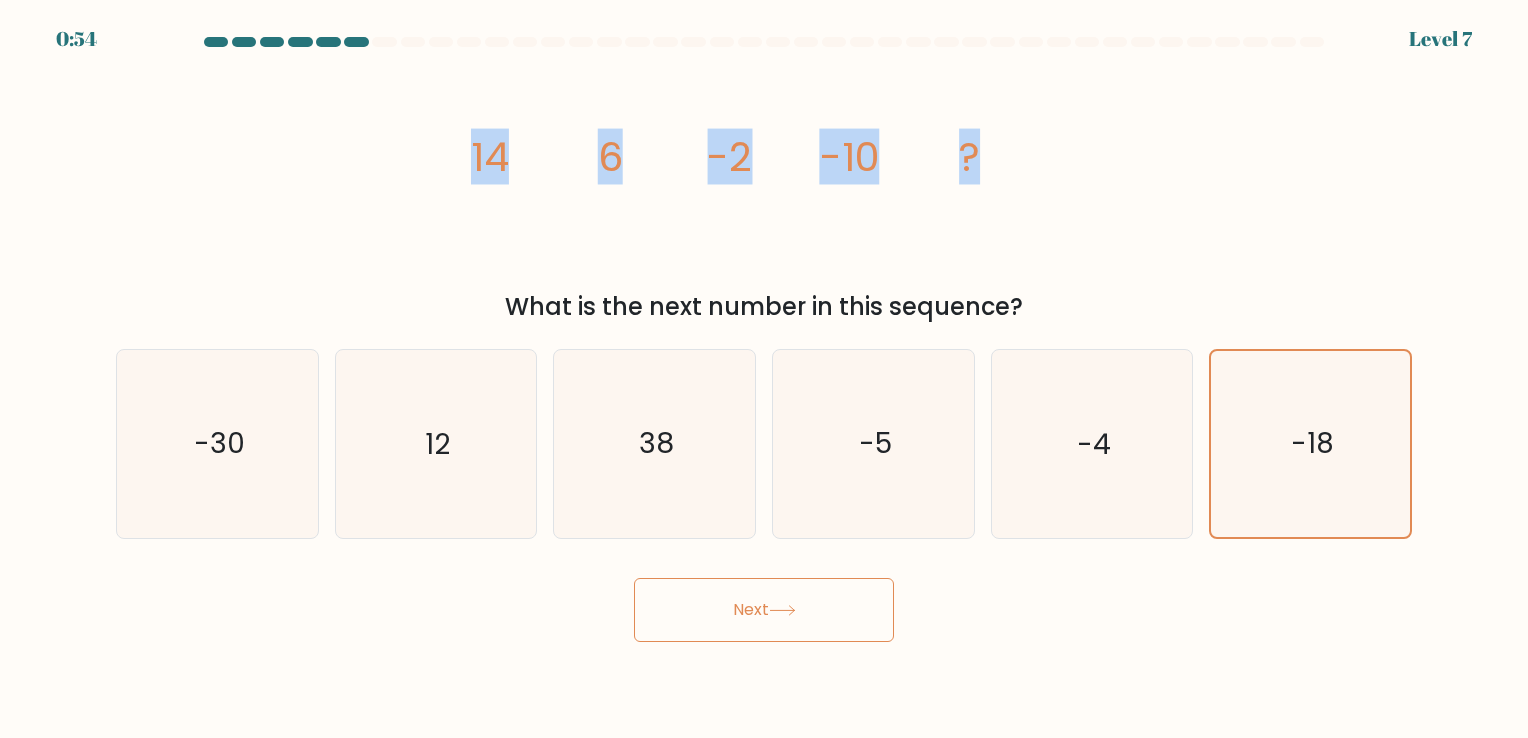 click on "Next" at bounding box center [764, 610] 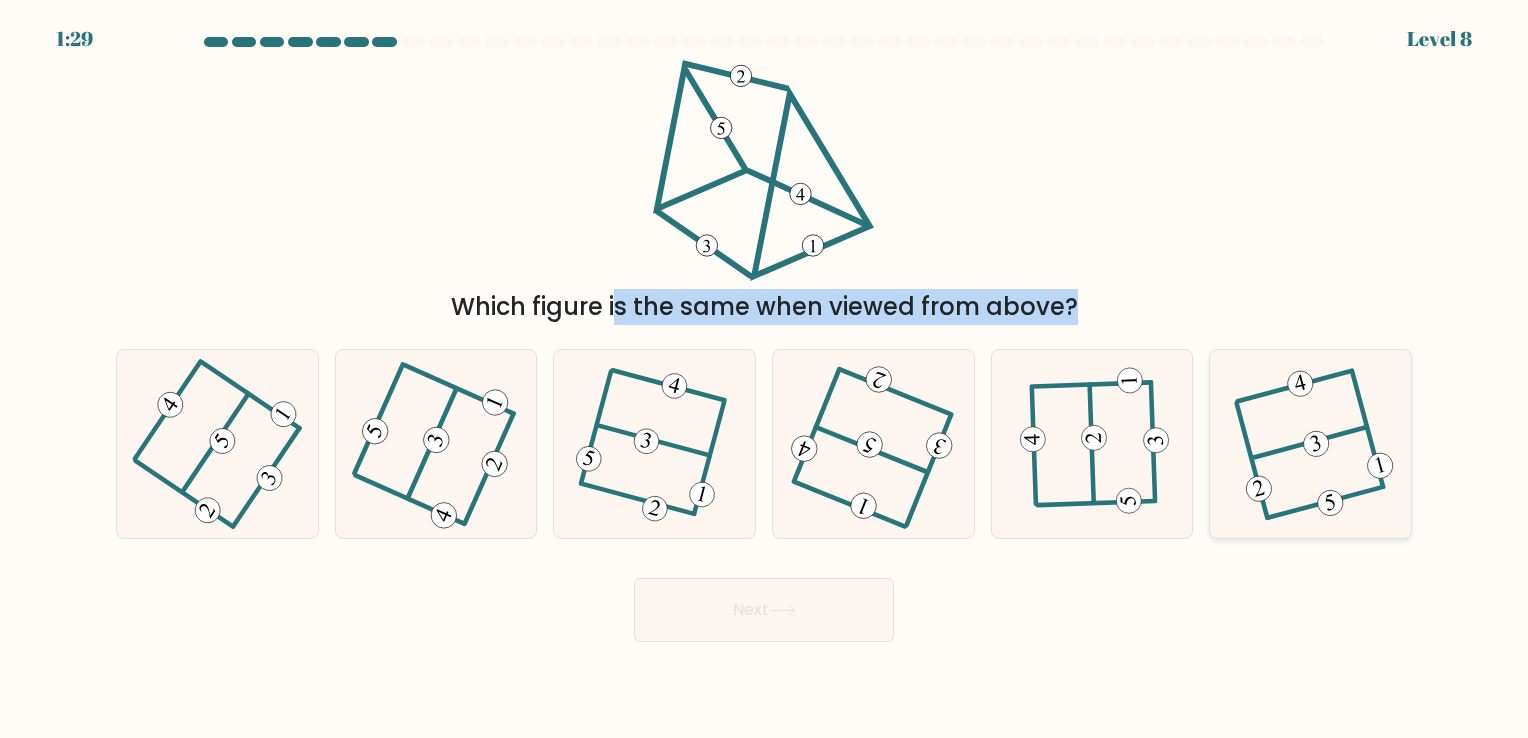 drag, startPoint x: 636, startPoint y: 59, endPoint x: 1326, endPoint y: 499, distance: 818.352 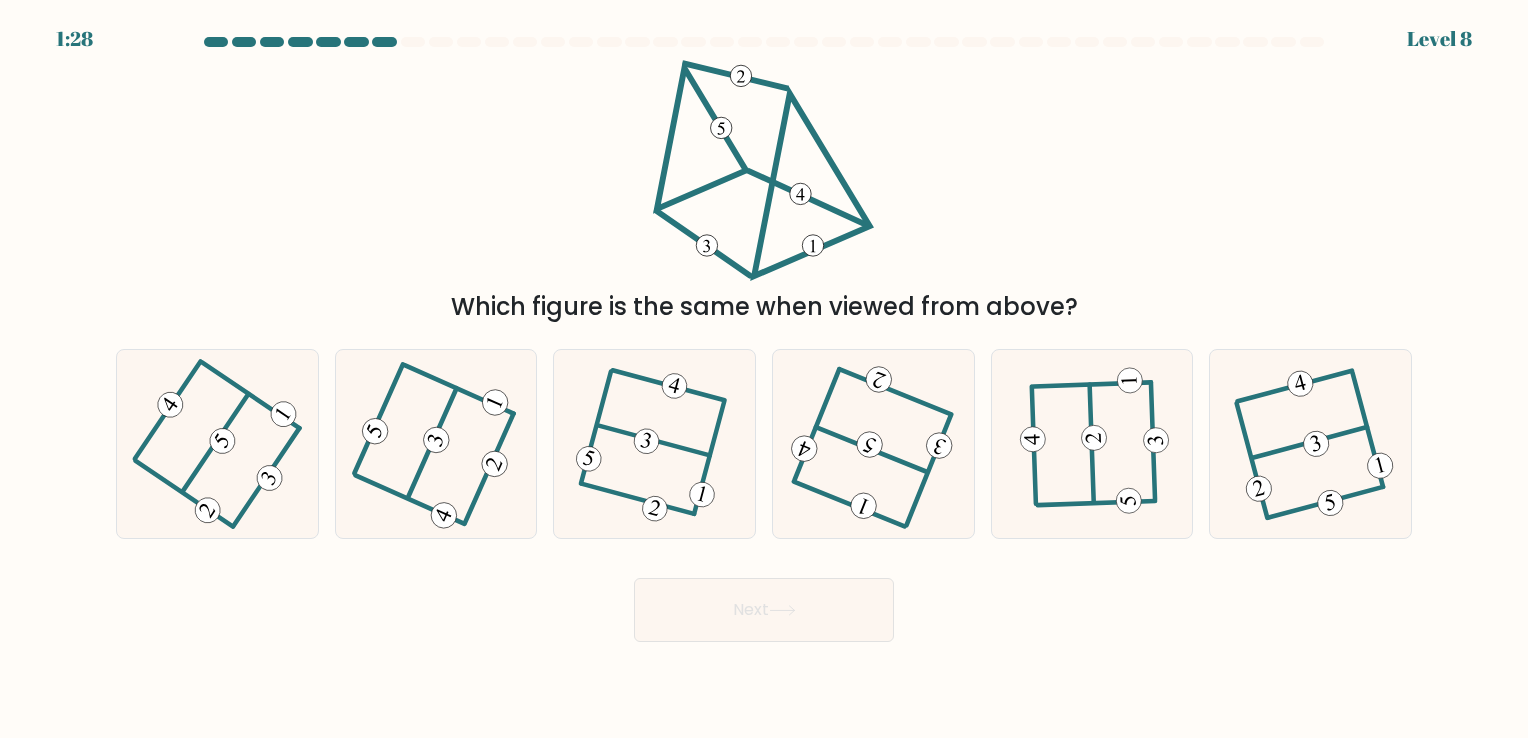 click on "Which figure is the same when viewed from above?" at bounding box center [764, 192] 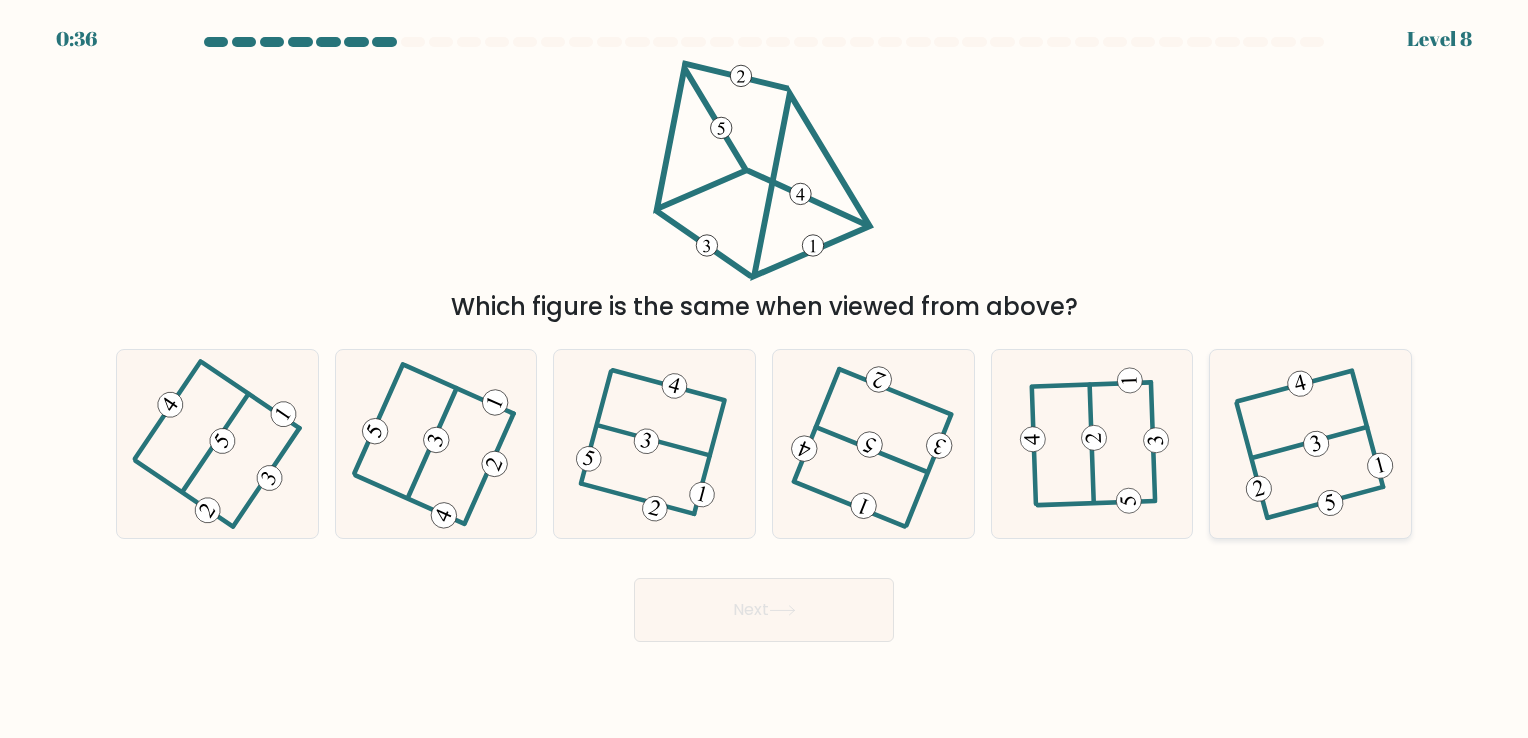 click 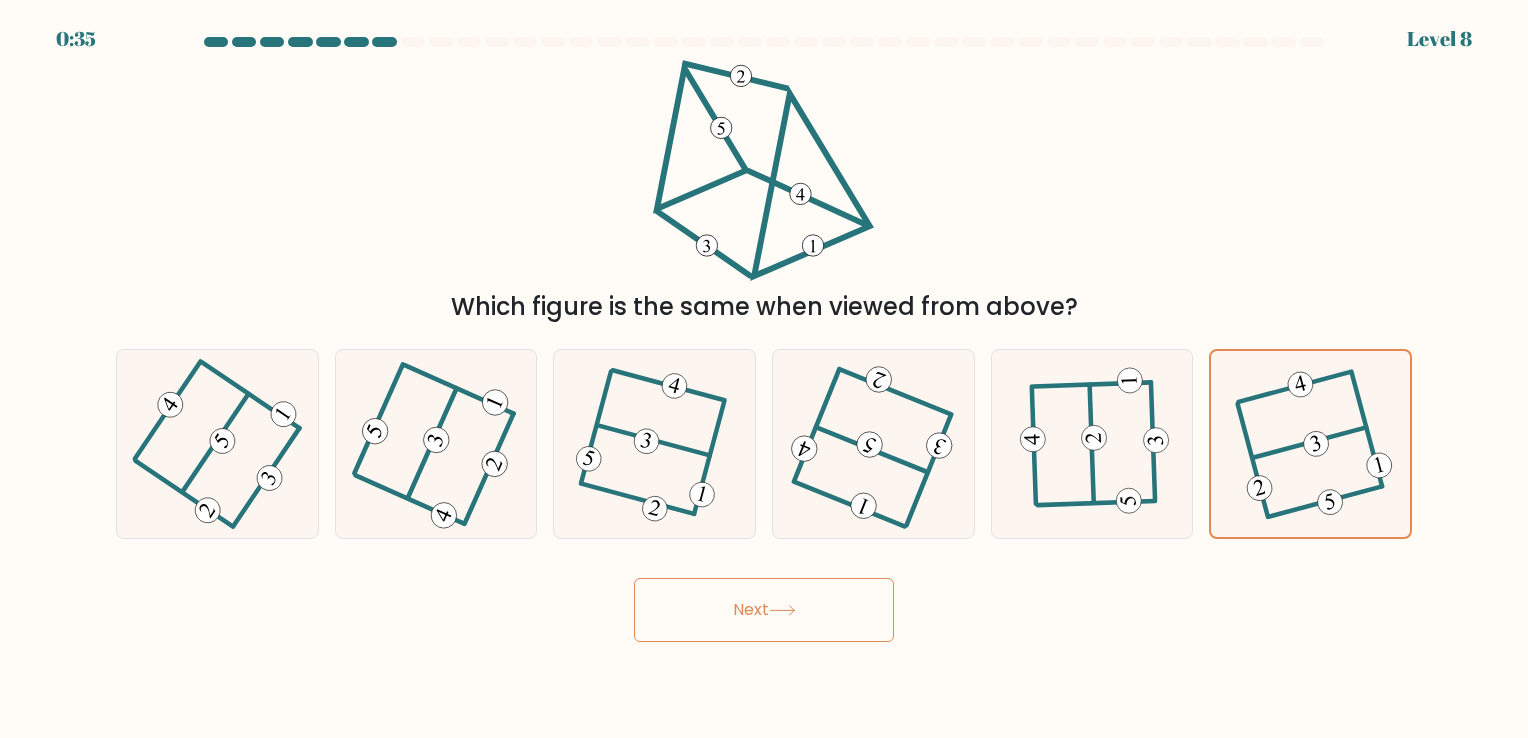 click on "Next" at bounding box center [764, 610] 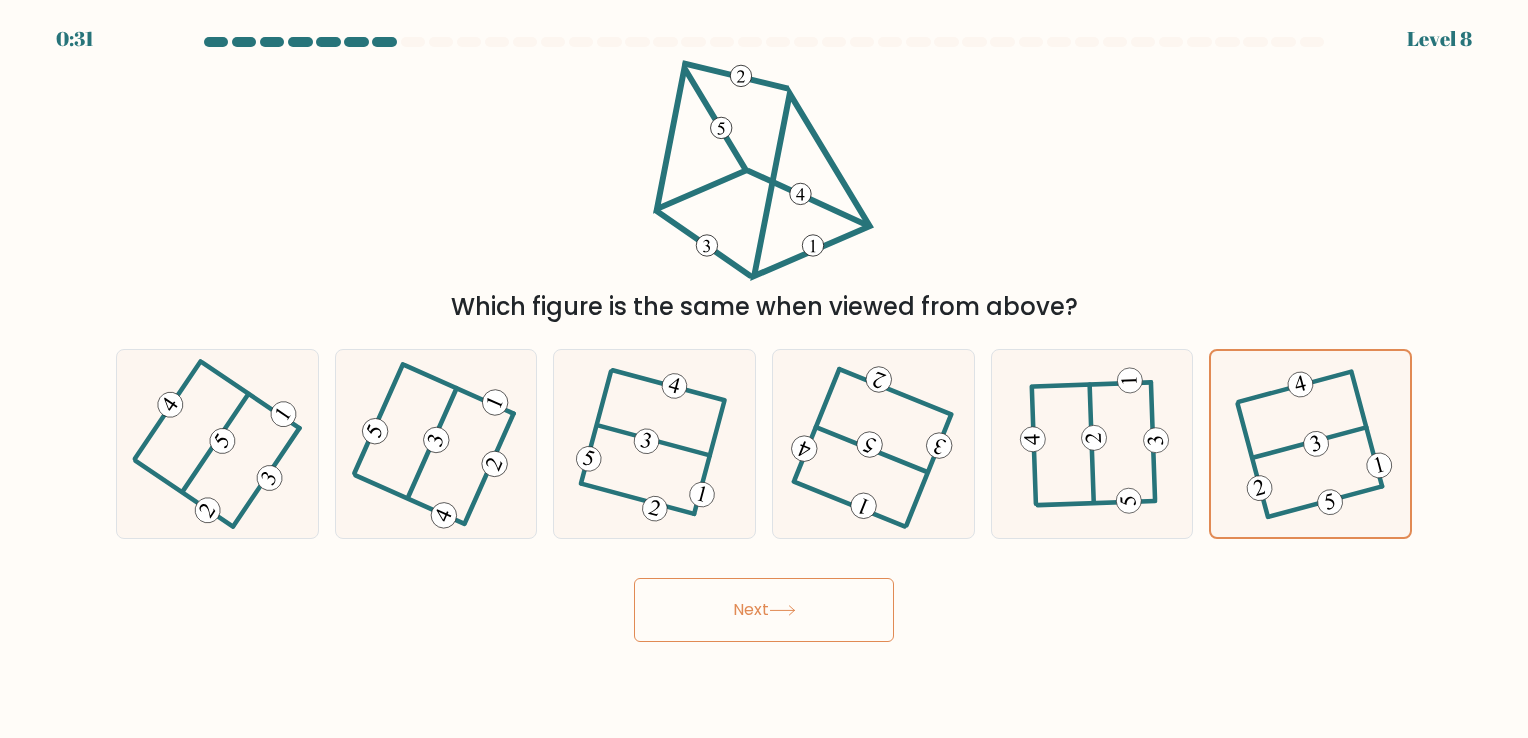 click on "Next" at bounding box center (764, 610) 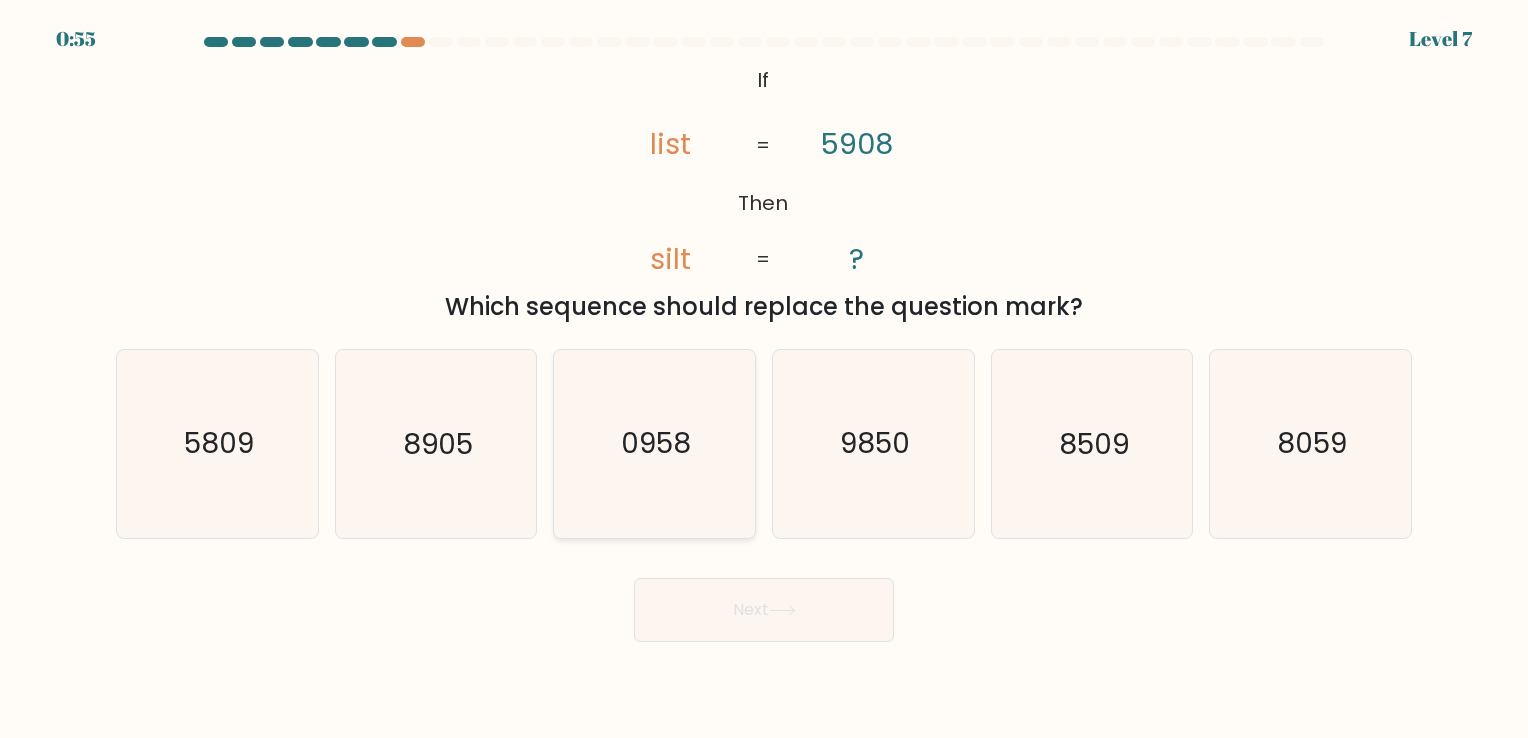 click on "0958" 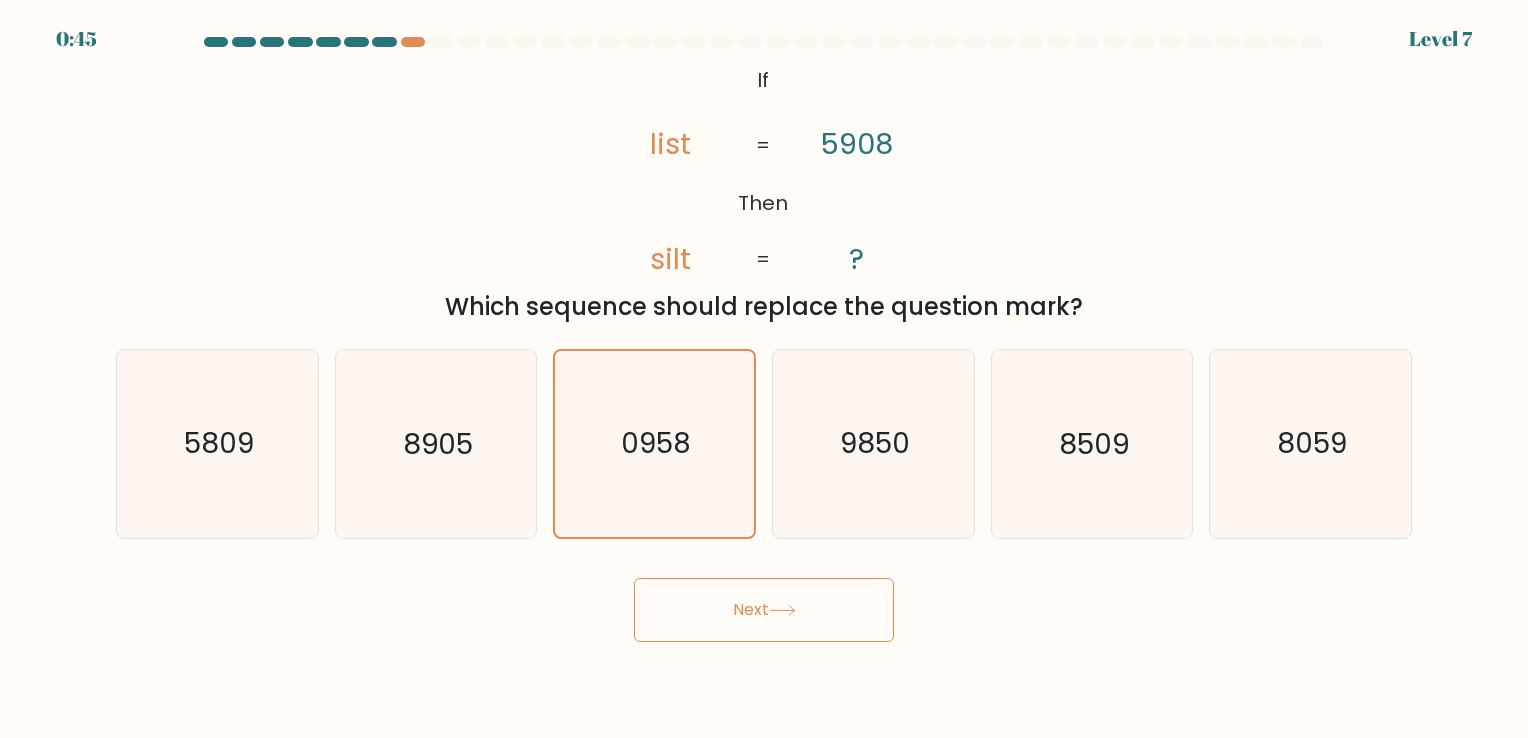 click on "Next" at bounding box center [764, 610] 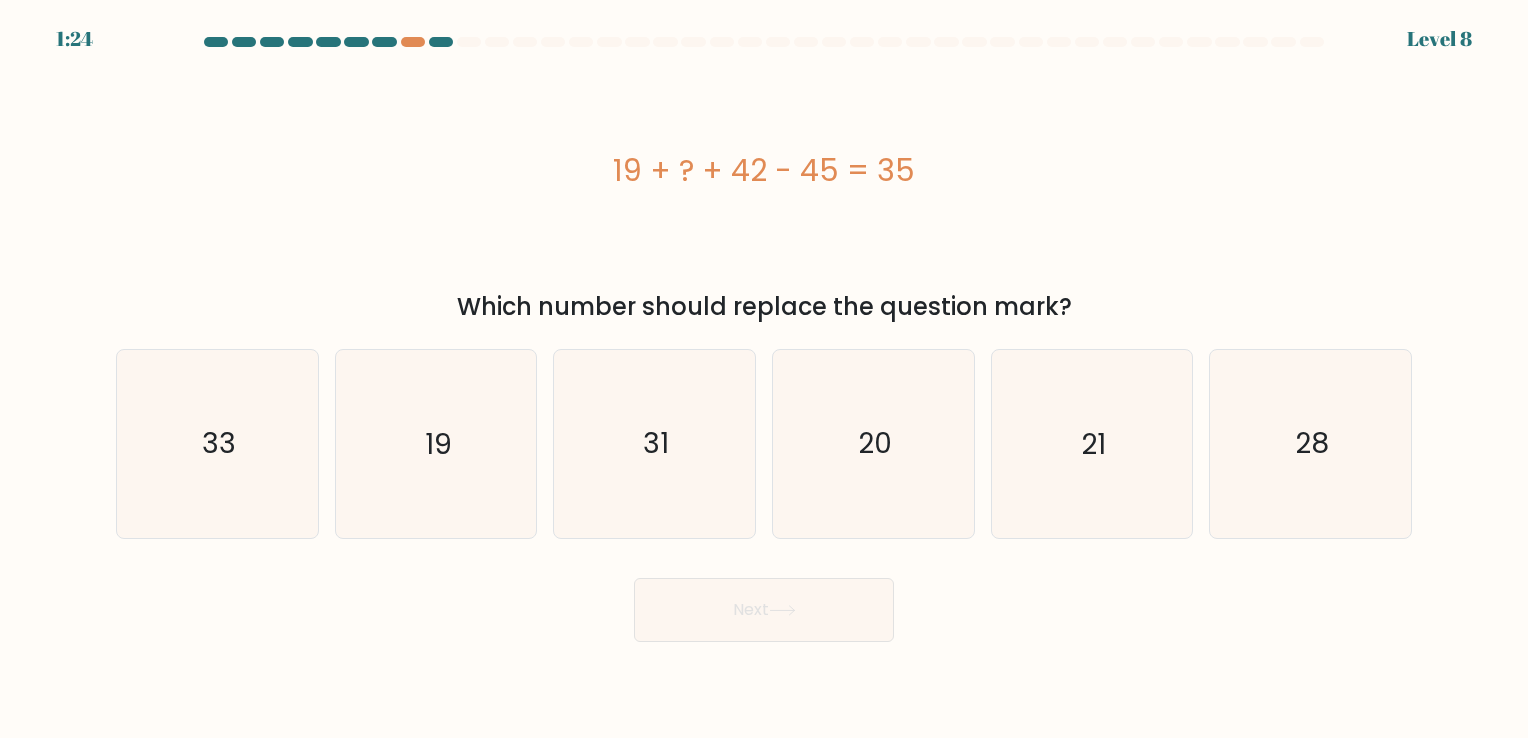 drag, startPoint x: 608, startPoint y: 164, endPoint x: 917, endPoint y: 178, distance: 309.317 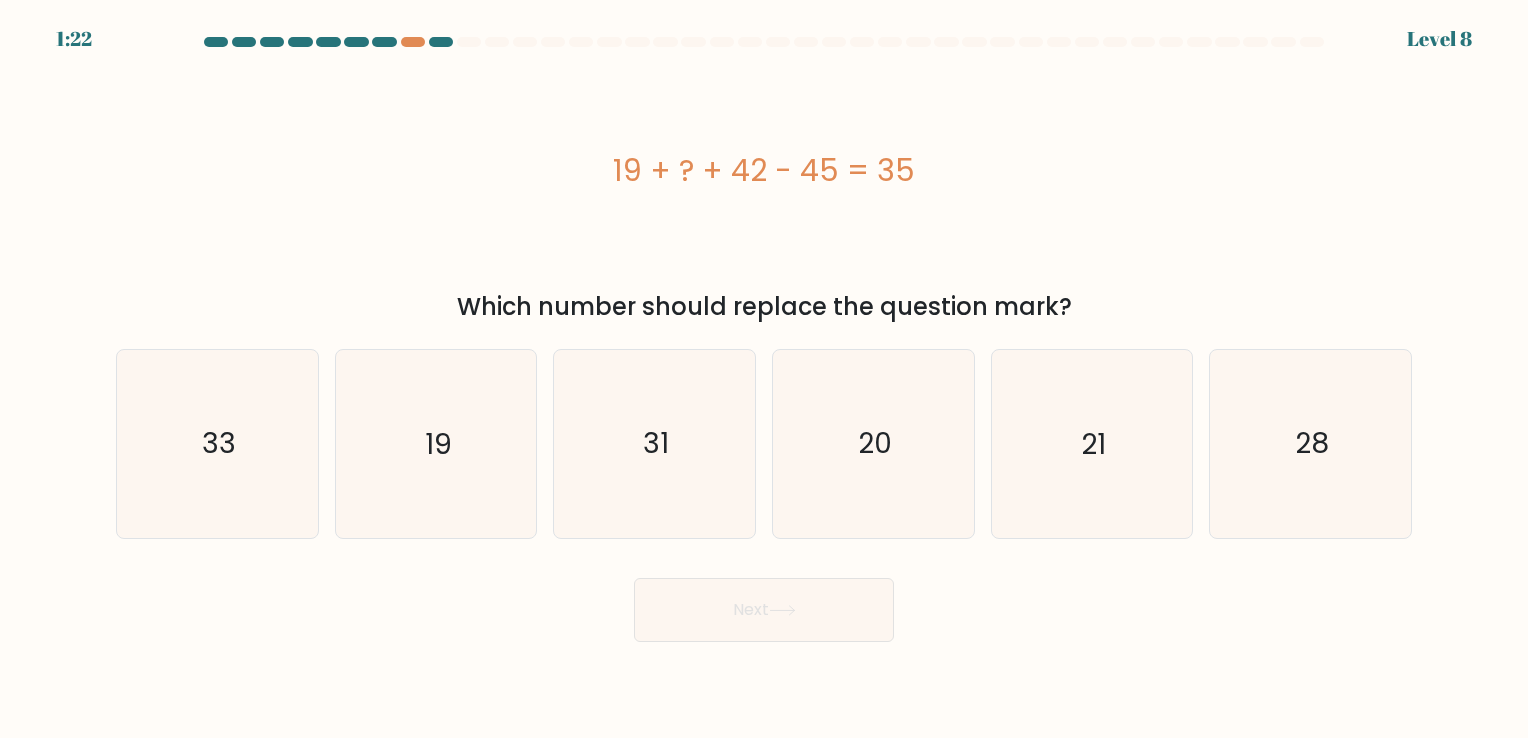 click on "19 + ? + 42 - 45 = 35" at bounding box center [764, 170] 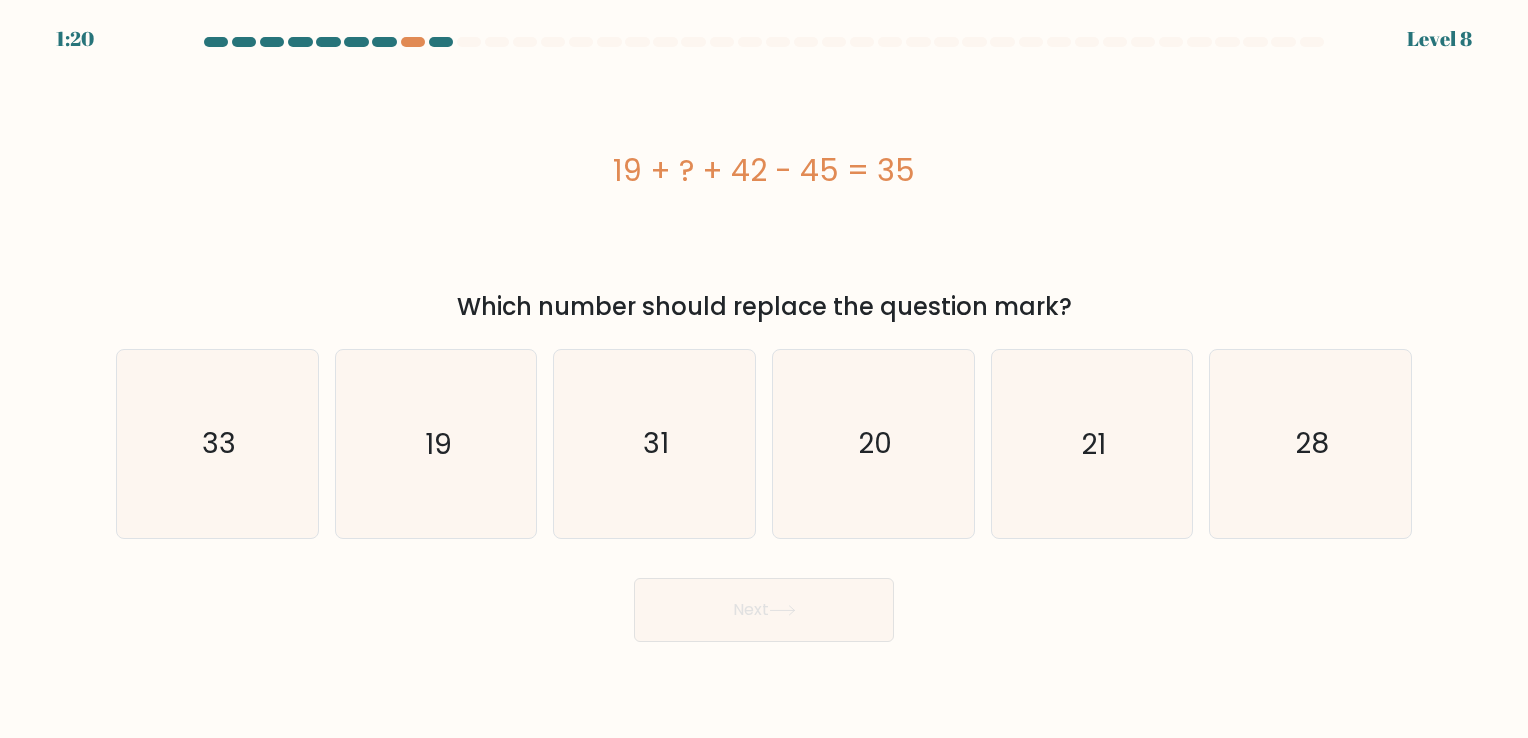 drag, startPoint x: 617, startPoint y: 178, endPoint x: 915, endPoint y: 181, distance: 298.0151 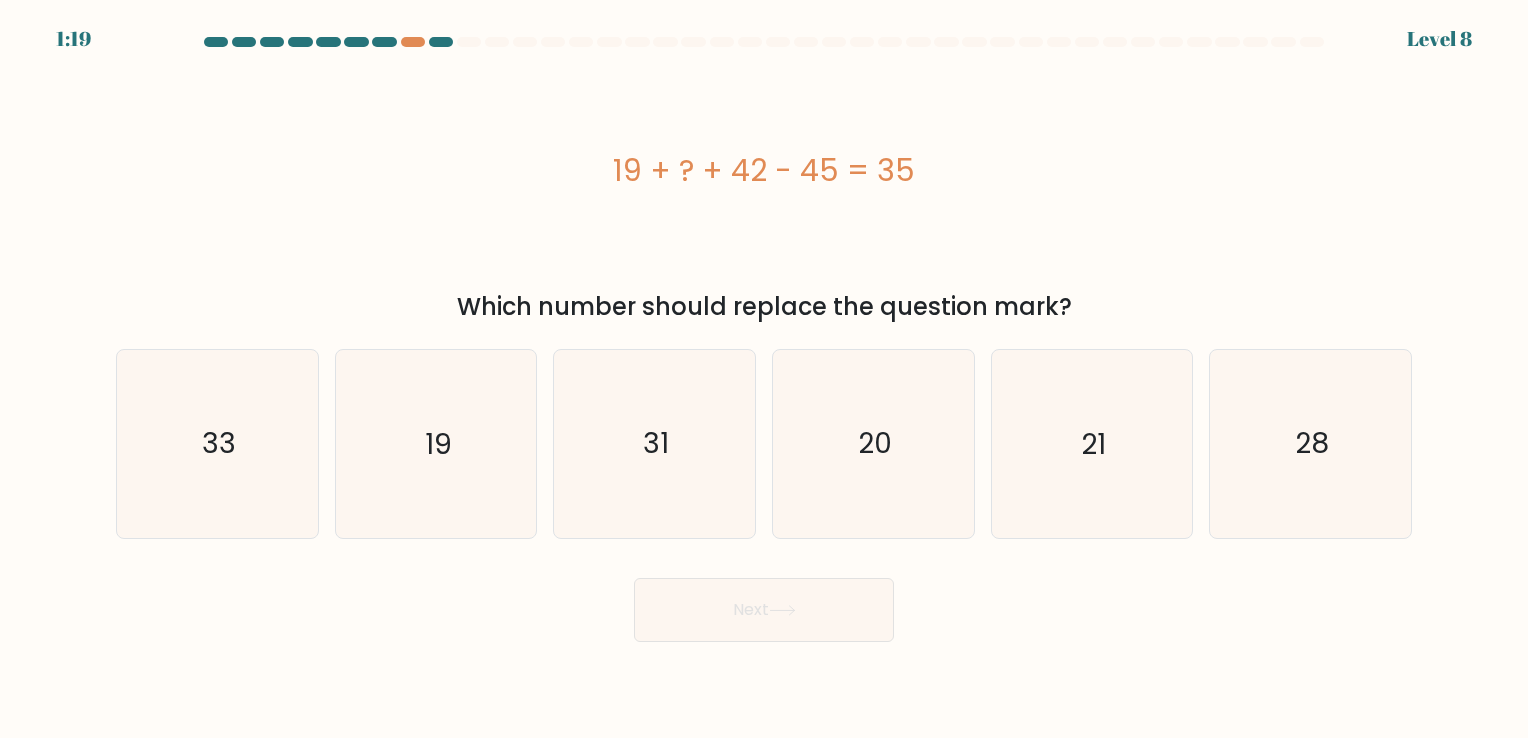 copy on "19 + ? + 42 - 45 = 35" 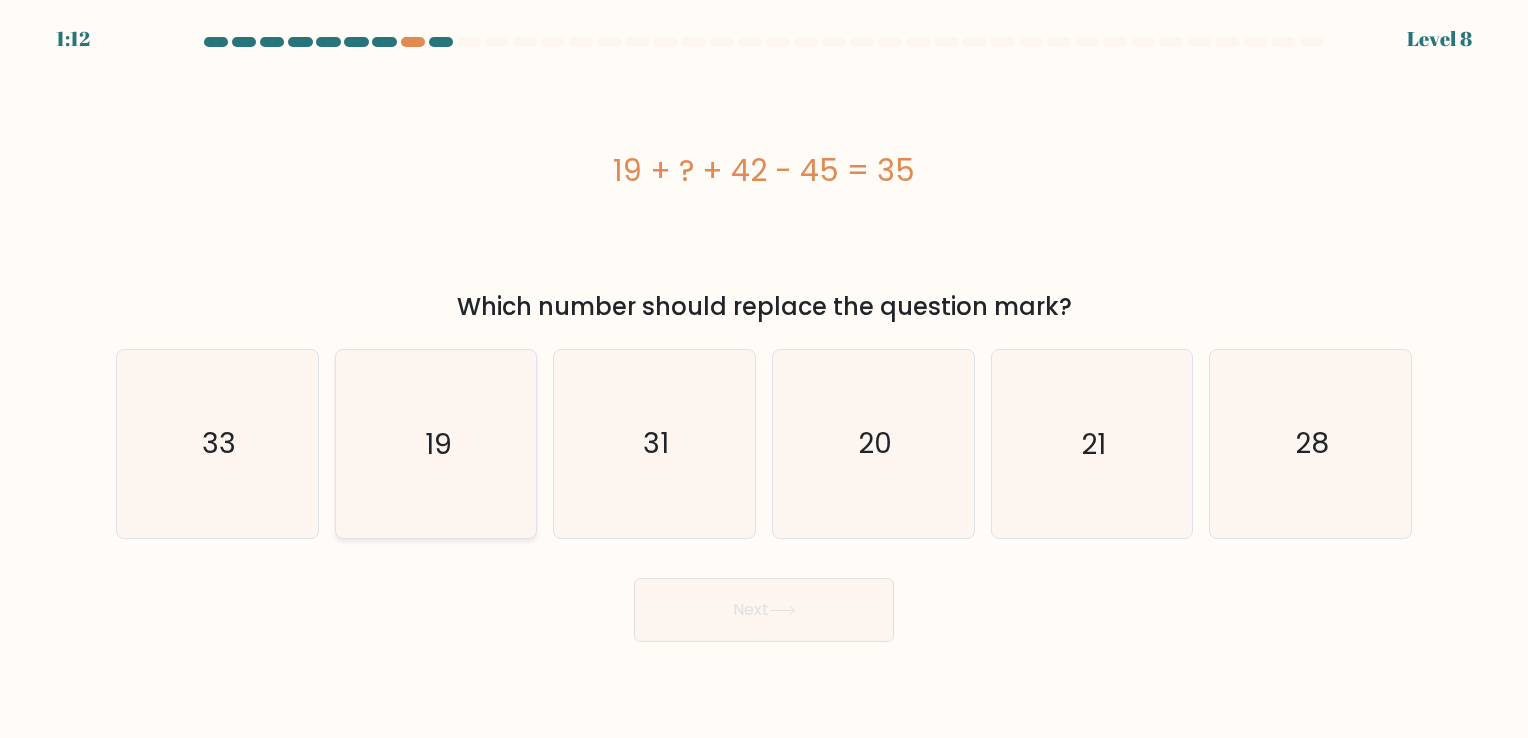 click on "19" 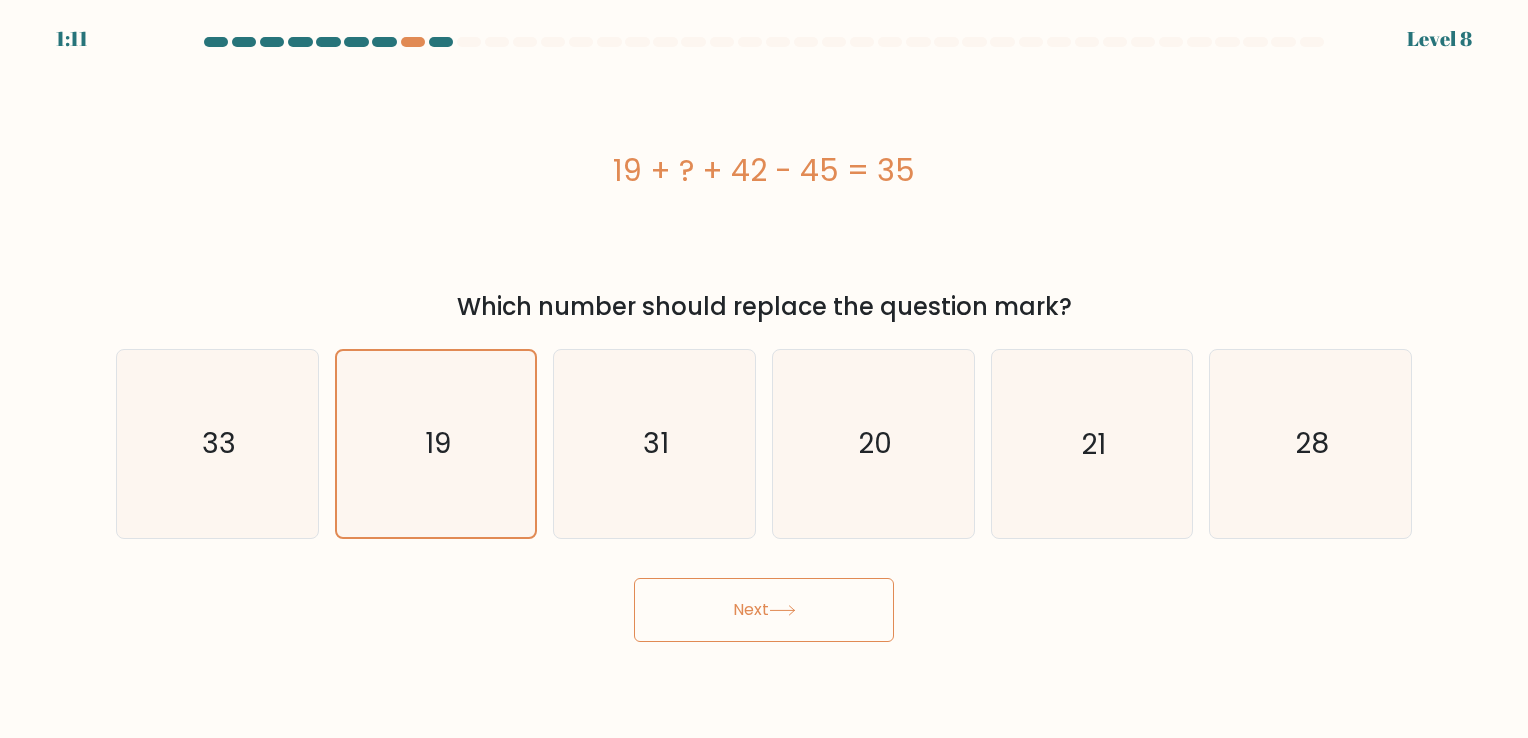 click on "Next" at bounding box center [764, 610] 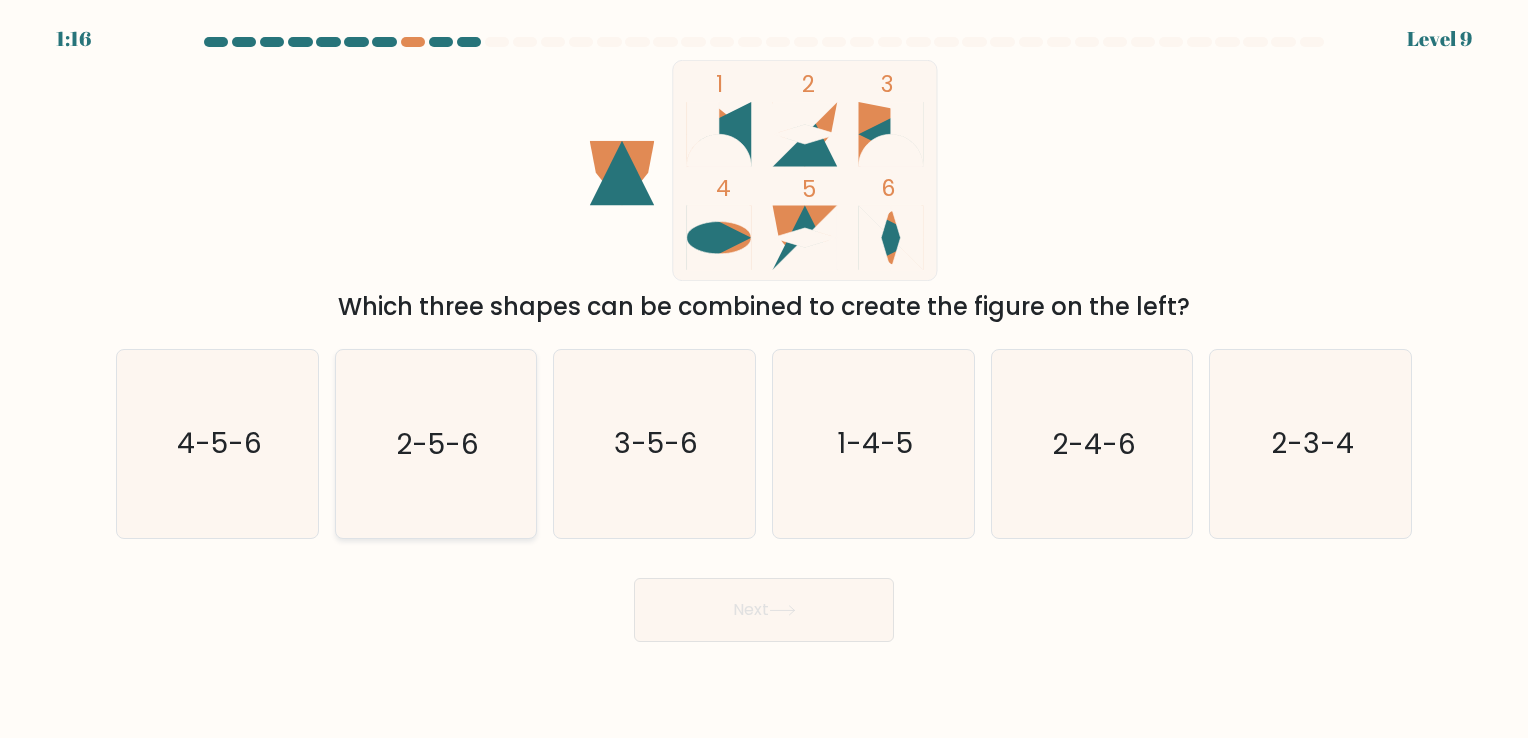 click on "2-5-6" 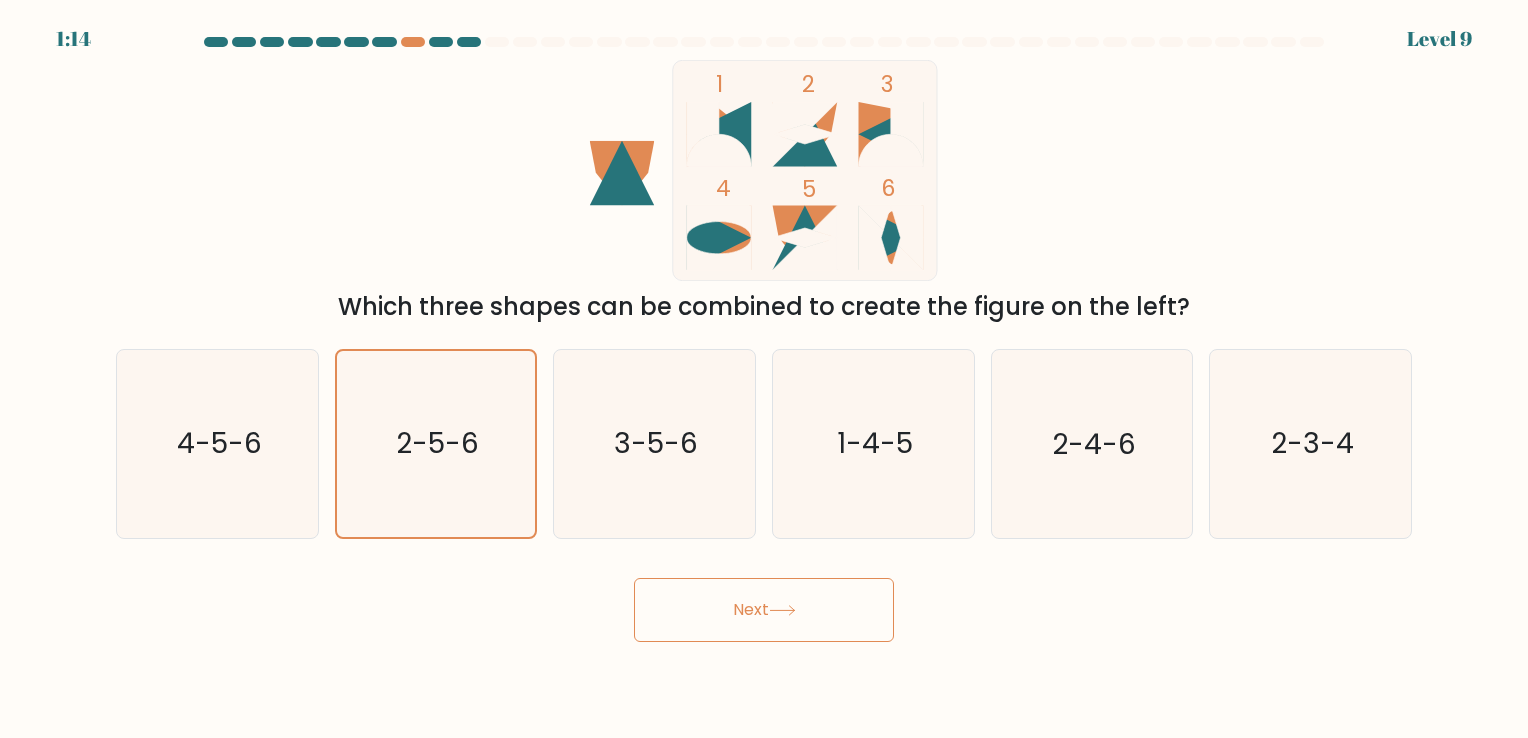 click on "Next" at bounding box center [764, 610] 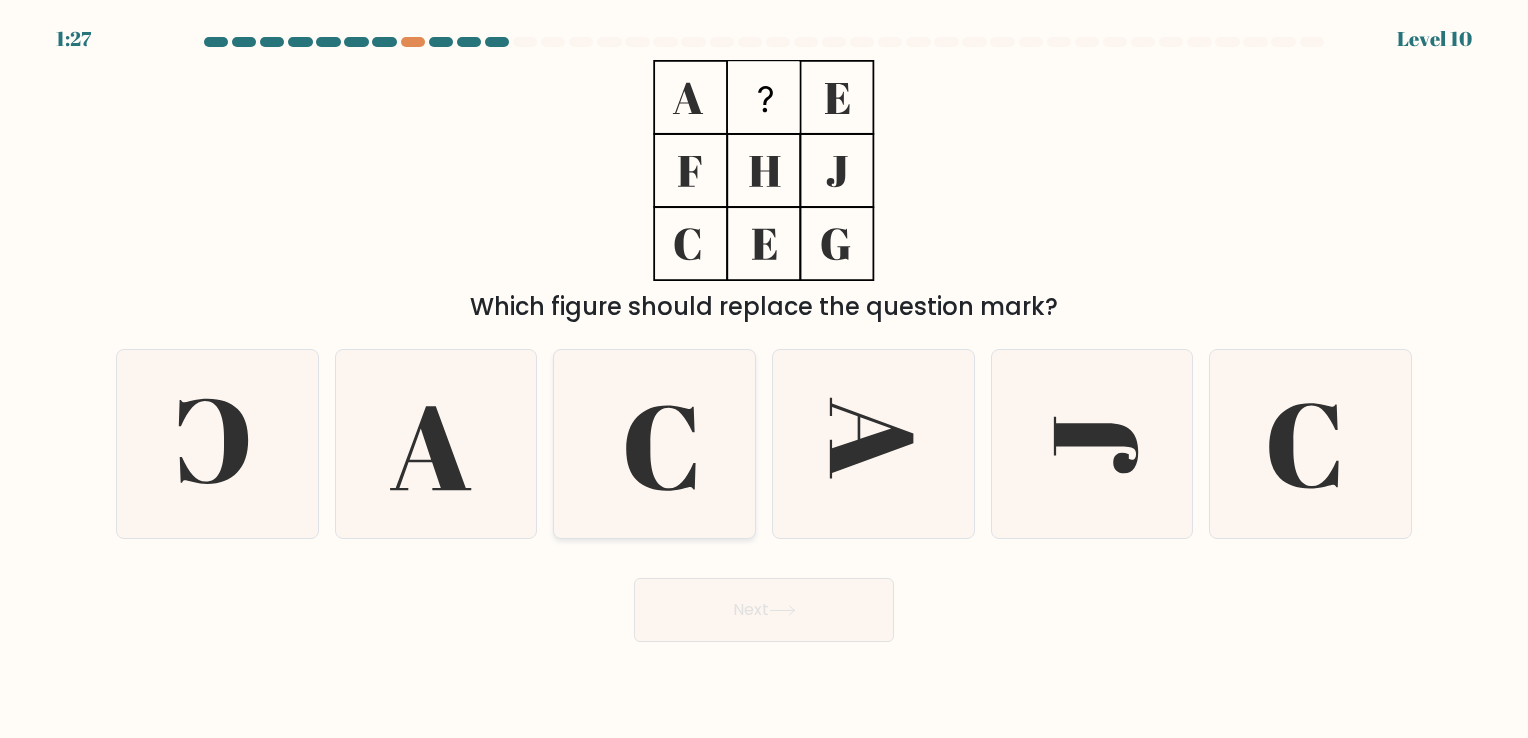 click 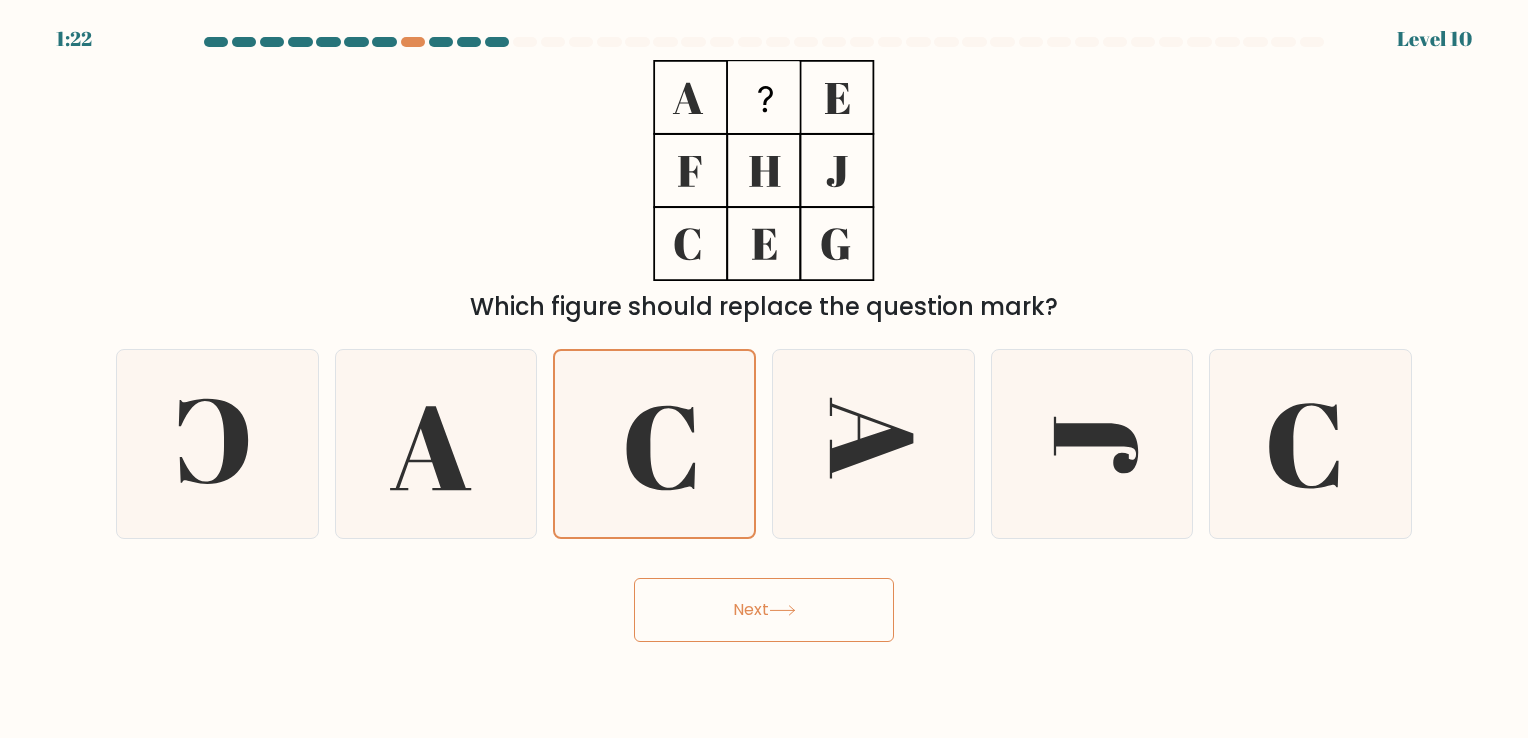 click on "Next" at bounding box center [764, 610] 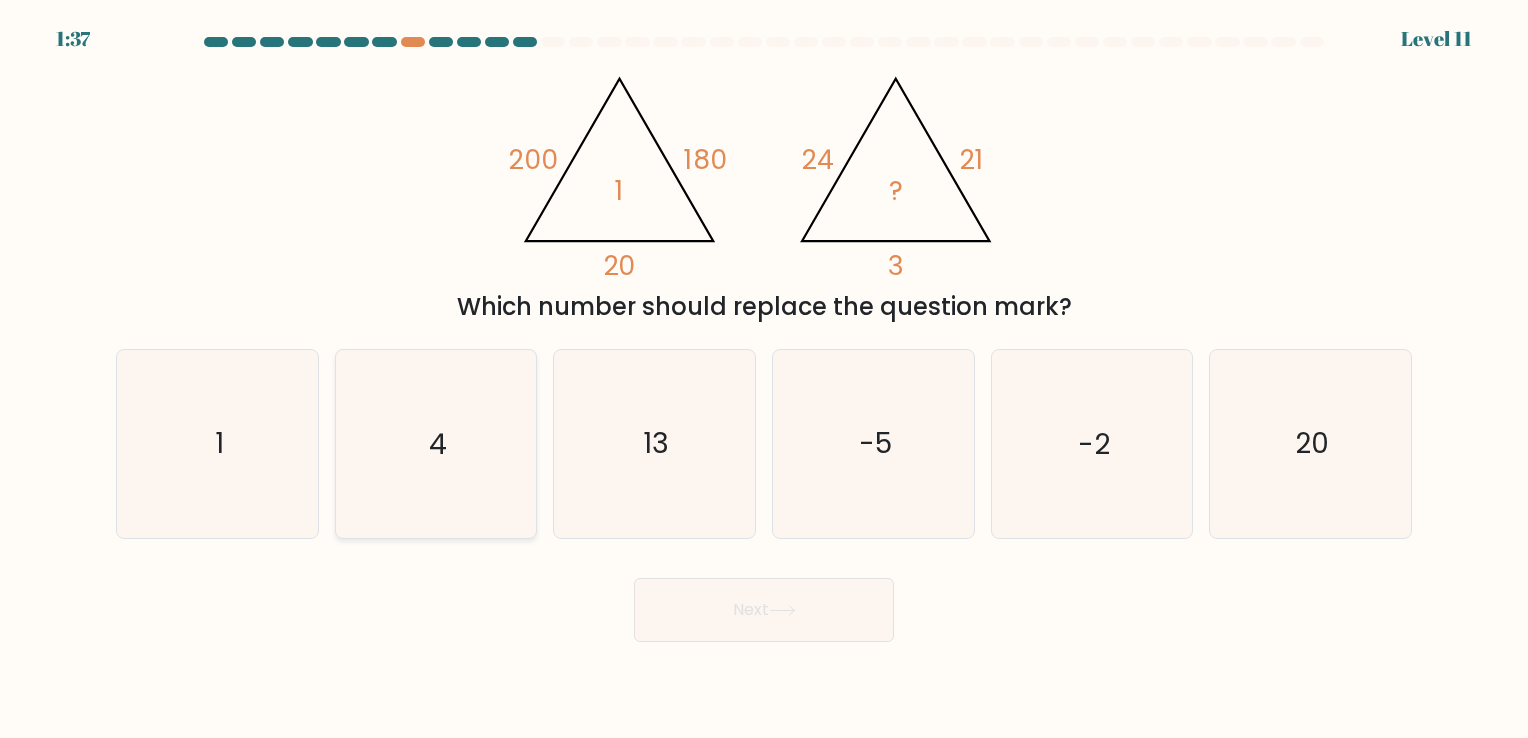 click on "4" 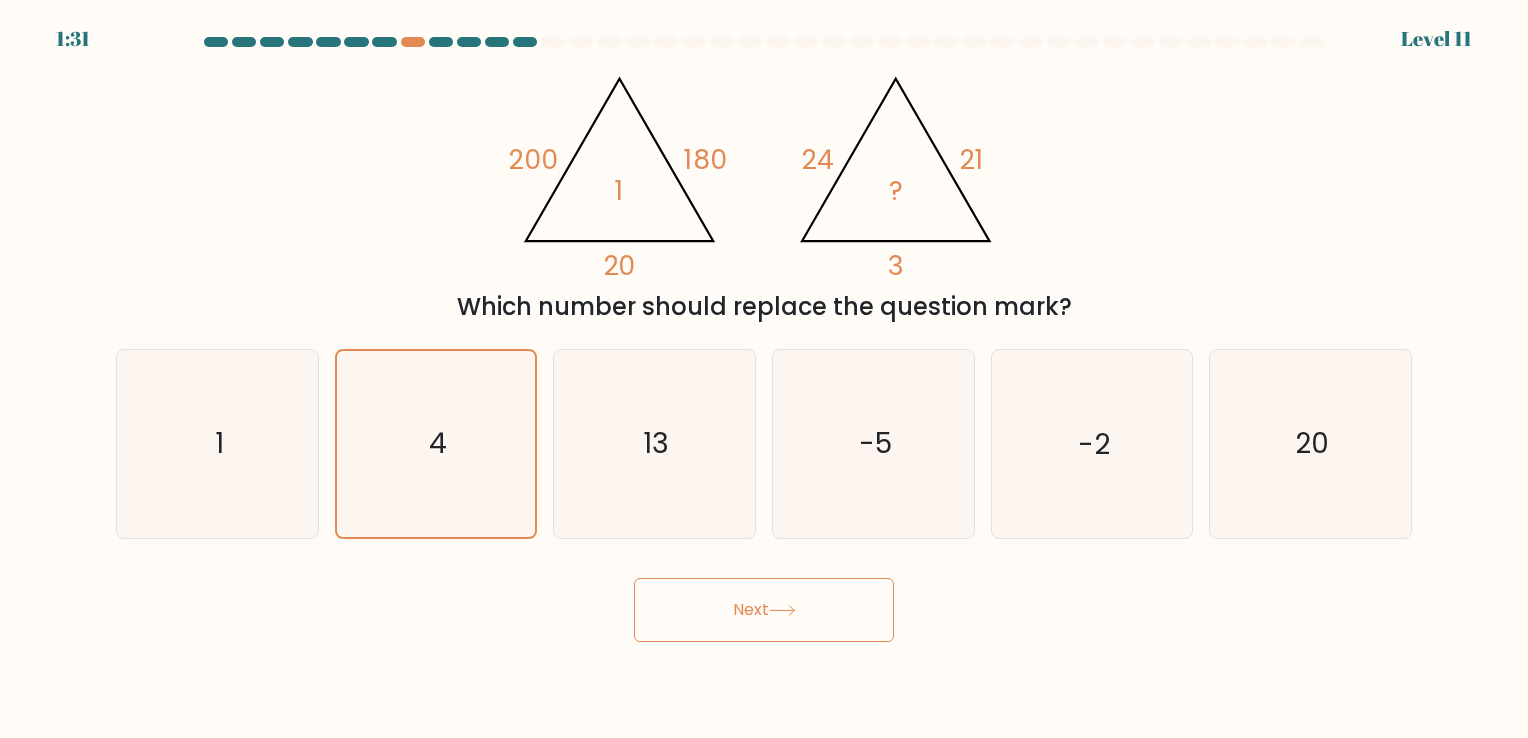 click on "Next" at bounding box center (764, 610) 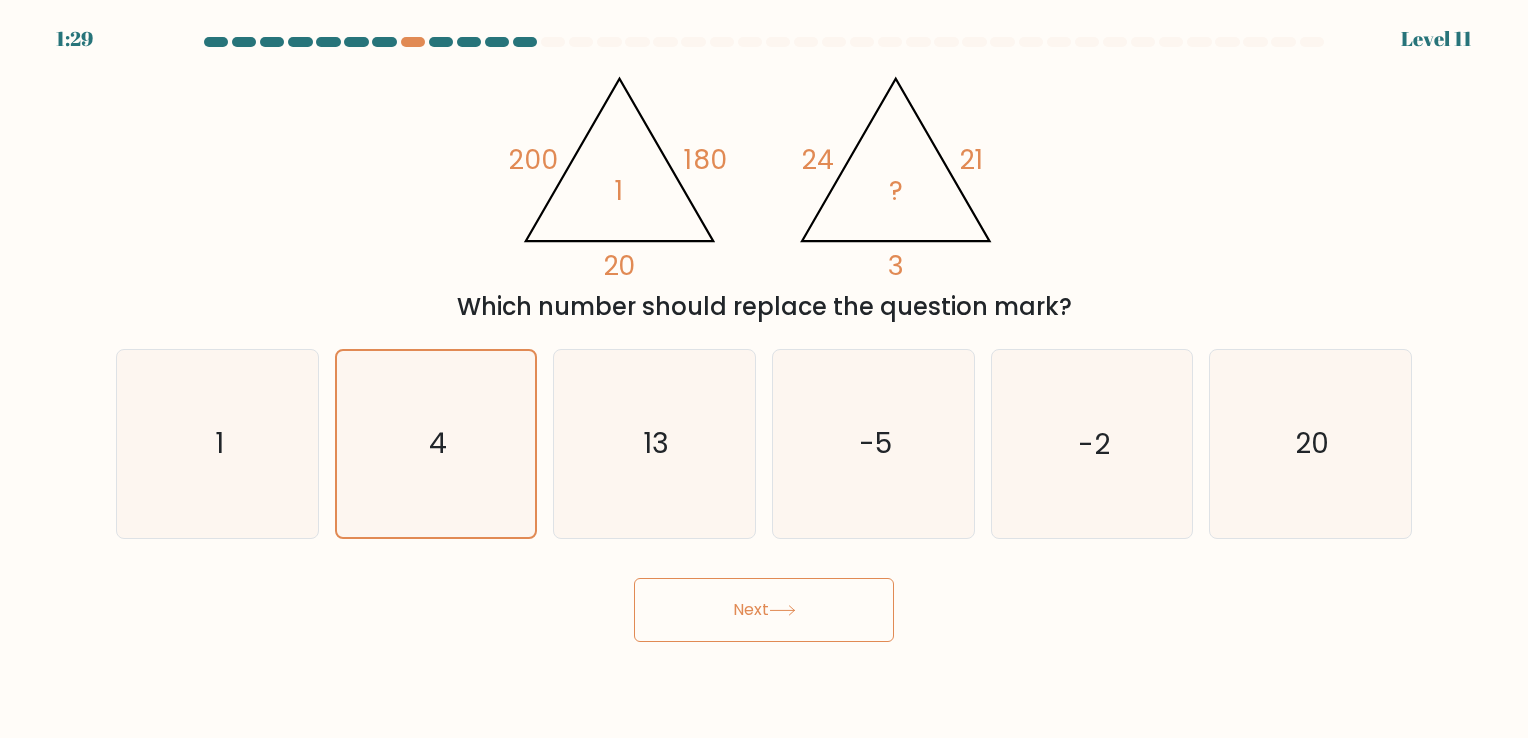 click 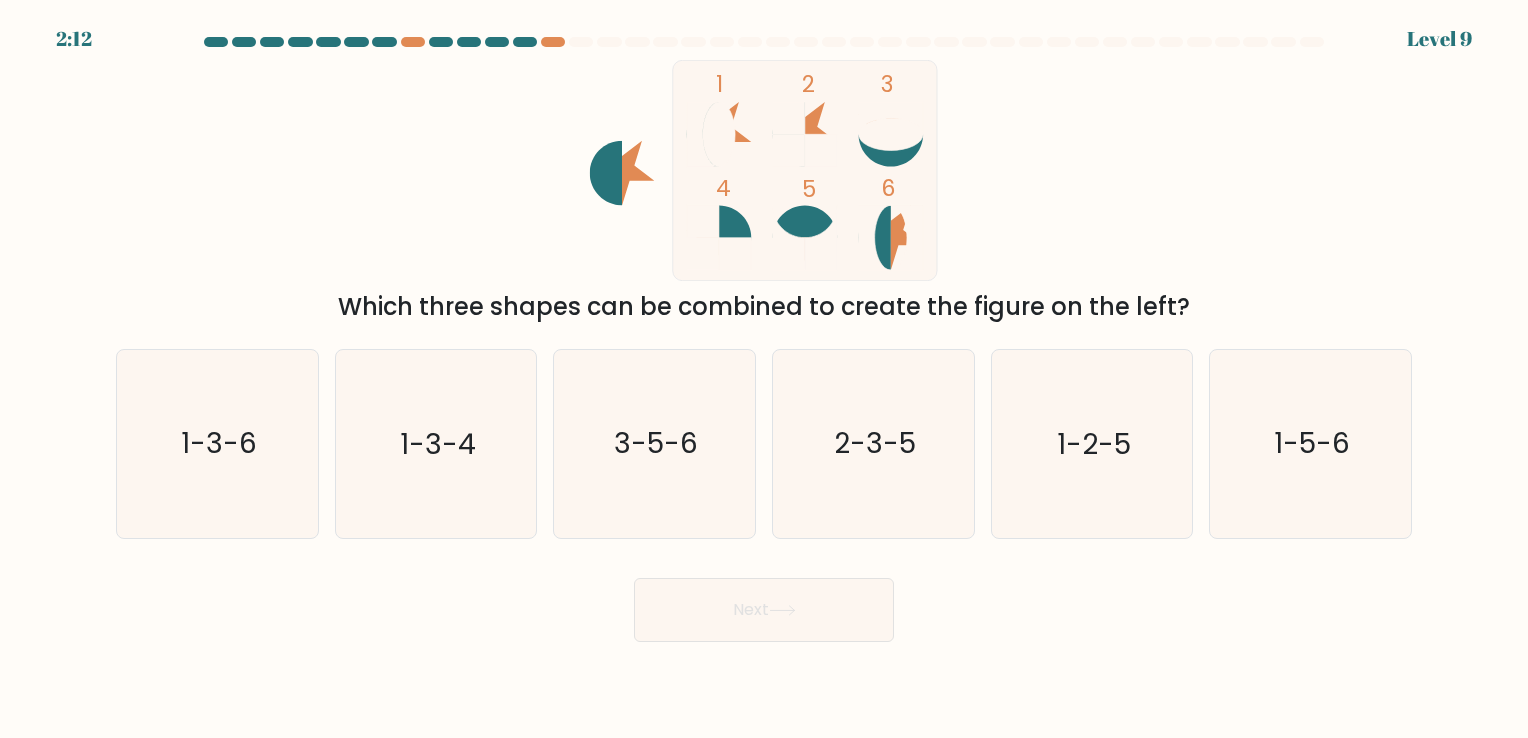 click on "Next" at bounding box center [764, 610] 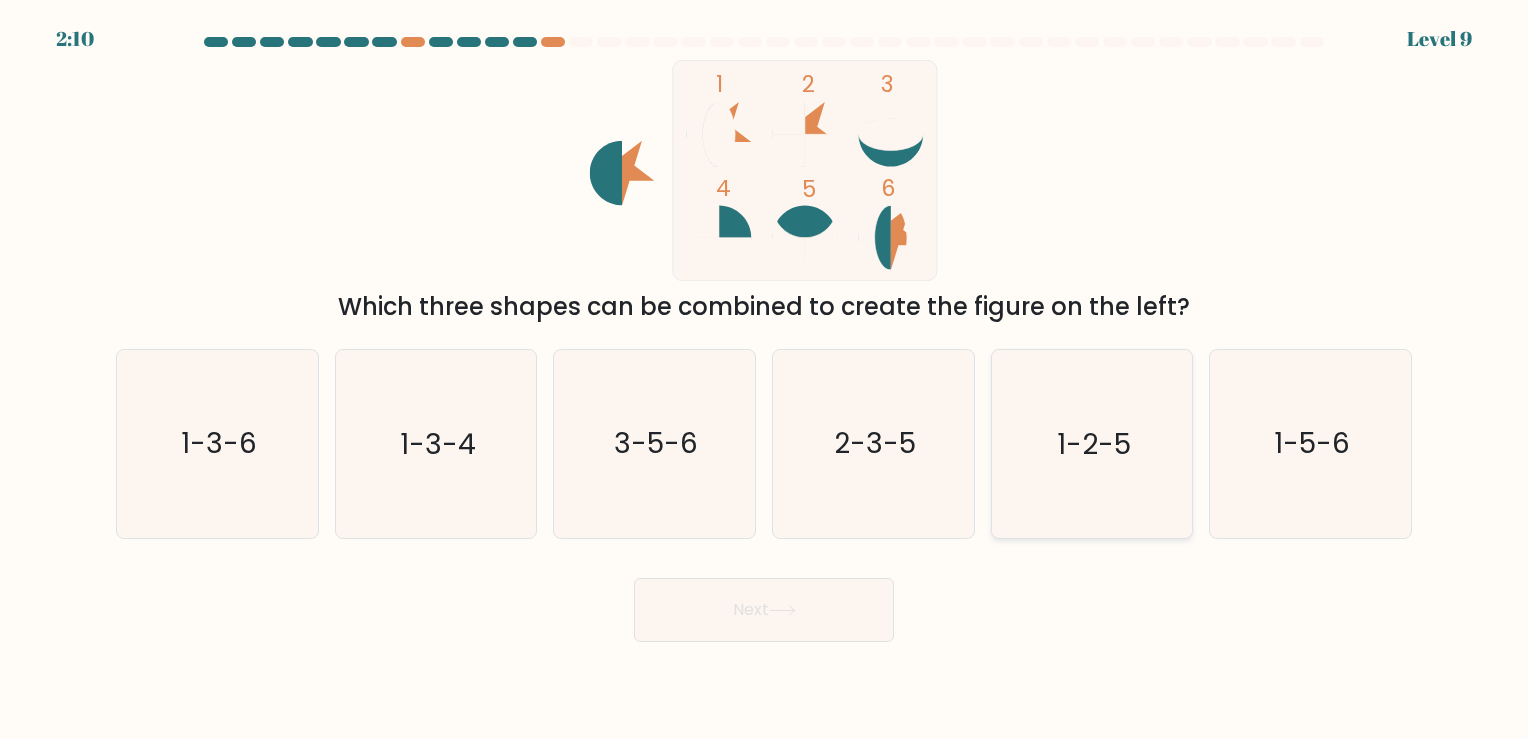 click on "1-2-5" 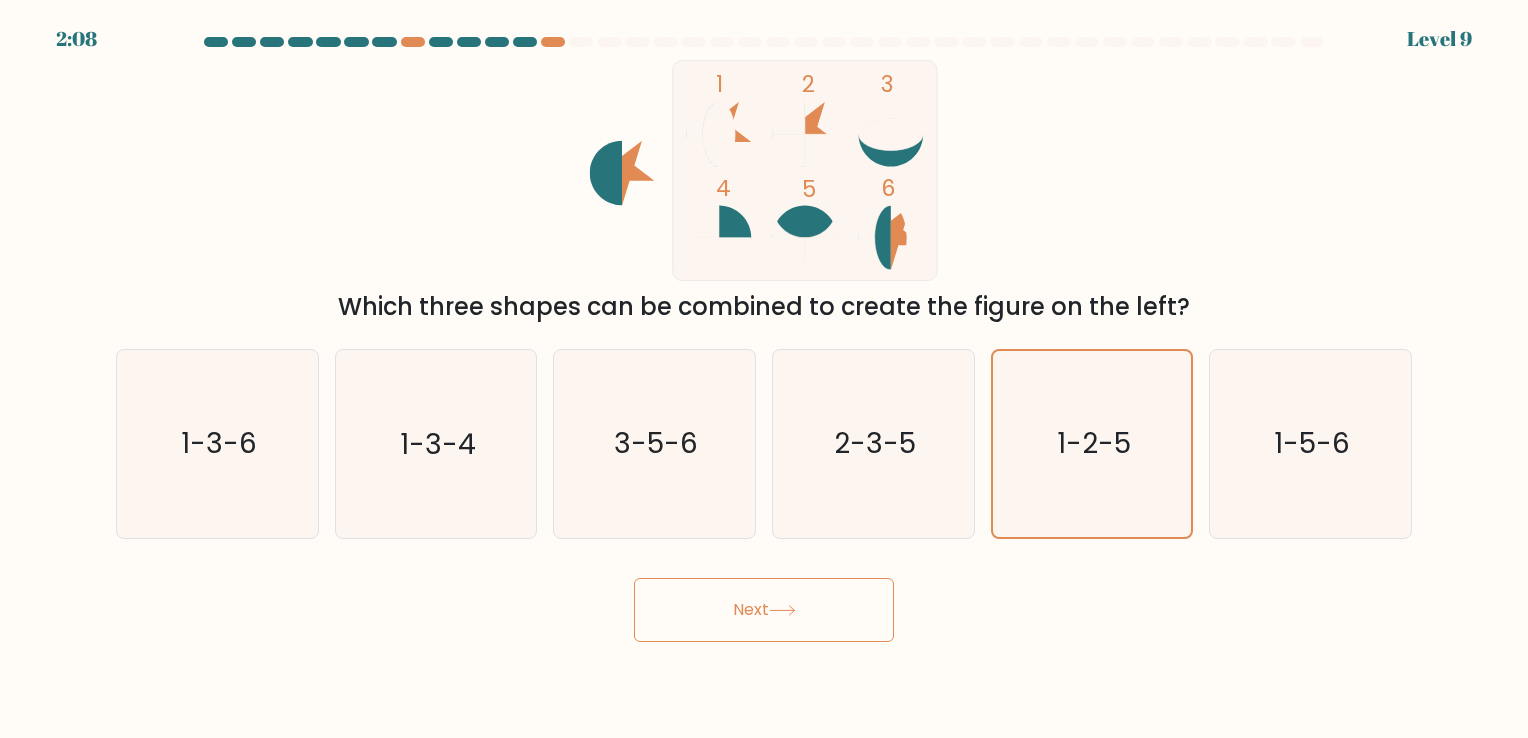 click on "1
2
3
4
5
6
Which three shapes can be combined to create the figure on the left?" at bounding box center [764, 192] 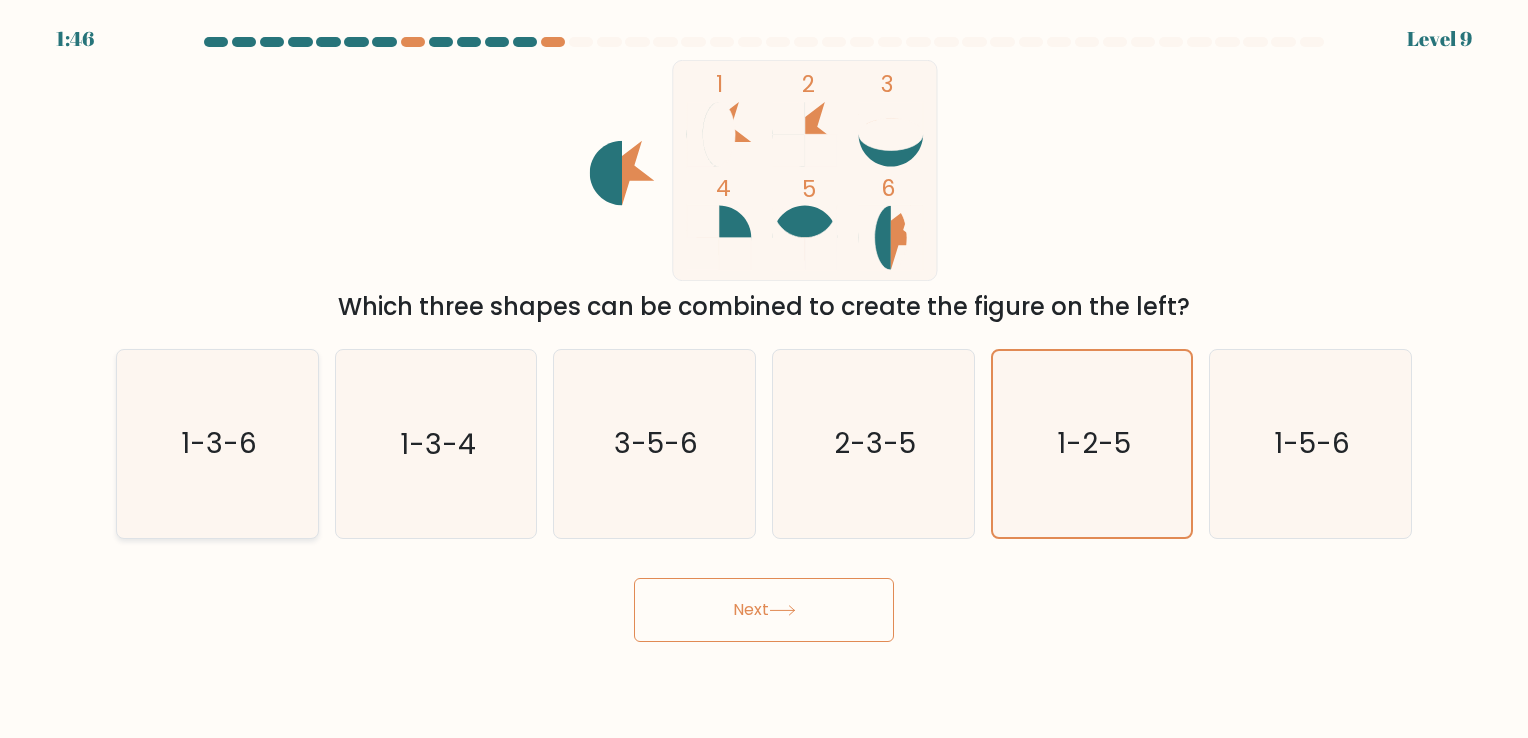 click on "1-3-6" 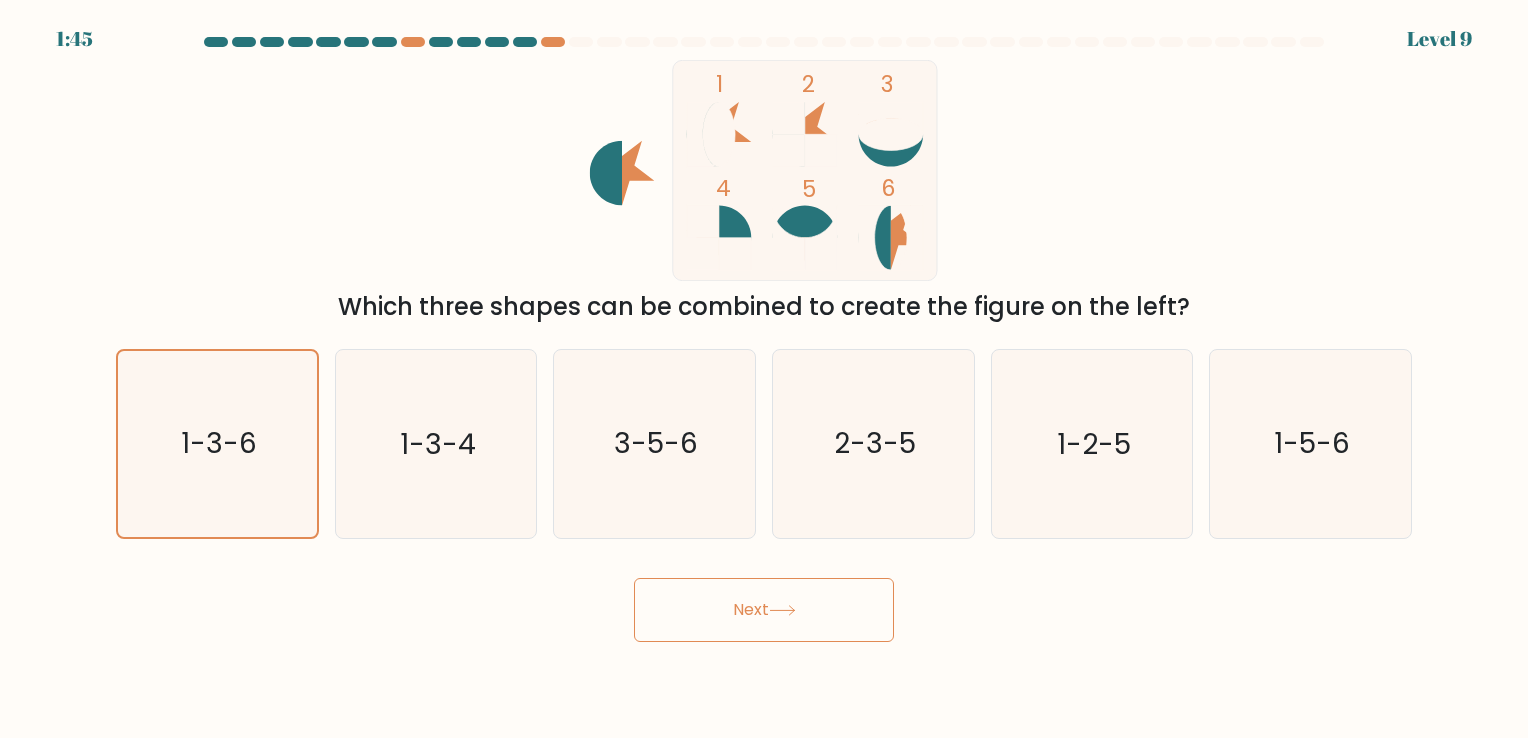 click on "Next" at bounding box center (764, 610) 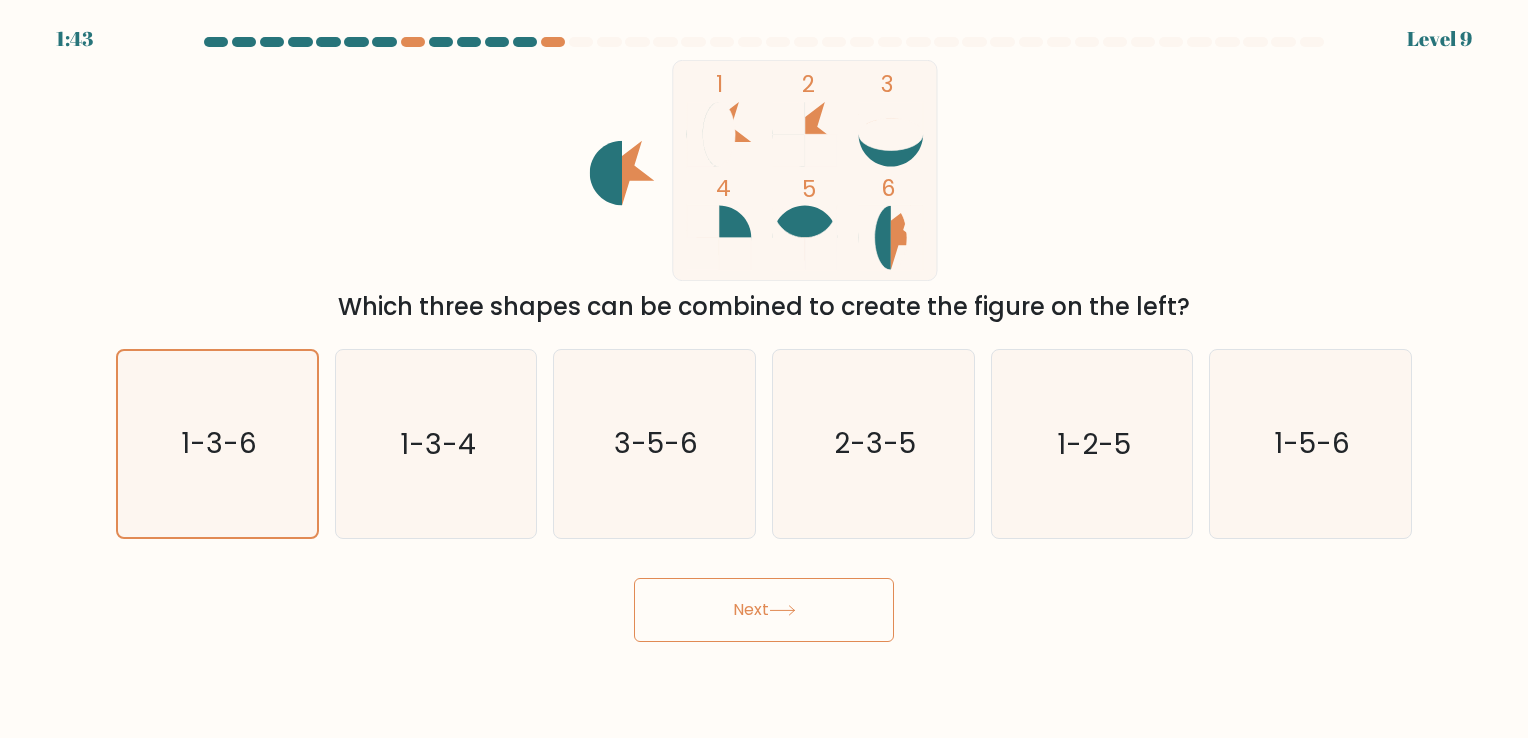 click on "Next" at bounding box center [764, 610] 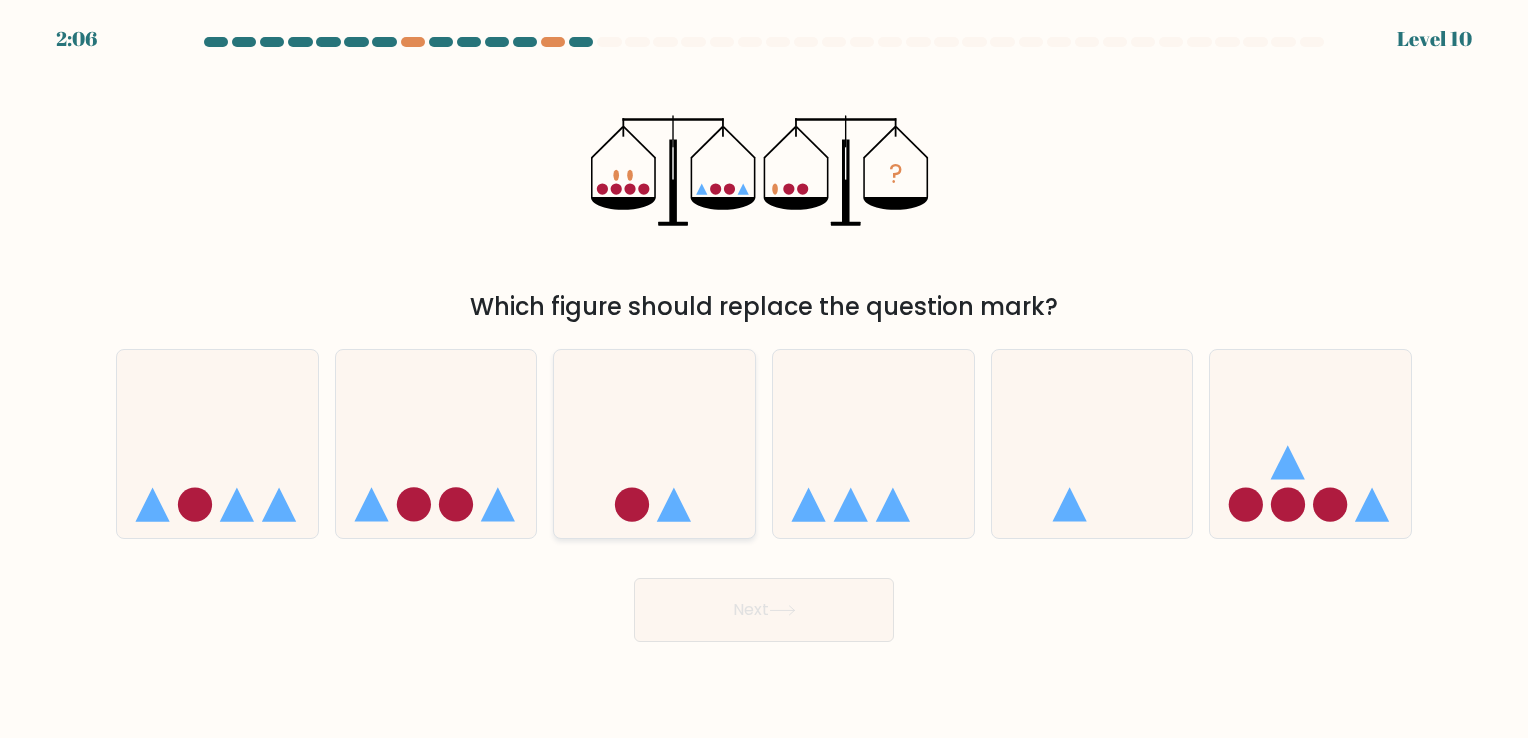 click 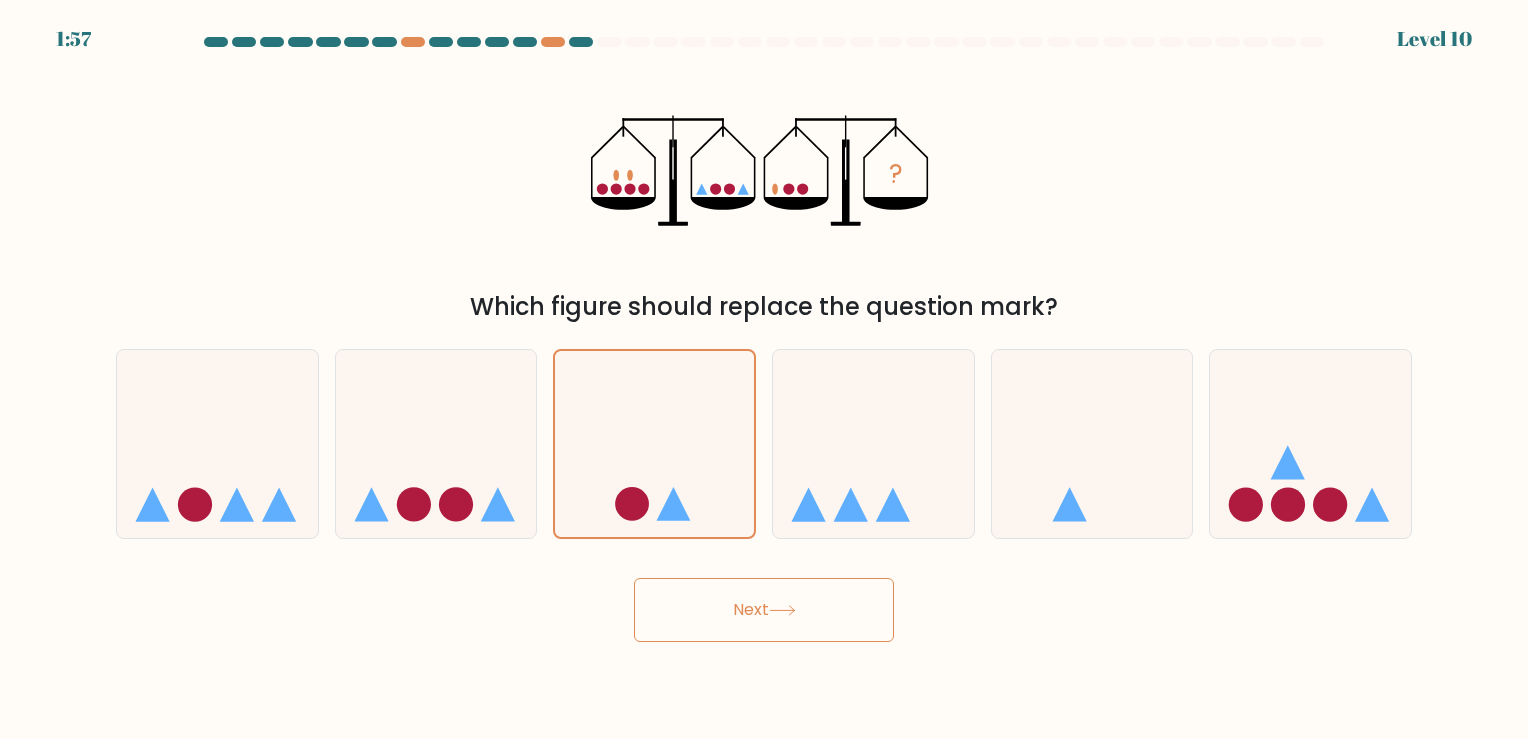 click 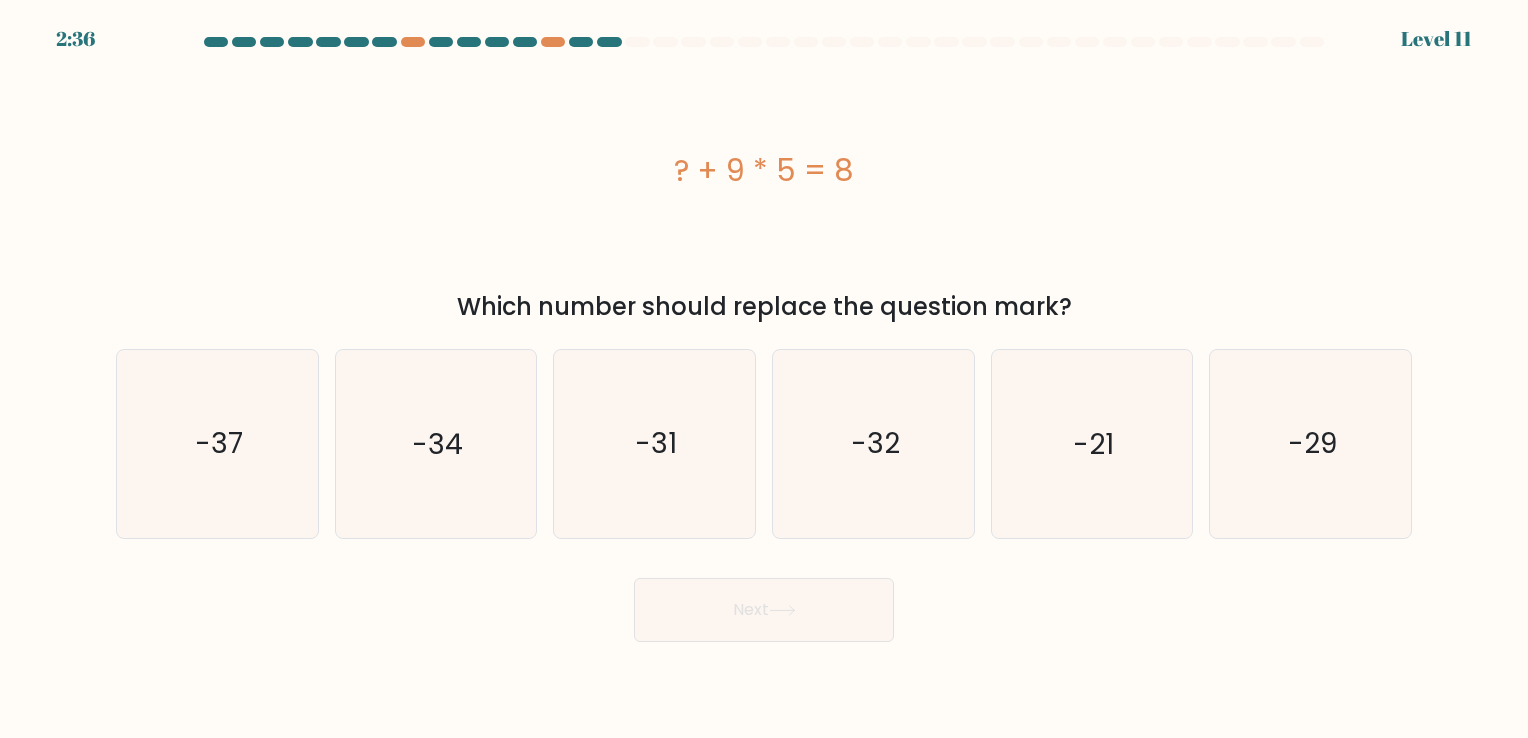 click on "? + 9 * 5 = 8" at bounding box center (764, 170) 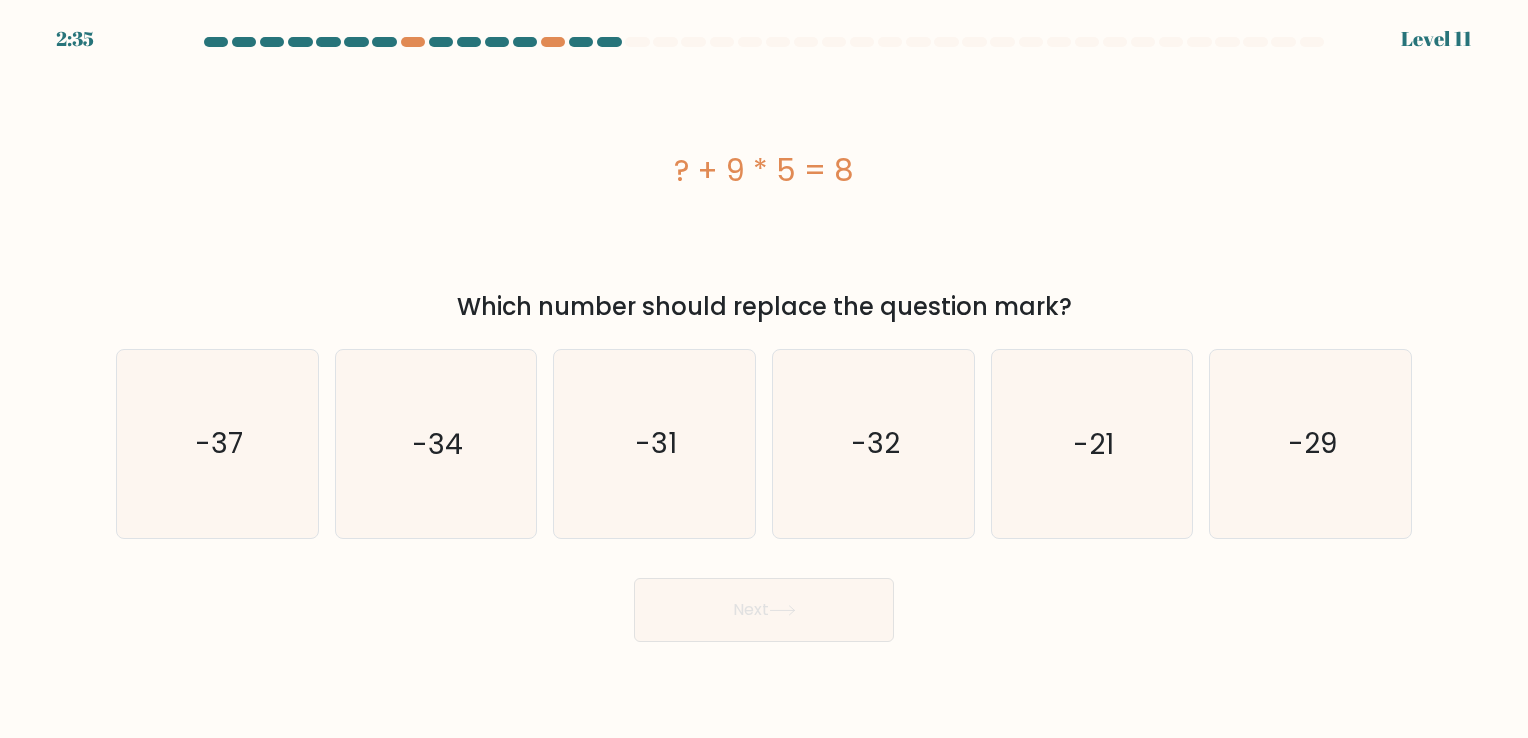 drag, startPoint x: 670, startPoint y: 174, endPoint x: 872, endPoint y: 168, distance: 202.0891 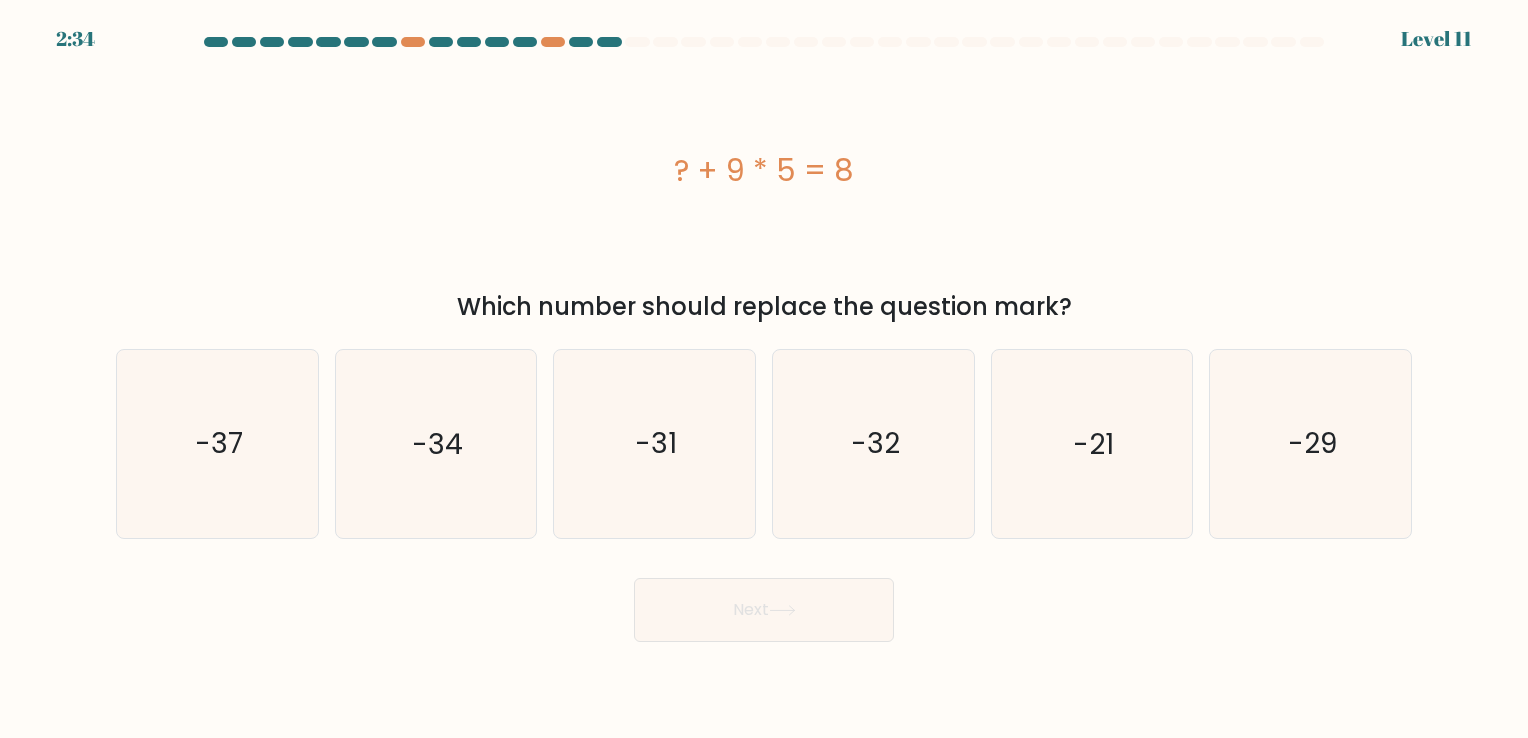 copy on "? + 9 * 5 = 8" 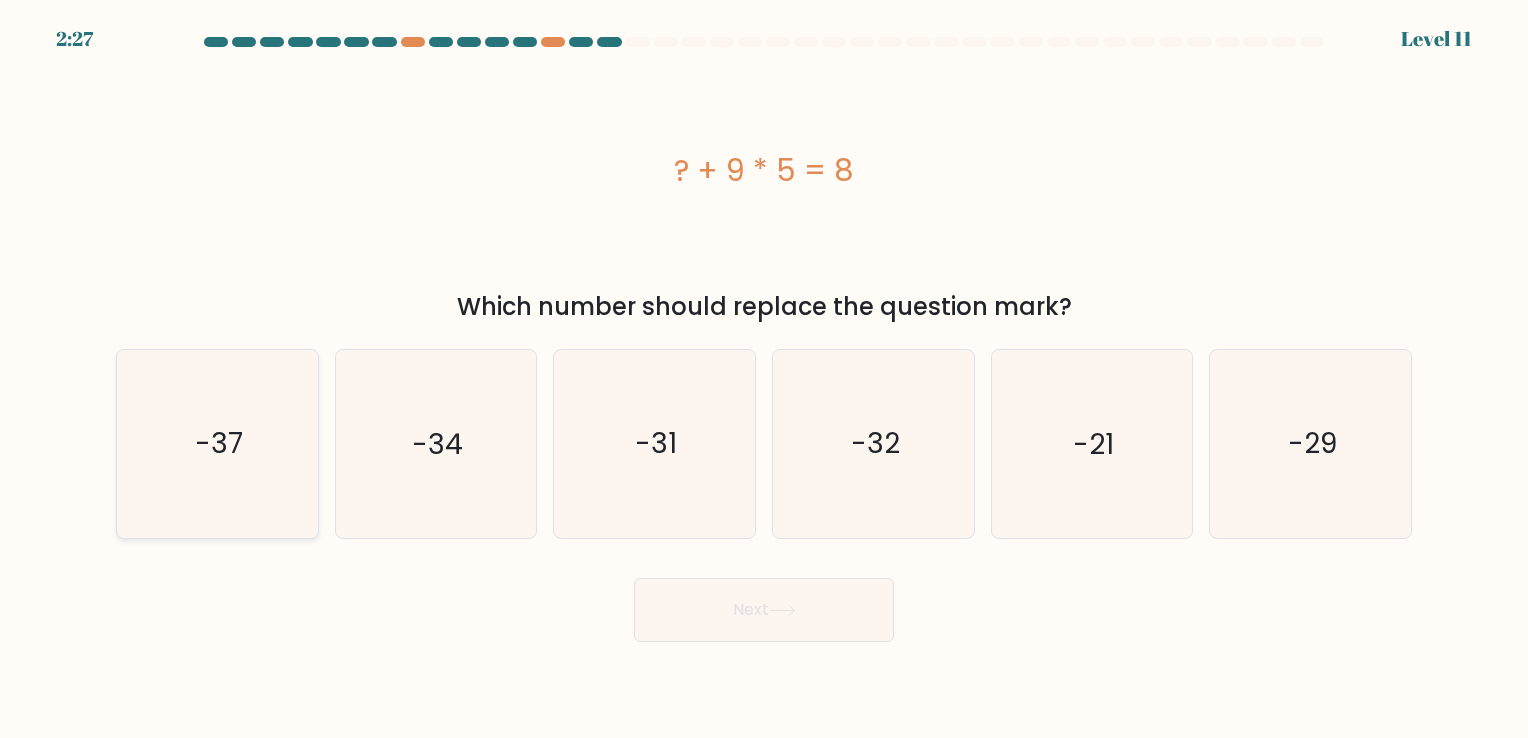 click on "-37" 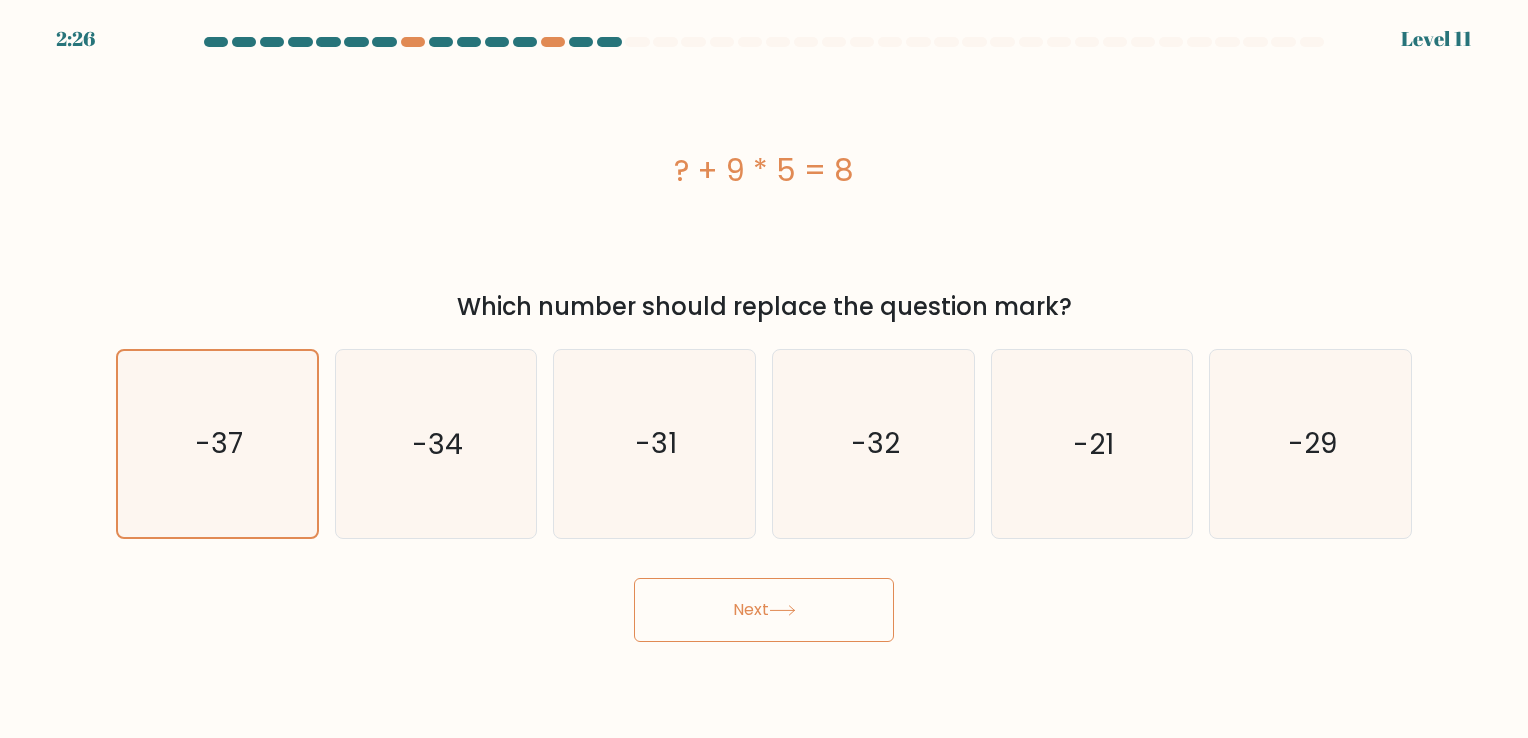 click on "Next" at bounding box center [764, 610] 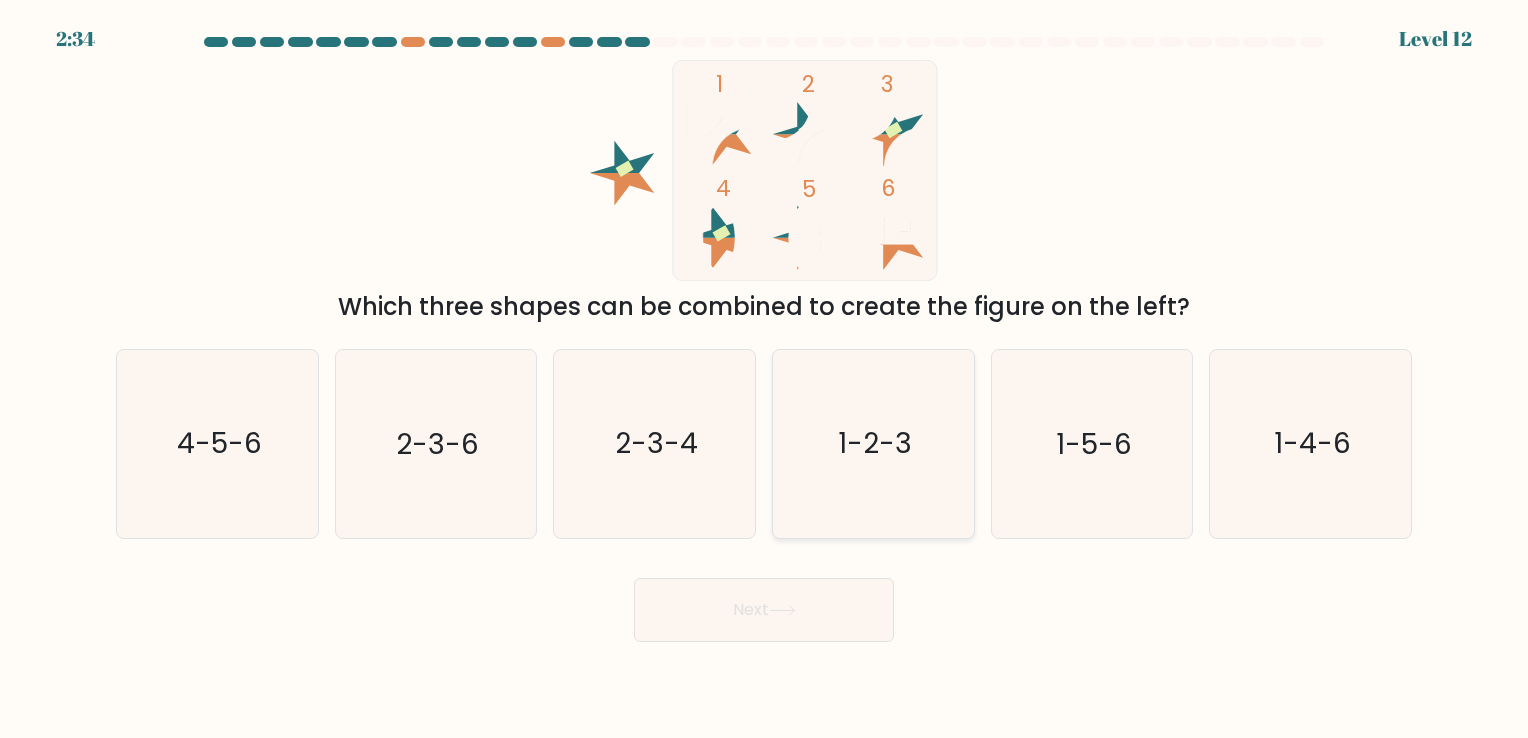 click on "1-2-3" 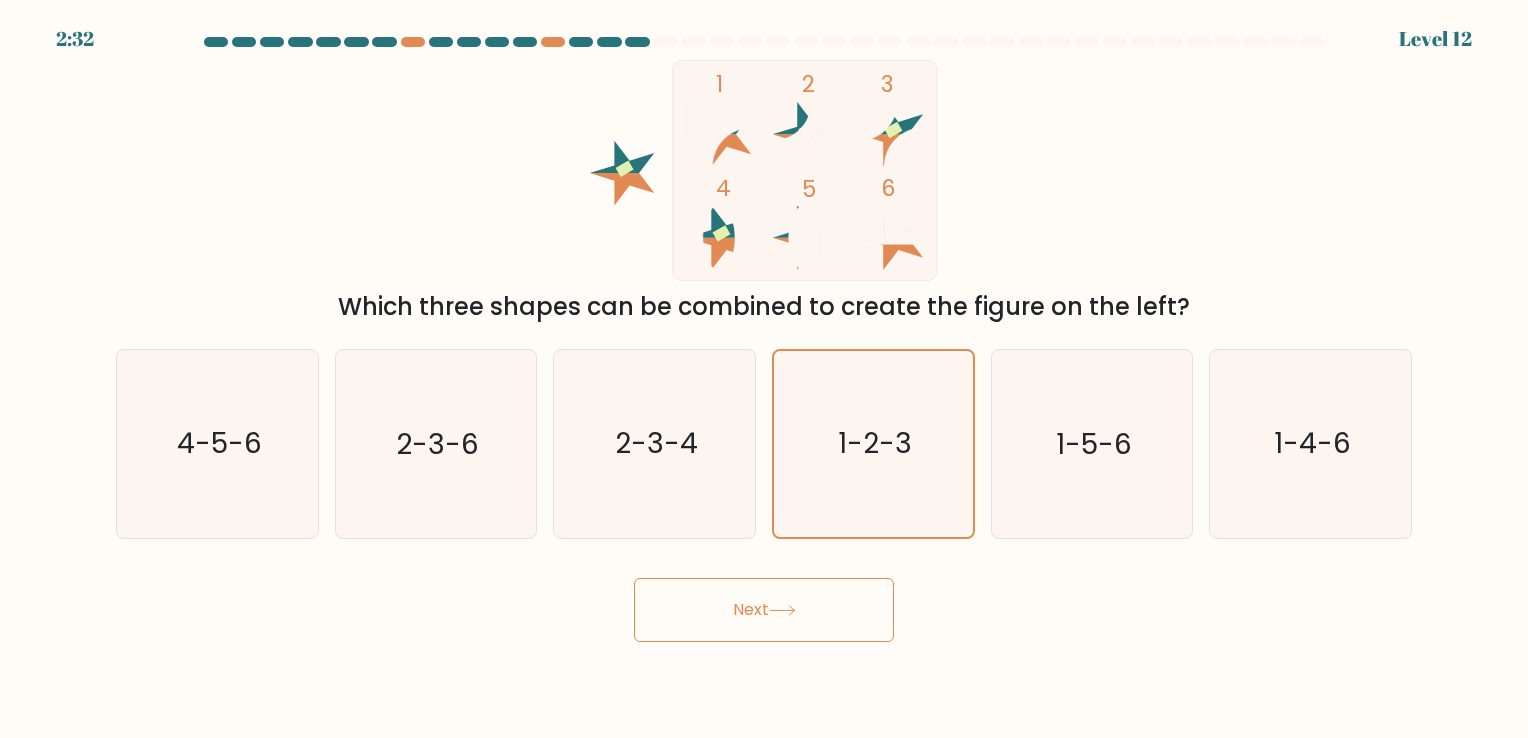 click on "Next" at bounding box center (764, 610) 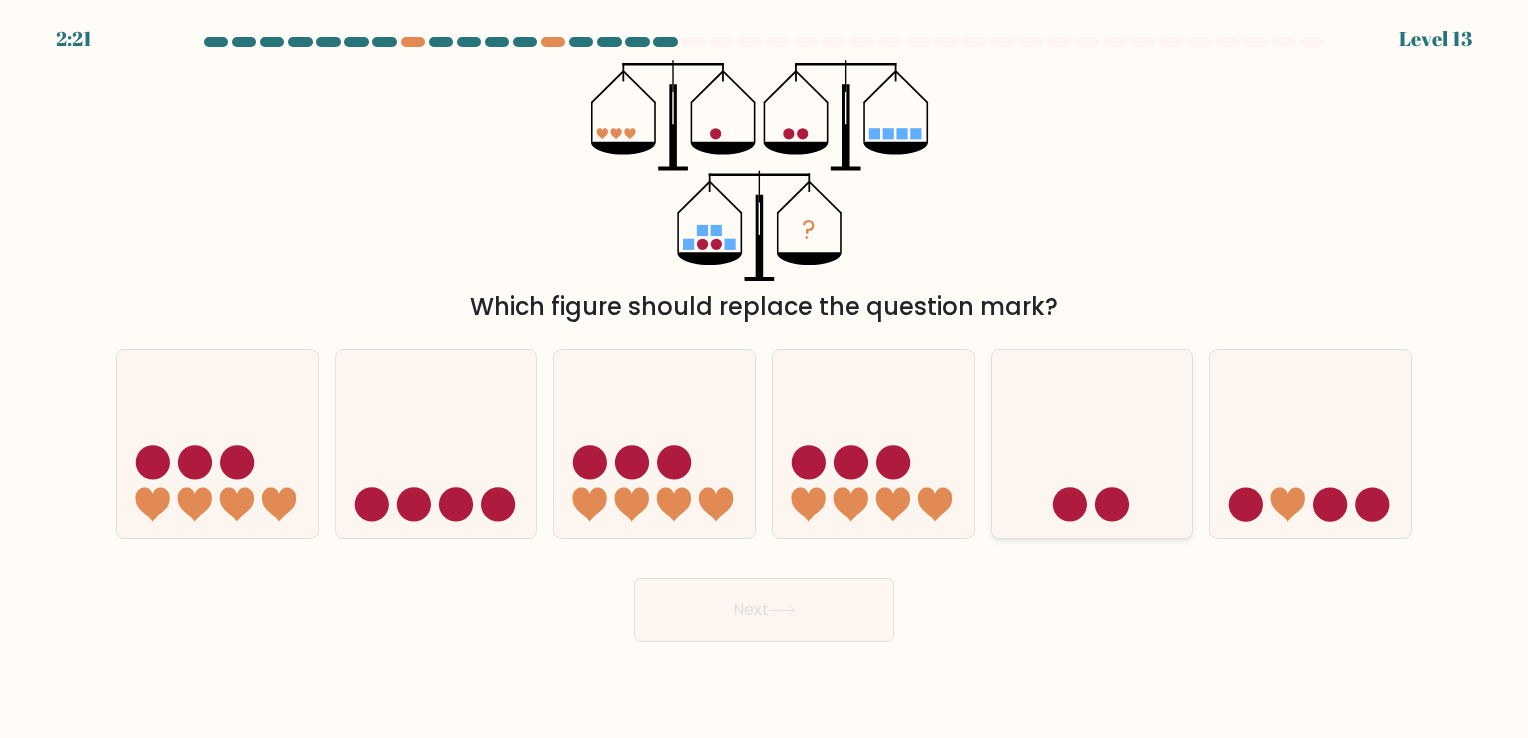 click 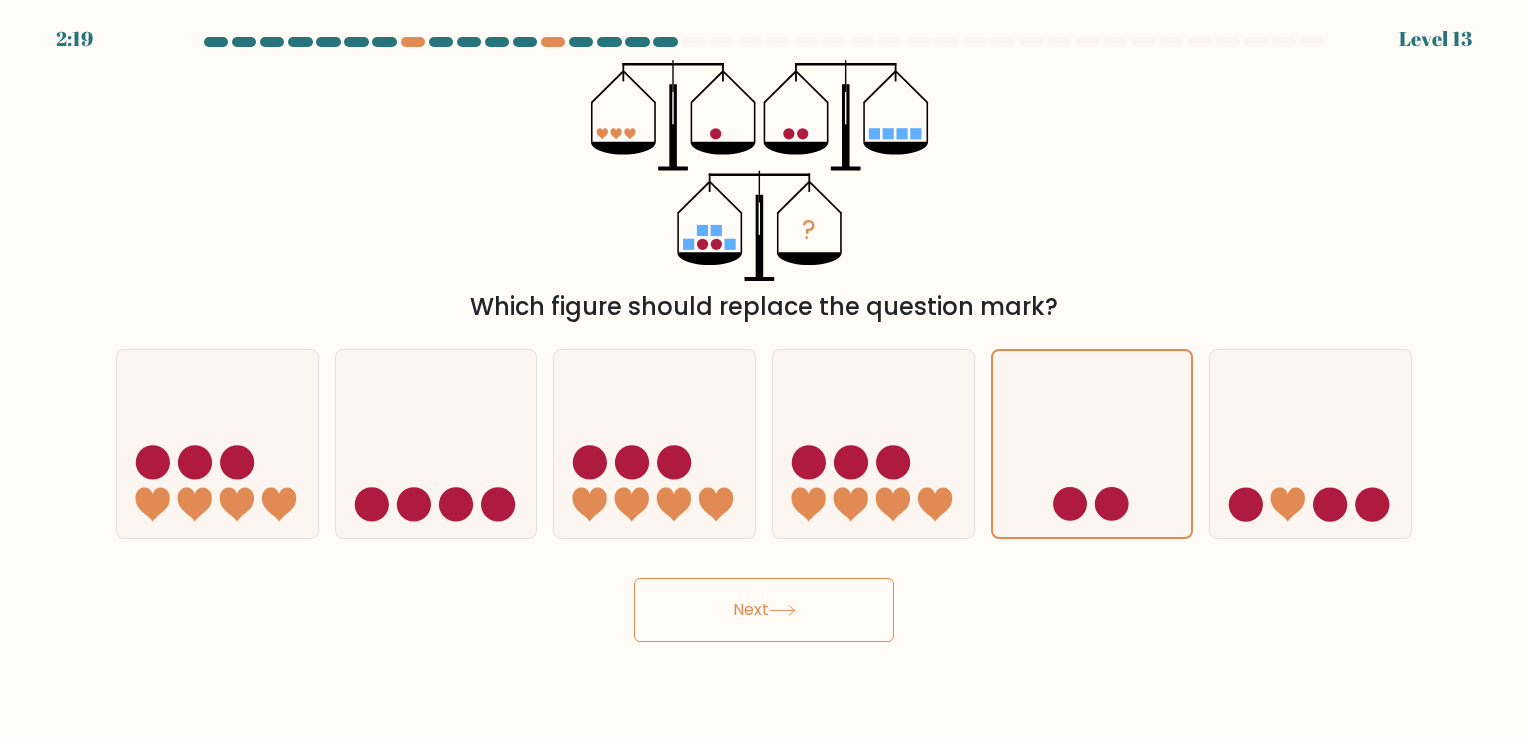 click on "c." at bounding box center (654, 443) 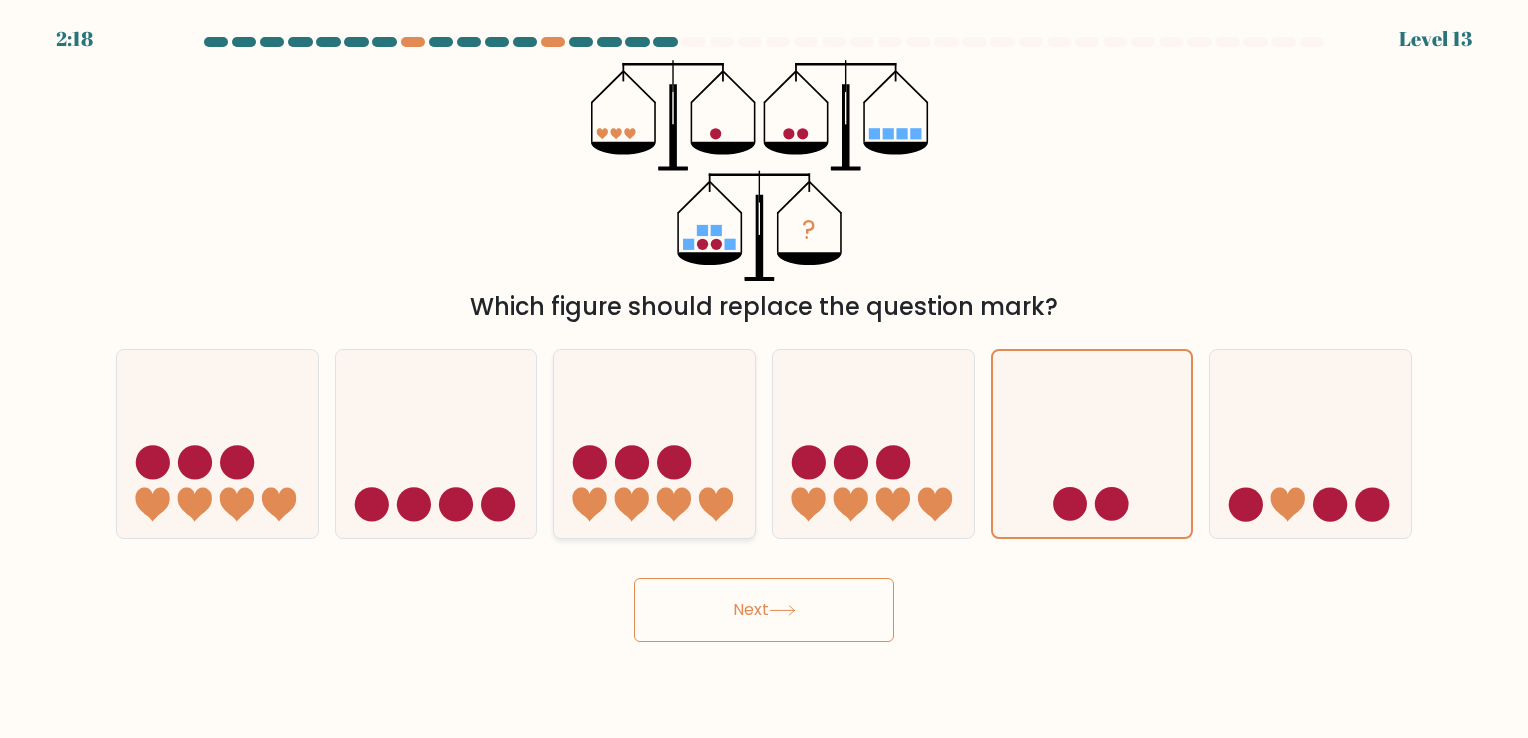 click 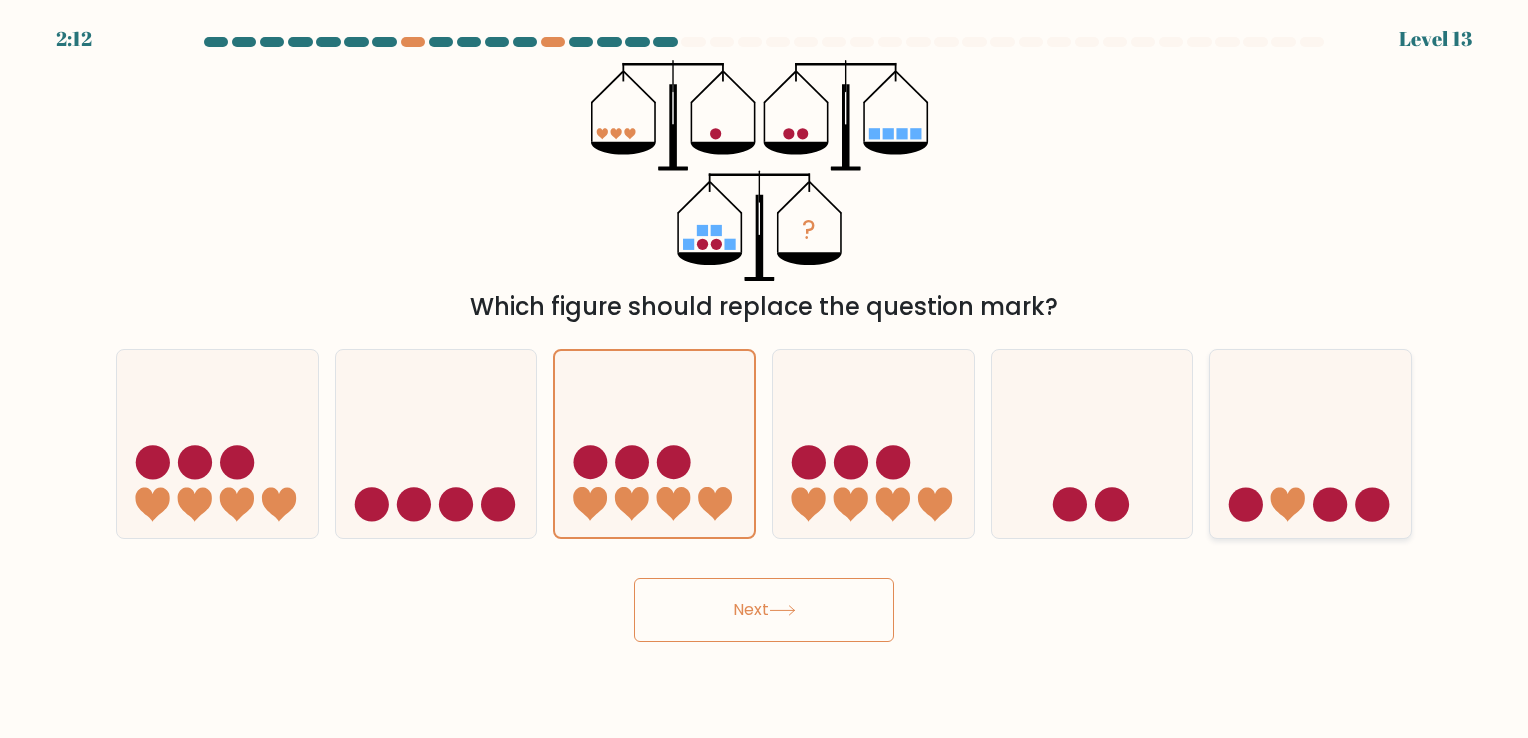 click 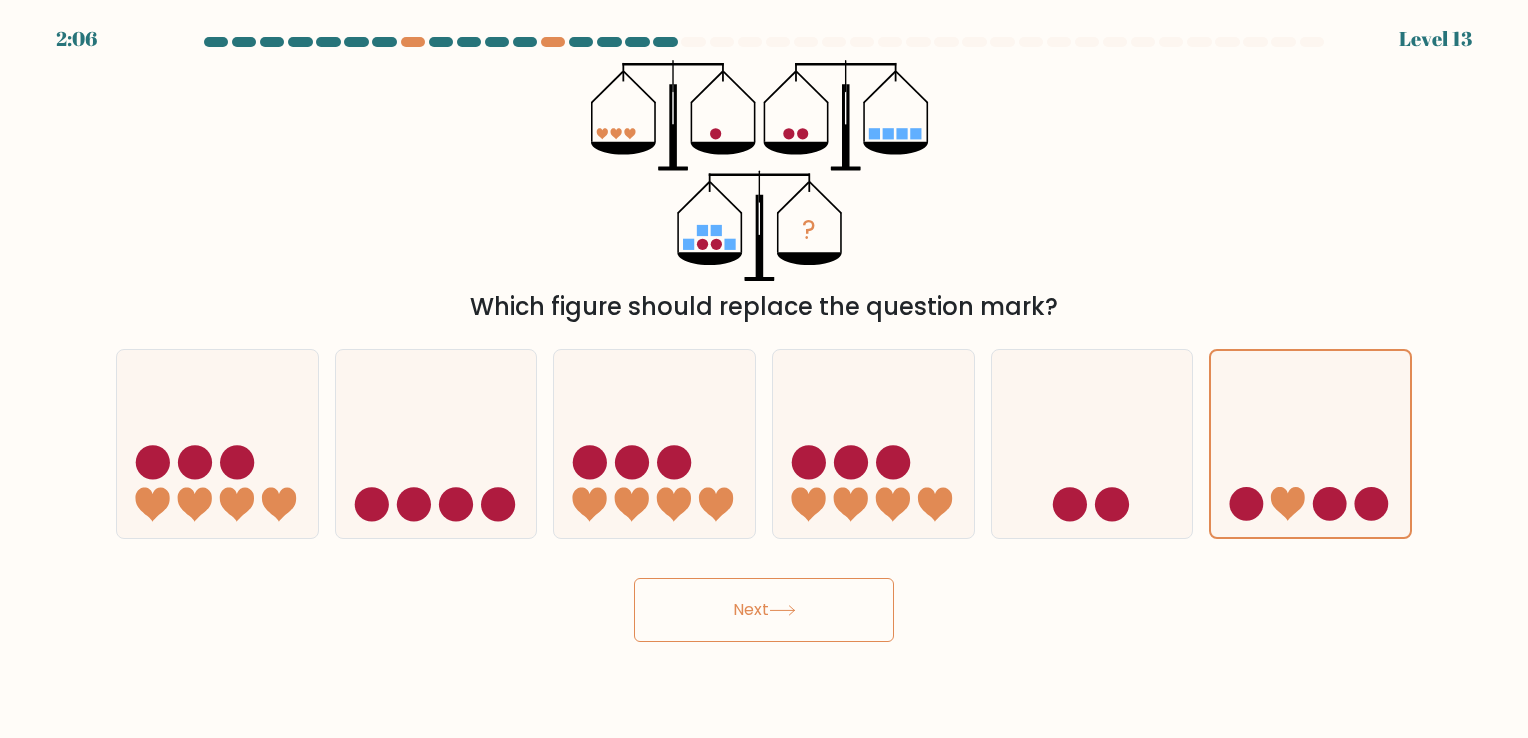 click on "Next" at bounding box center [764, 610] 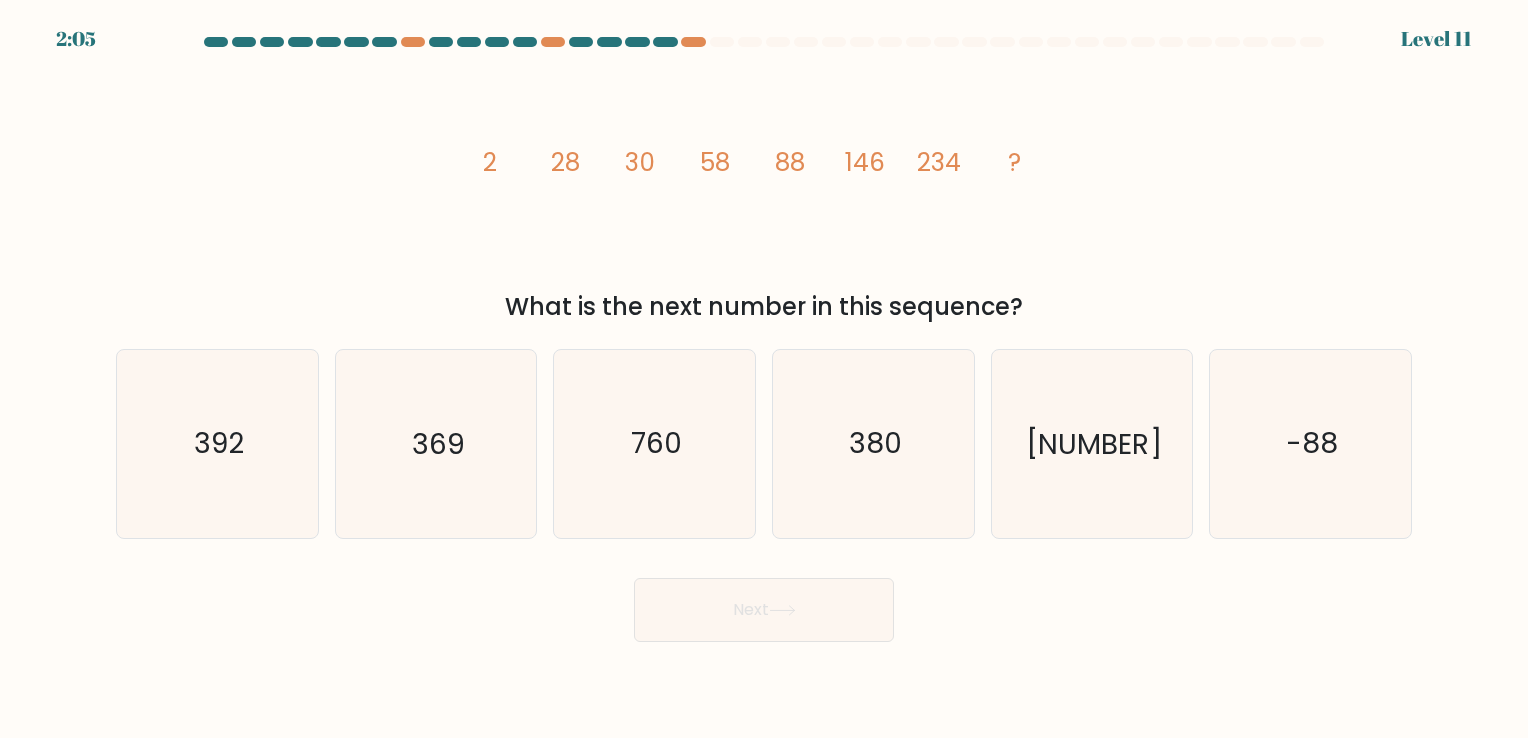 click on "Next" at bounding box center (764, 610) 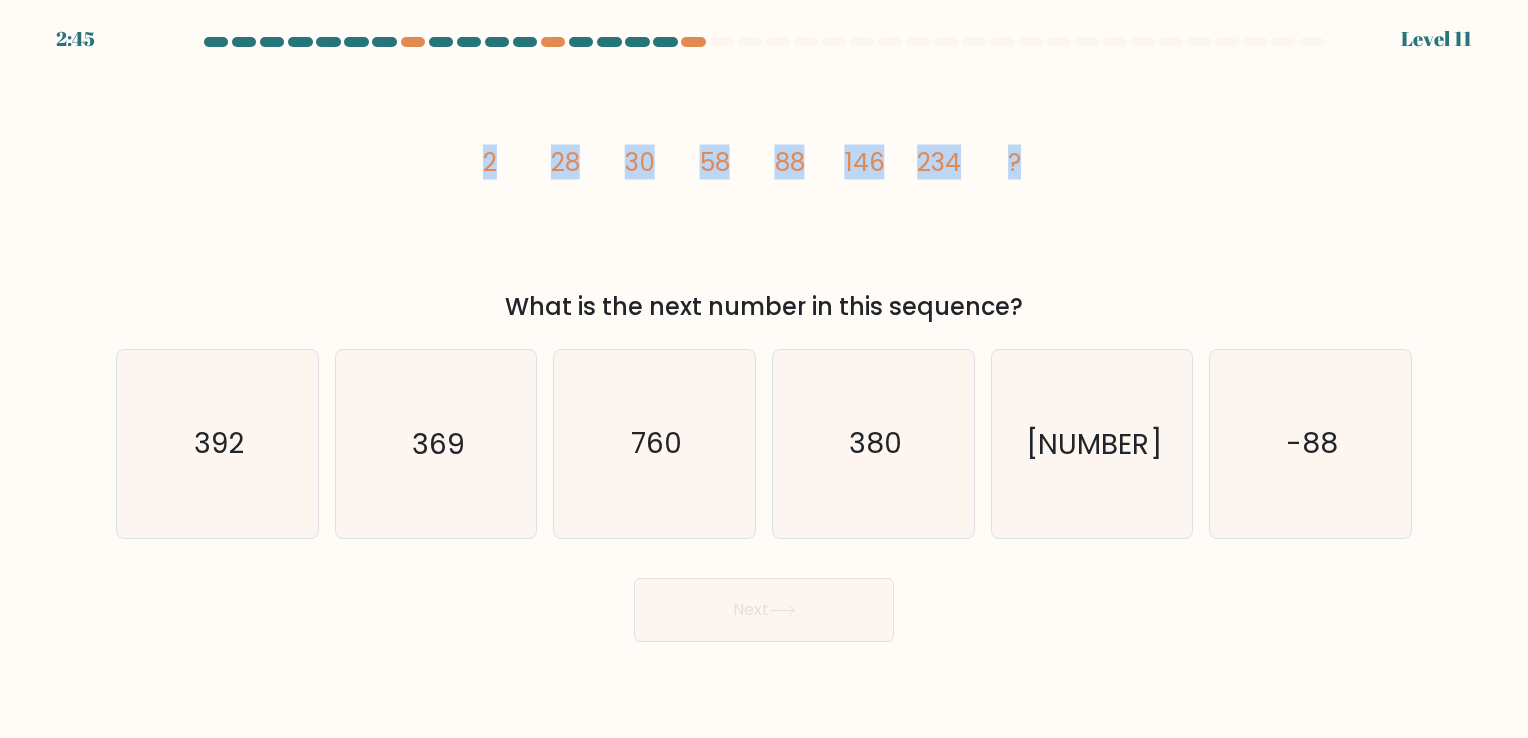 drag, startPoint x: 464, startPoint y: 168, endPoint x: 1021, endPoint y: 134, distance: 558.03674 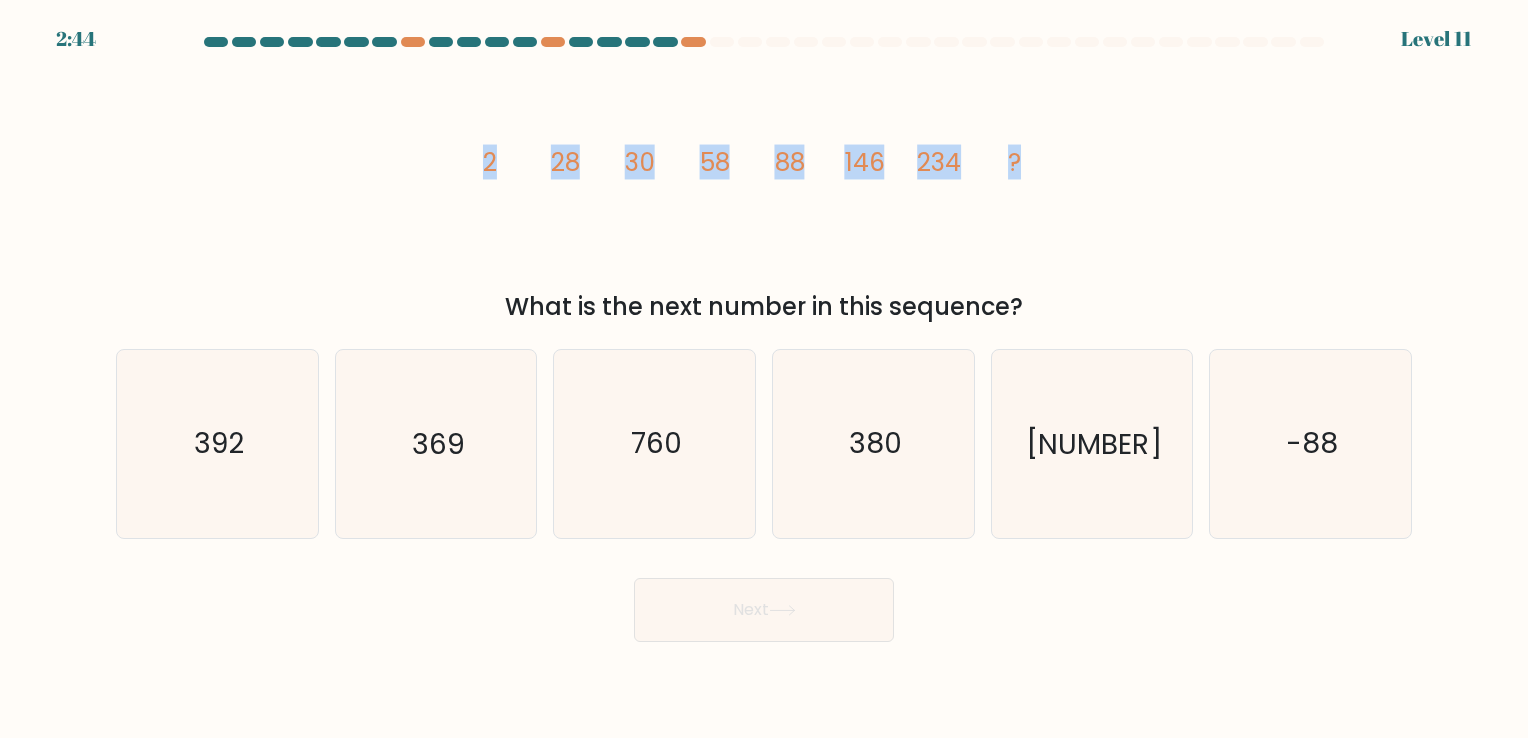 copy on "2
28
30
58
88
146
234
?" 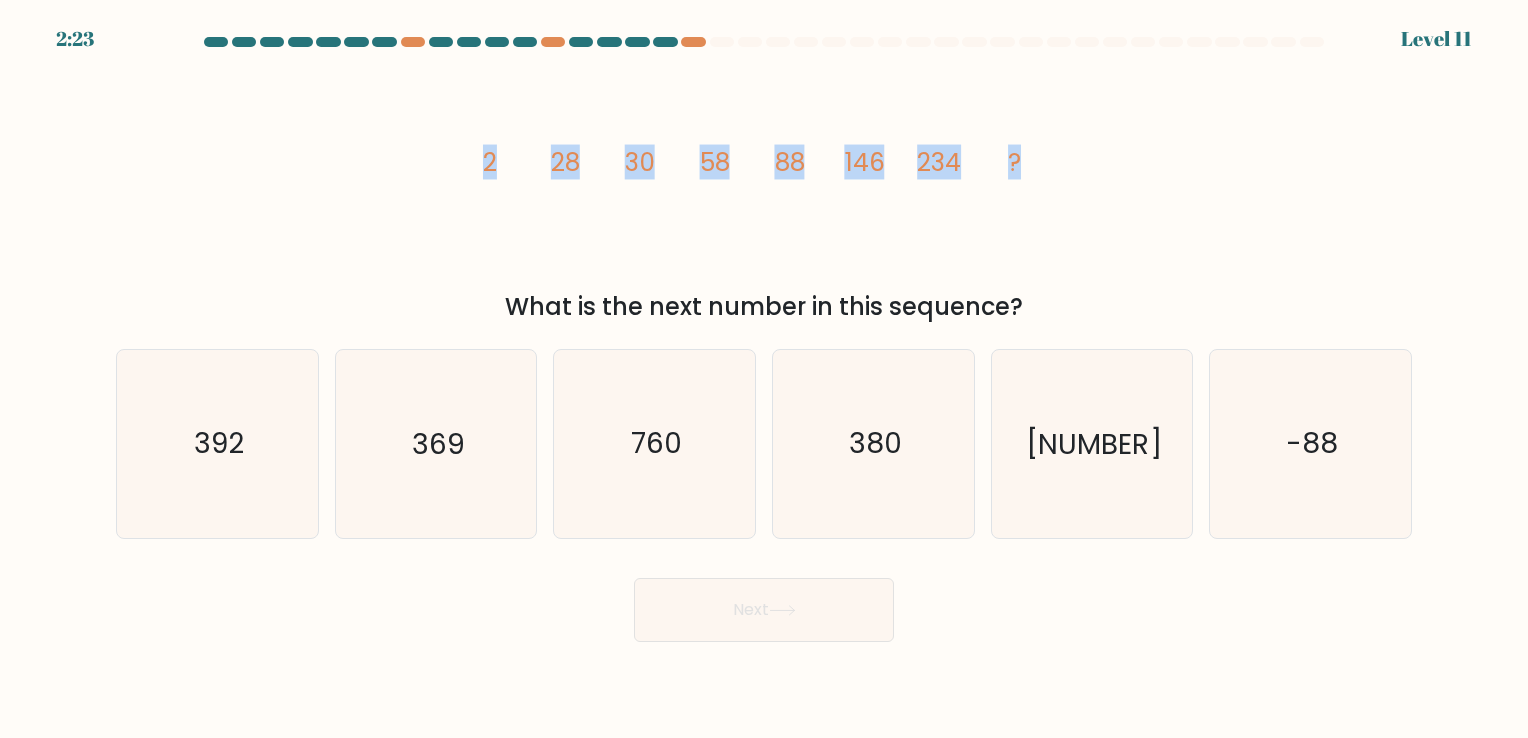 click on "image/svg+xml
2
28
30
58
88
146
234
?" 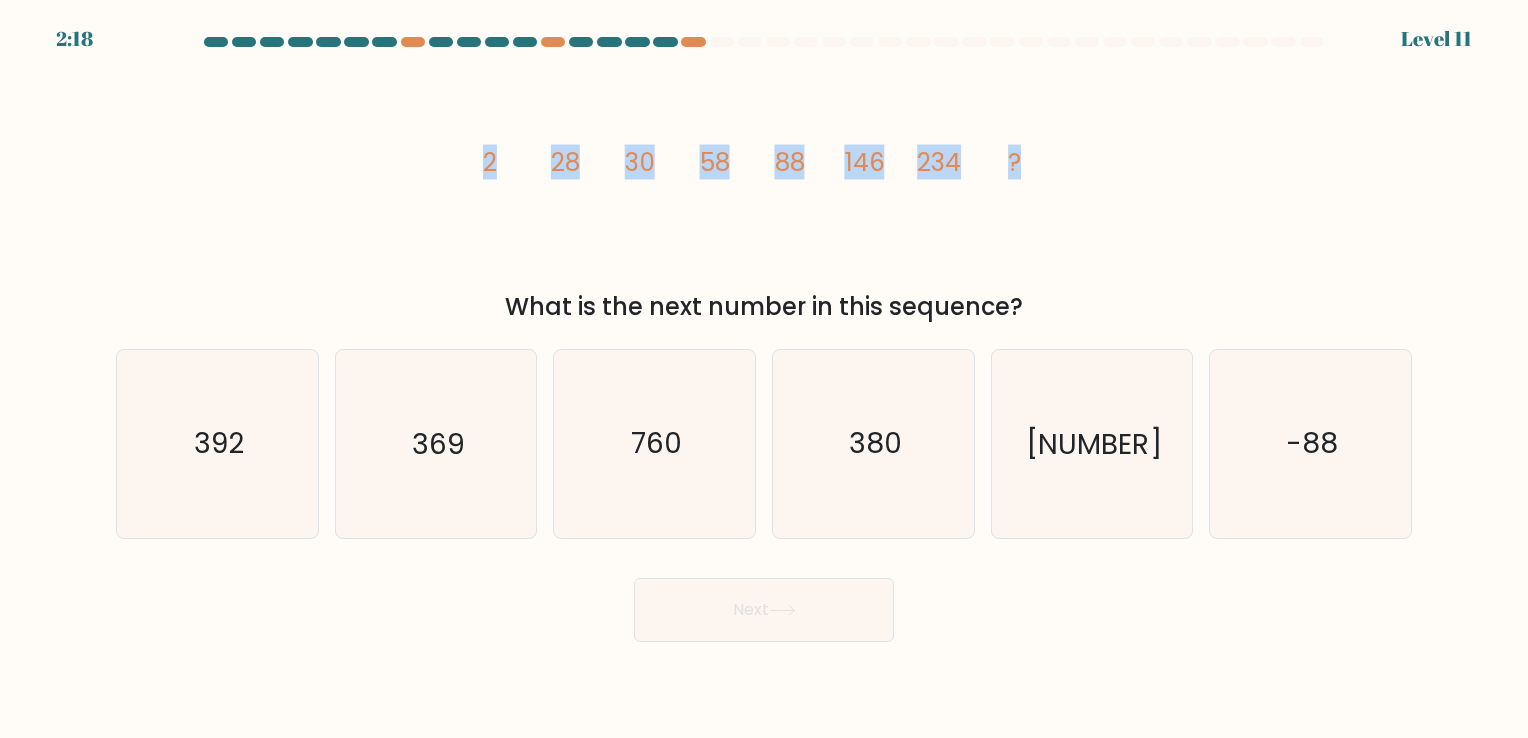 drag, startPoint x: 482, startPoint y: 126, endPoint x: 1032, endPoint y: 149, distance: 550.4807 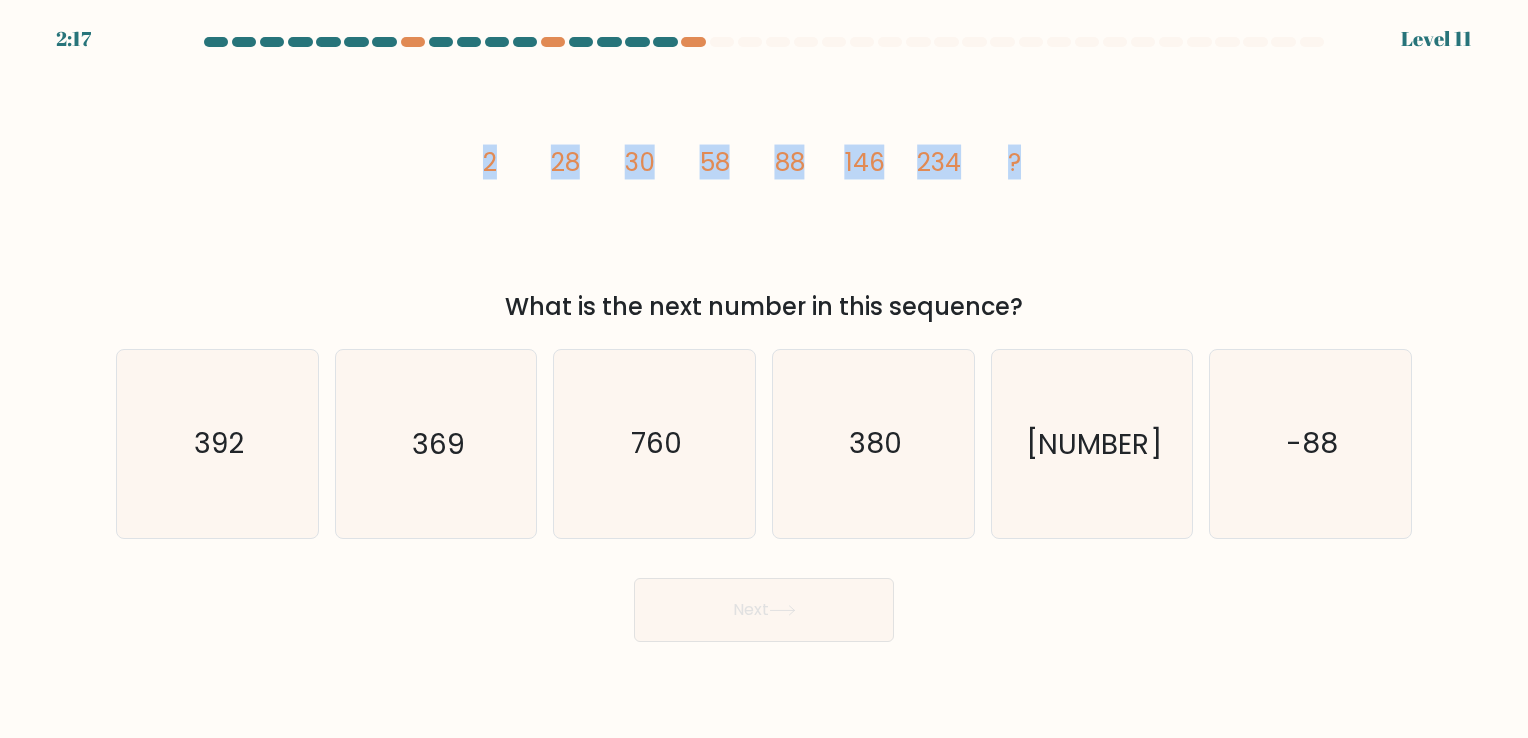 copy on "2
28
30
58
88
146
234
?" 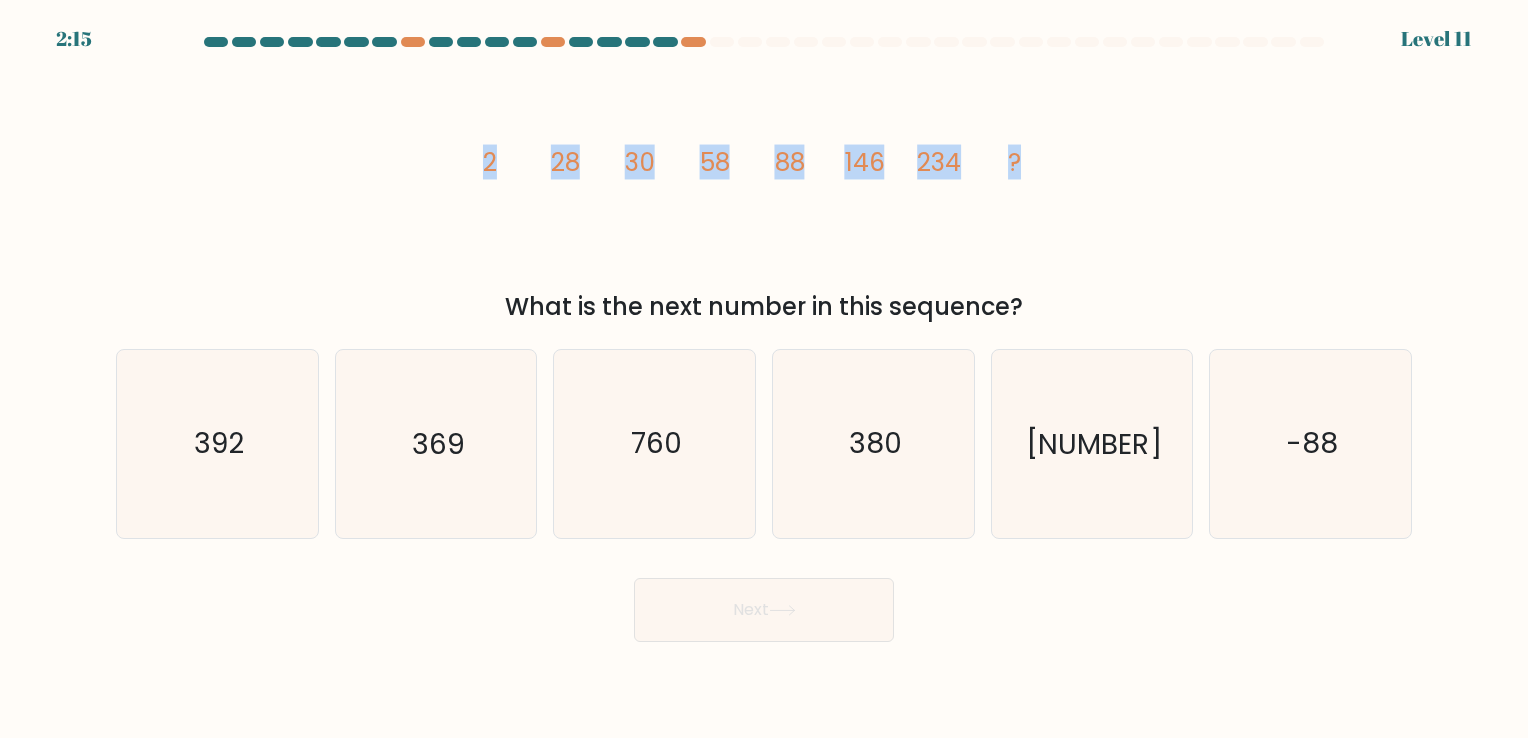 click on "image/svg+xml
2
28
30
58
88
146
234
?
What is the next number in this sequence?" at bounding box center (764, 192) 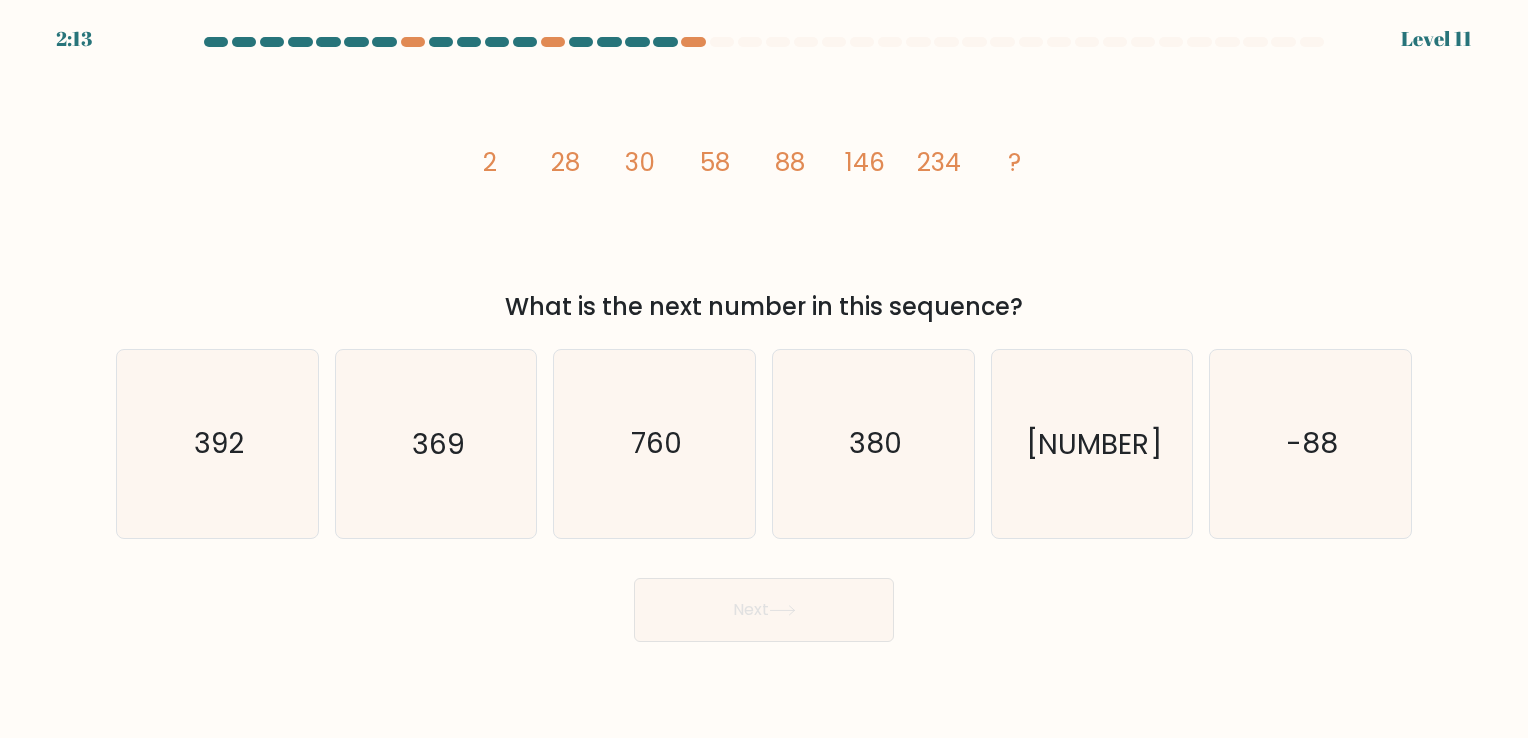 drag, startPoint x: 483, startPoint y: 148, endPoint x: 1049, endPoint y: 315, distance: 590.12286 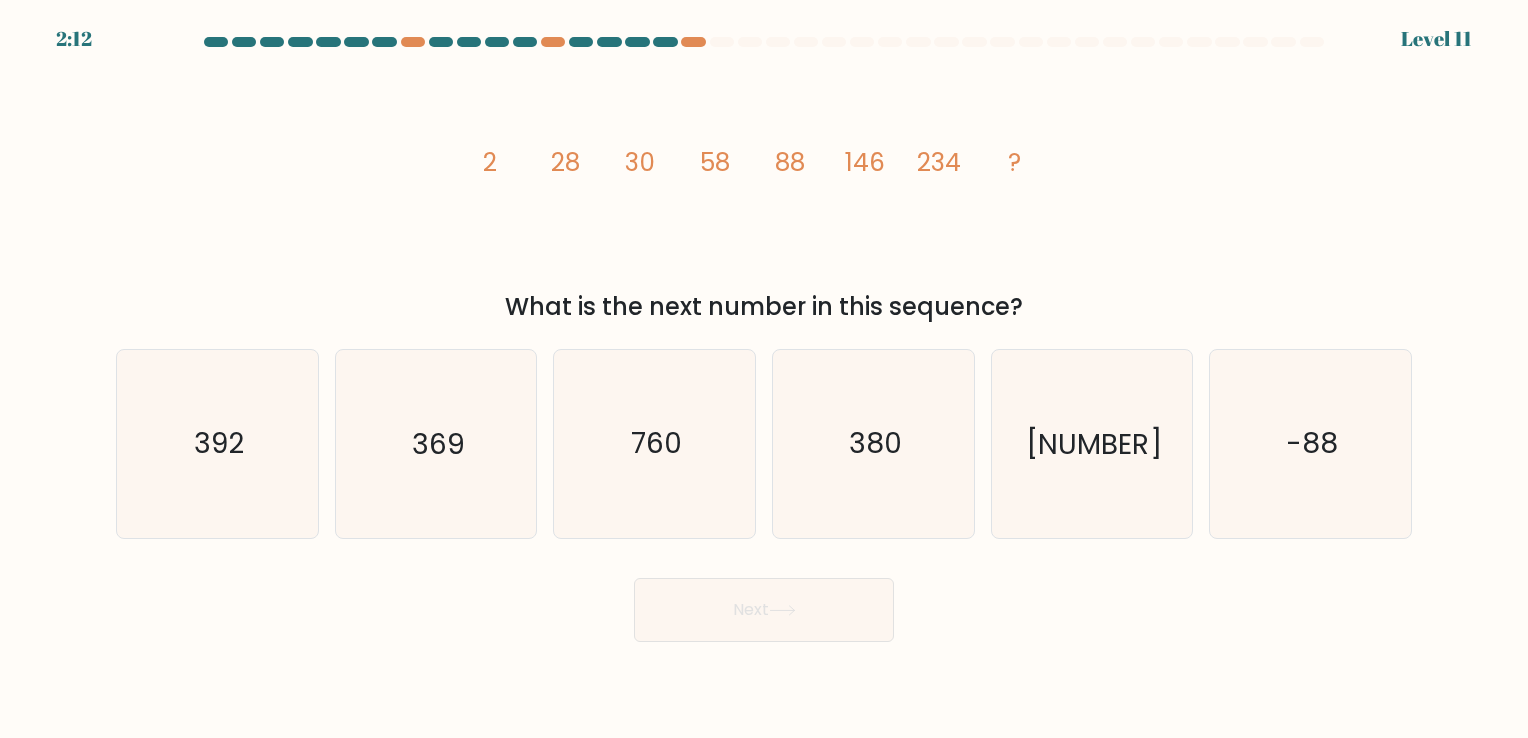 copy on "2
28
30
58
88
146
234
?
What is the next number in this sequence?" 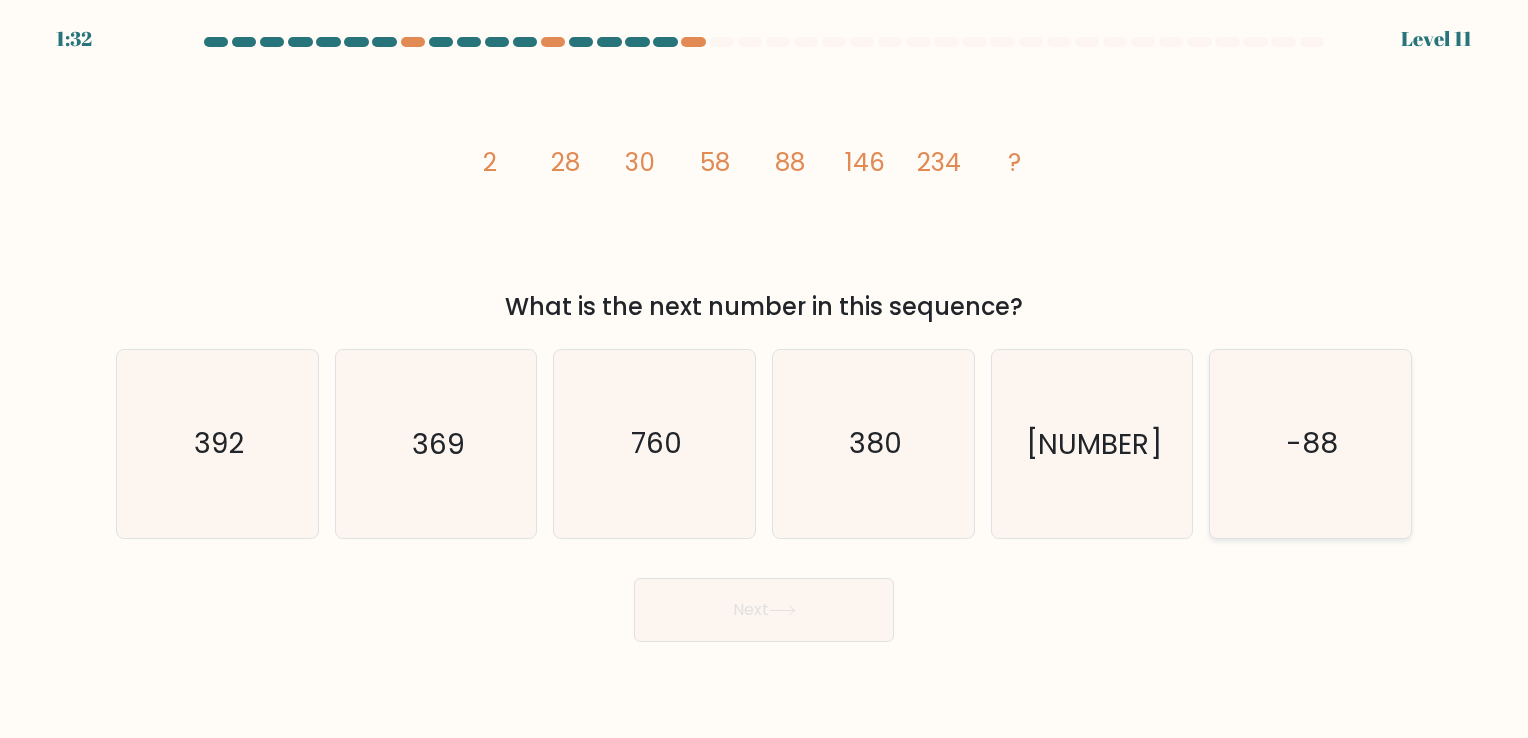 click on "-88" 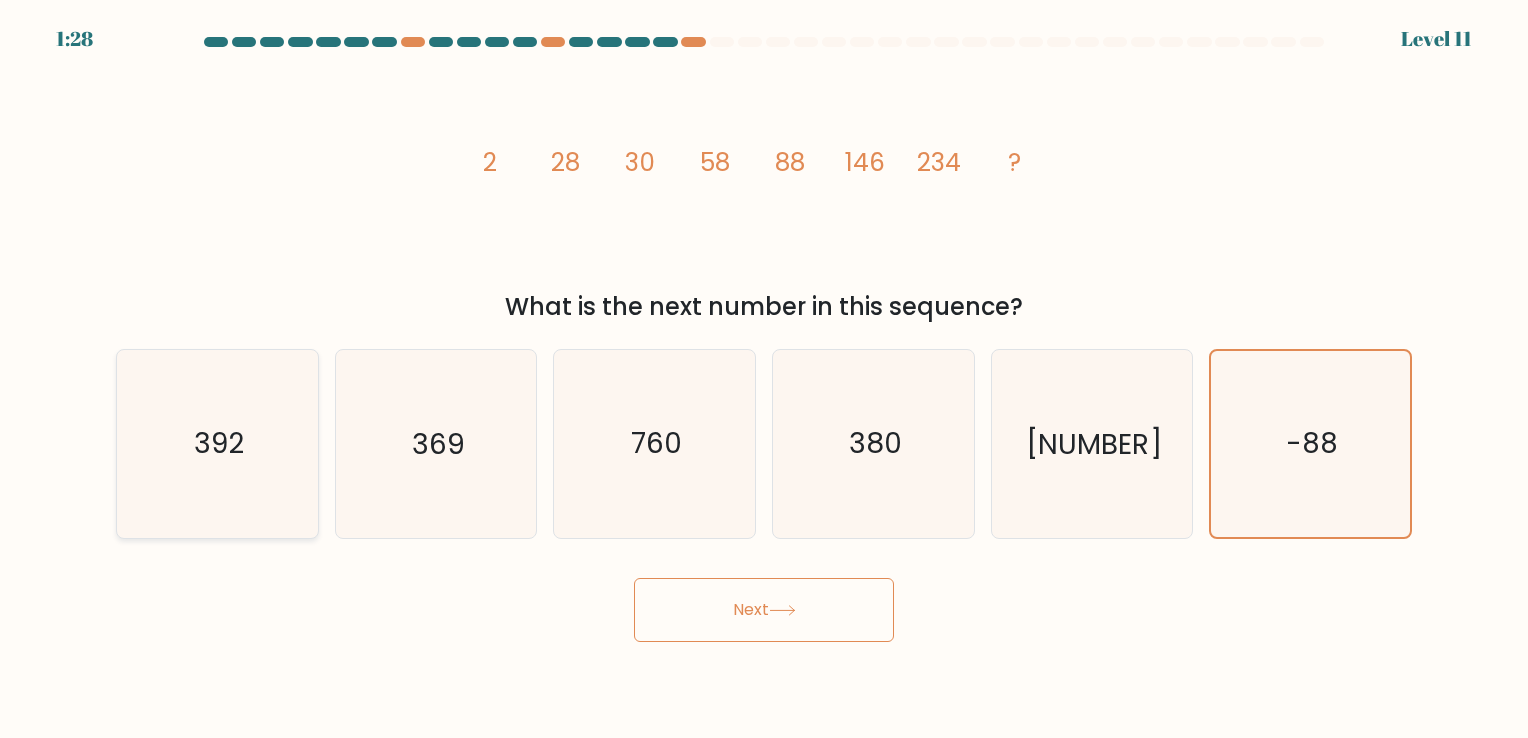 click on "392" 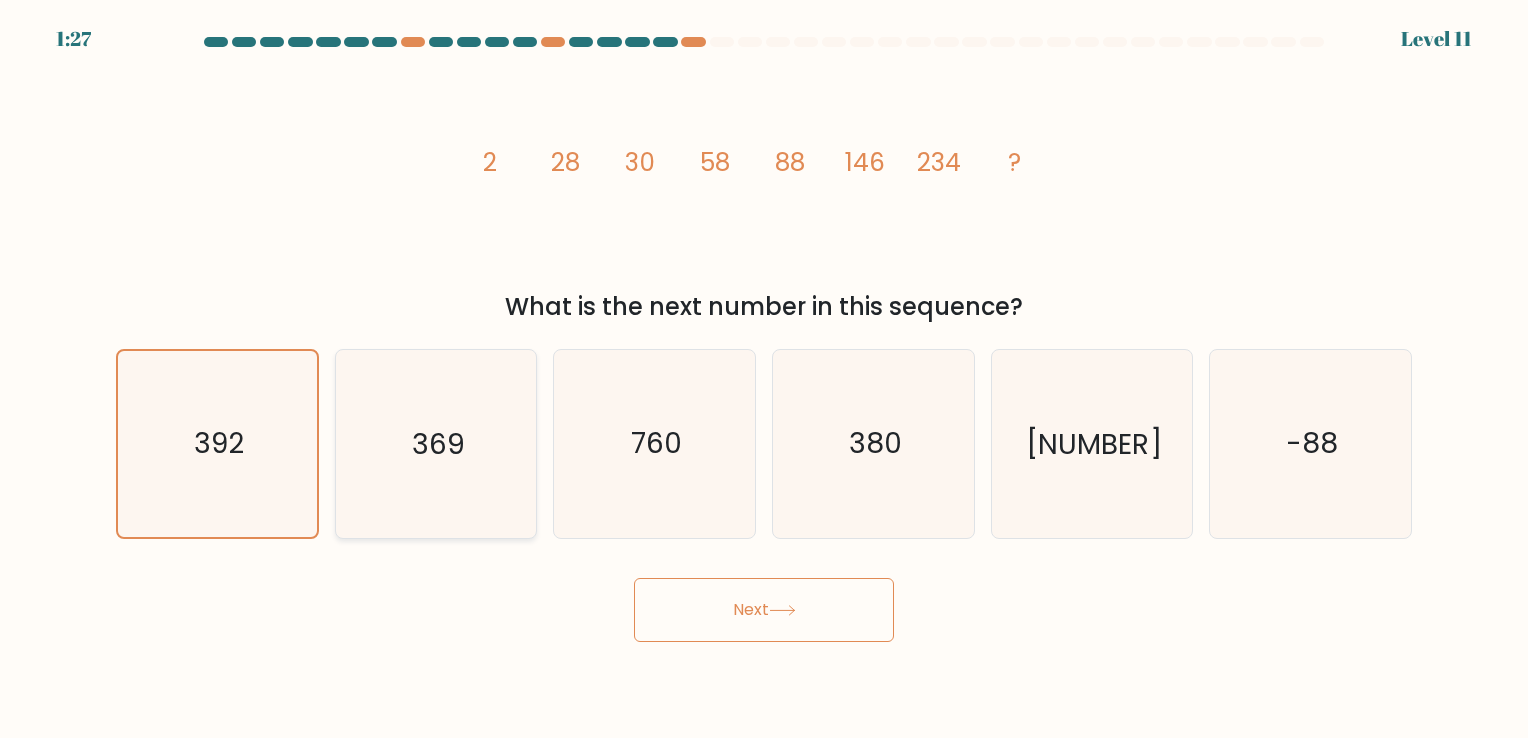 click on "369" 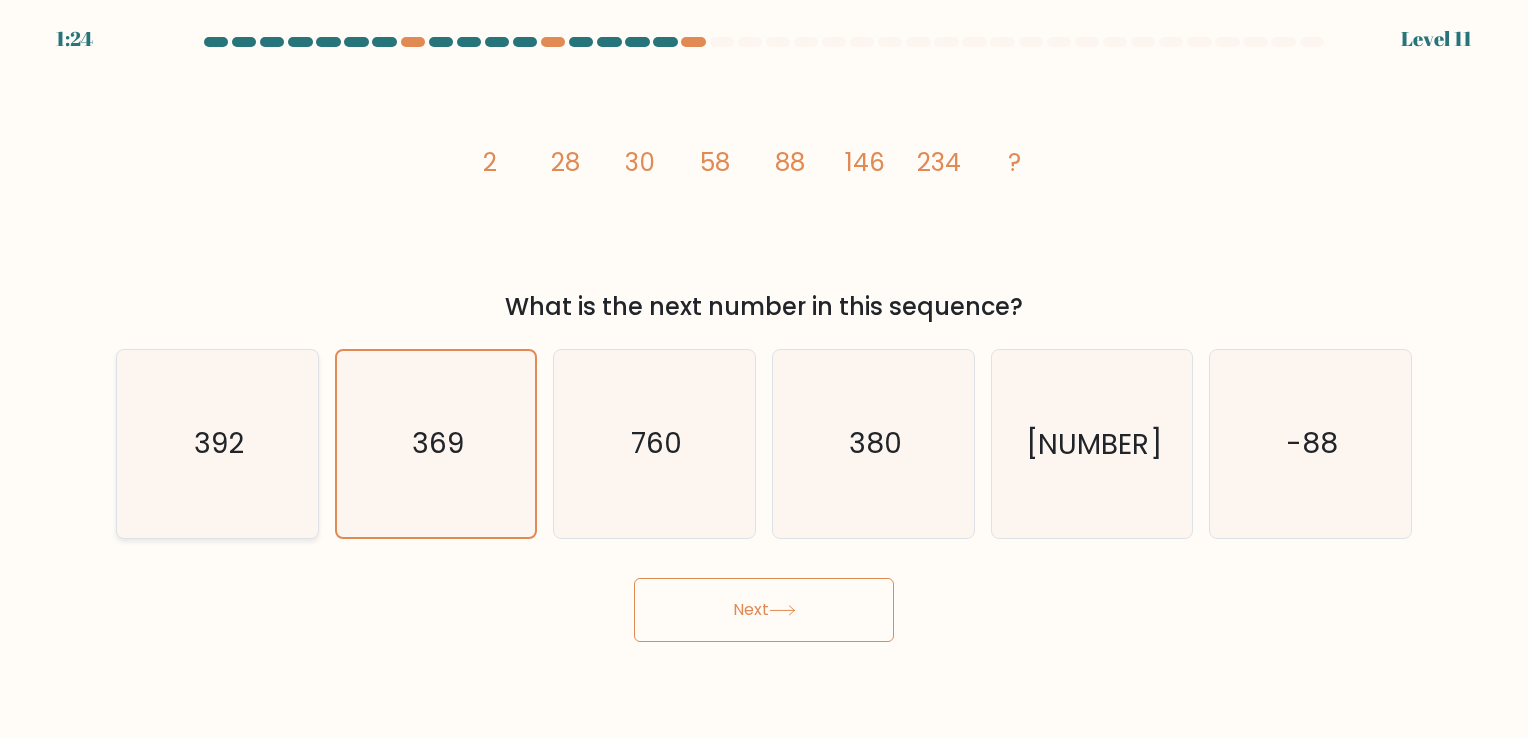 click on "392" 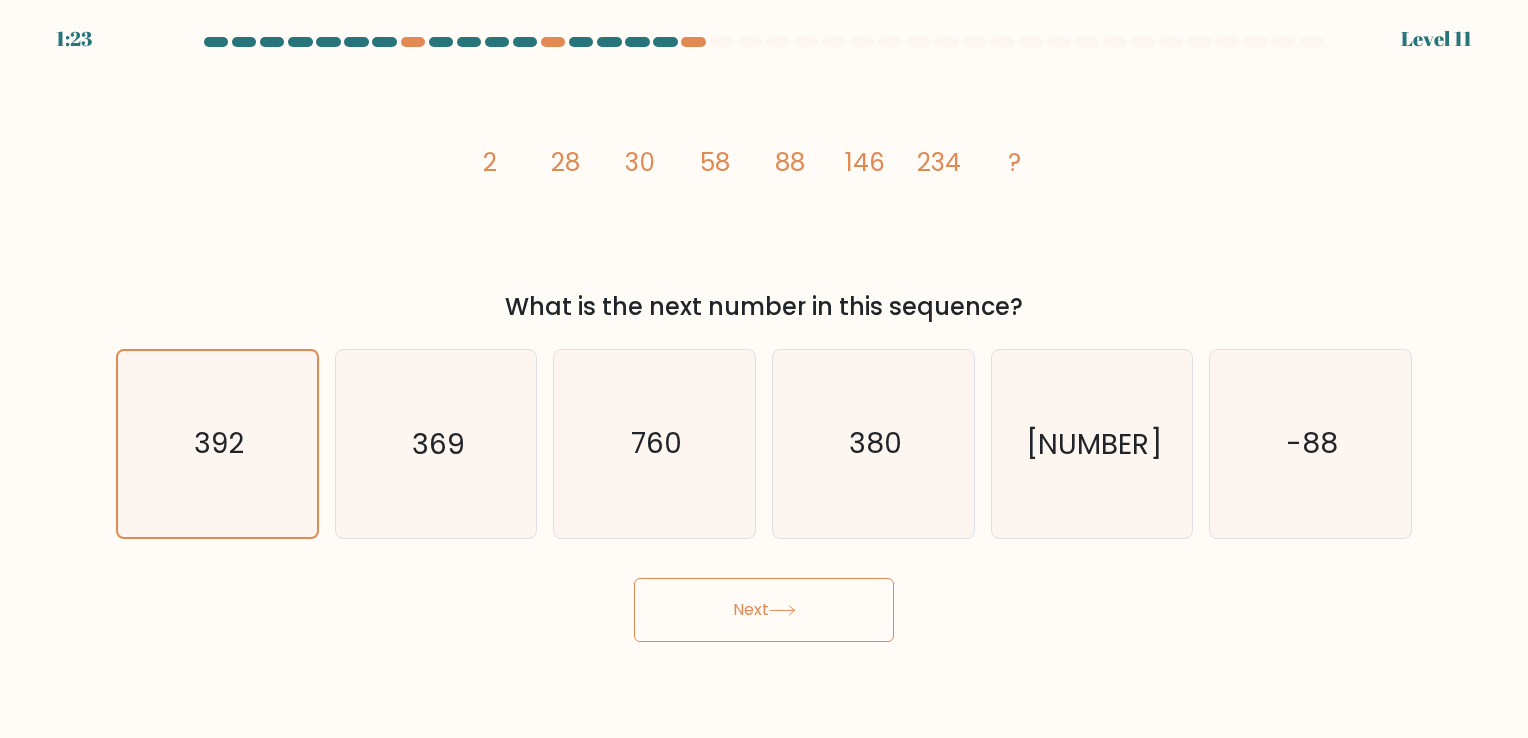 click on "Next" at bounding box center [764, 610] 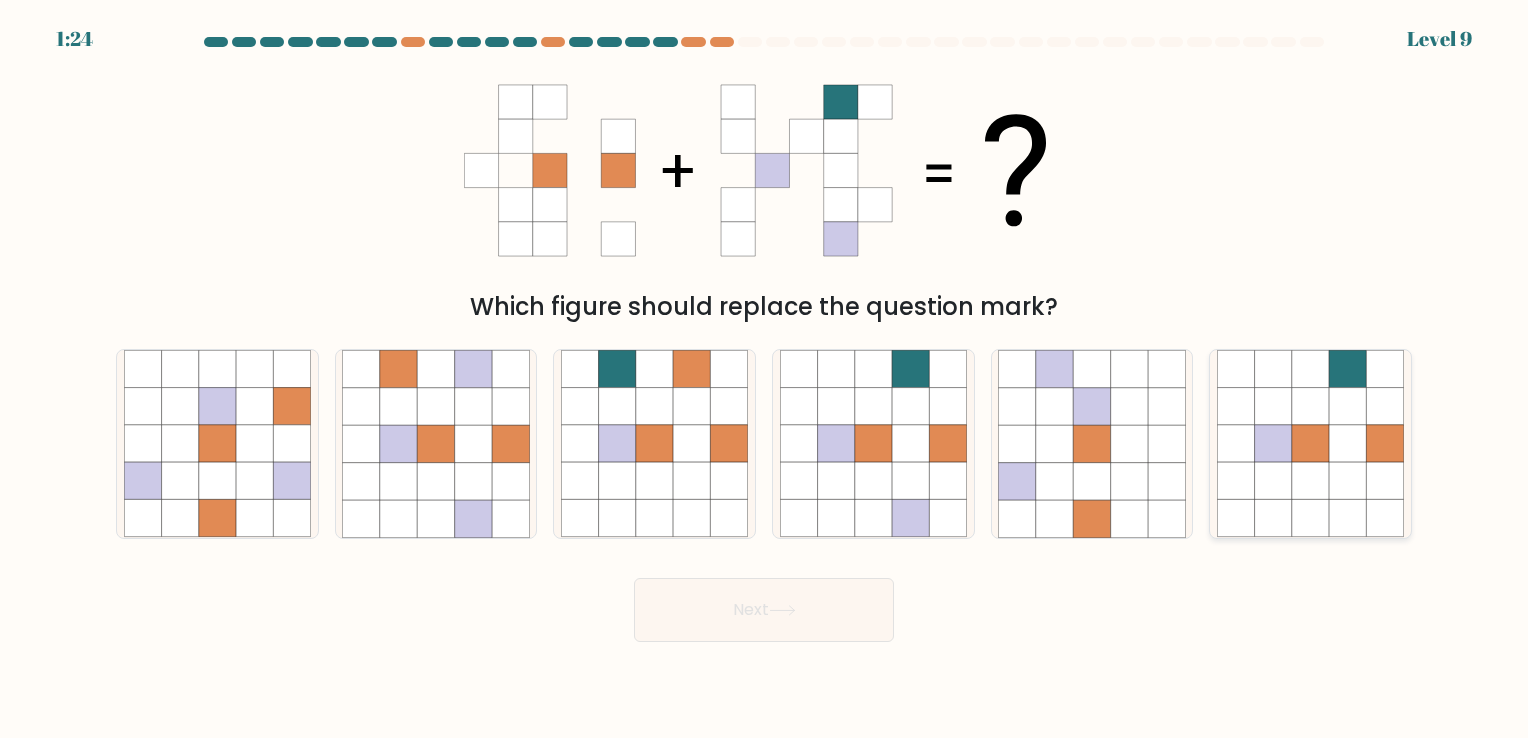 click 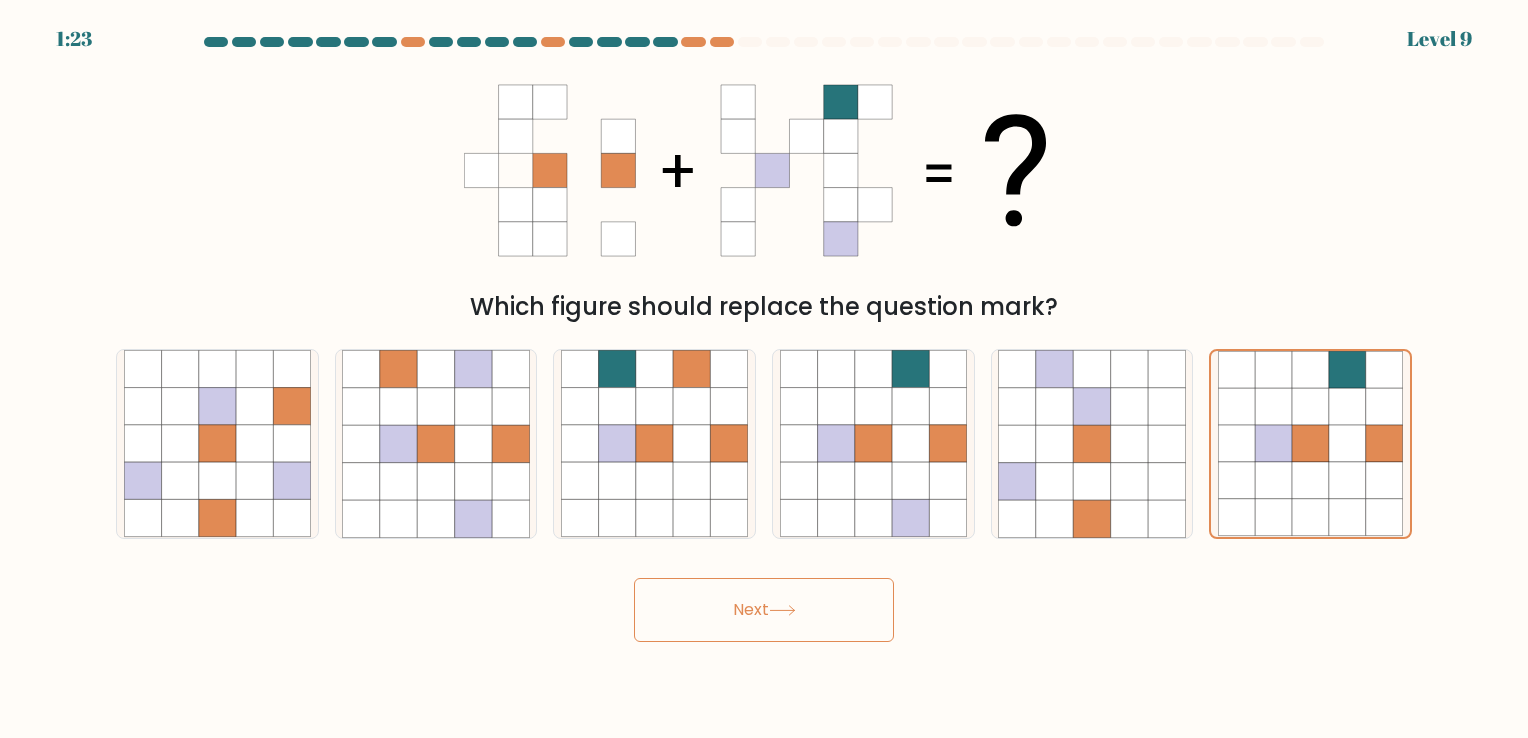 click on "Next" at bounding box center [764, 610] 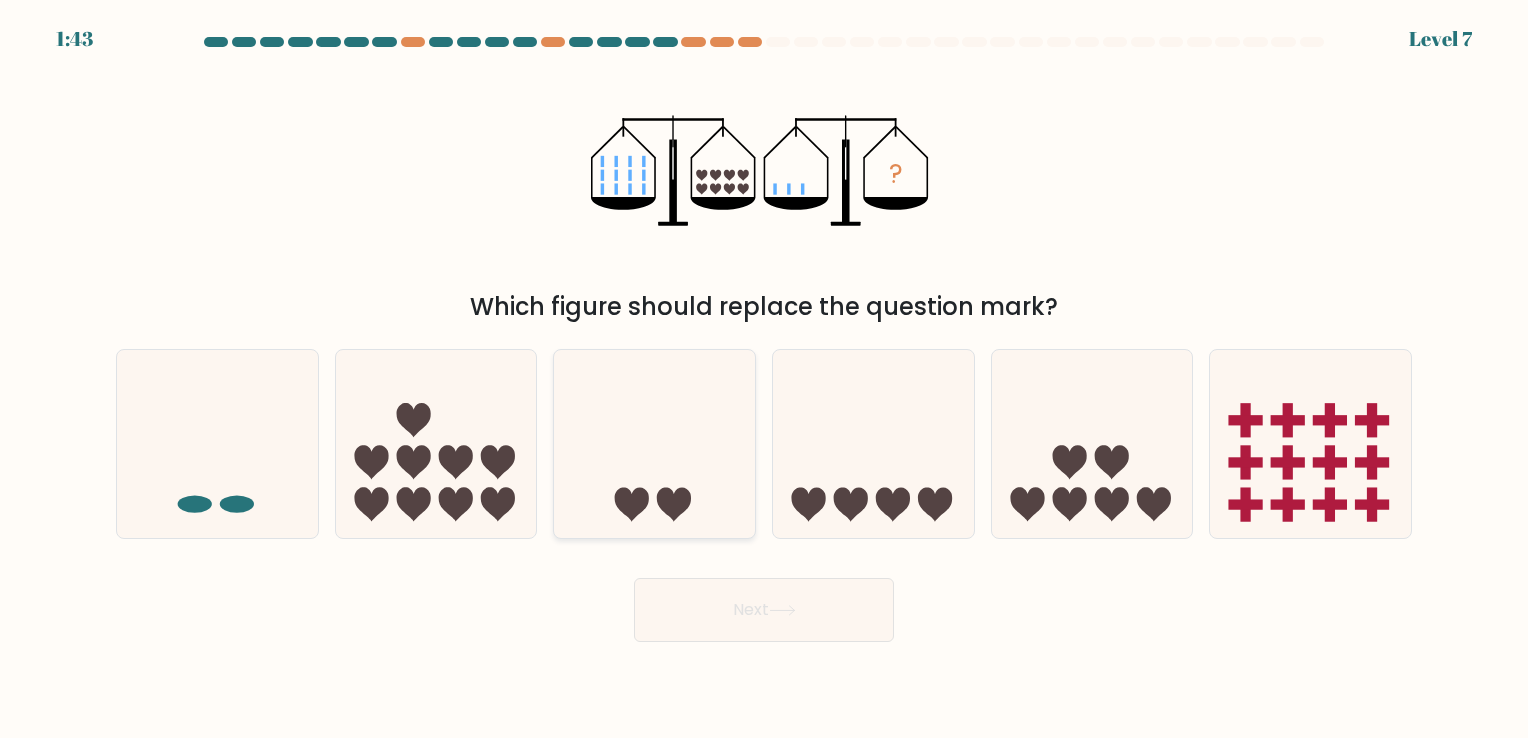 click 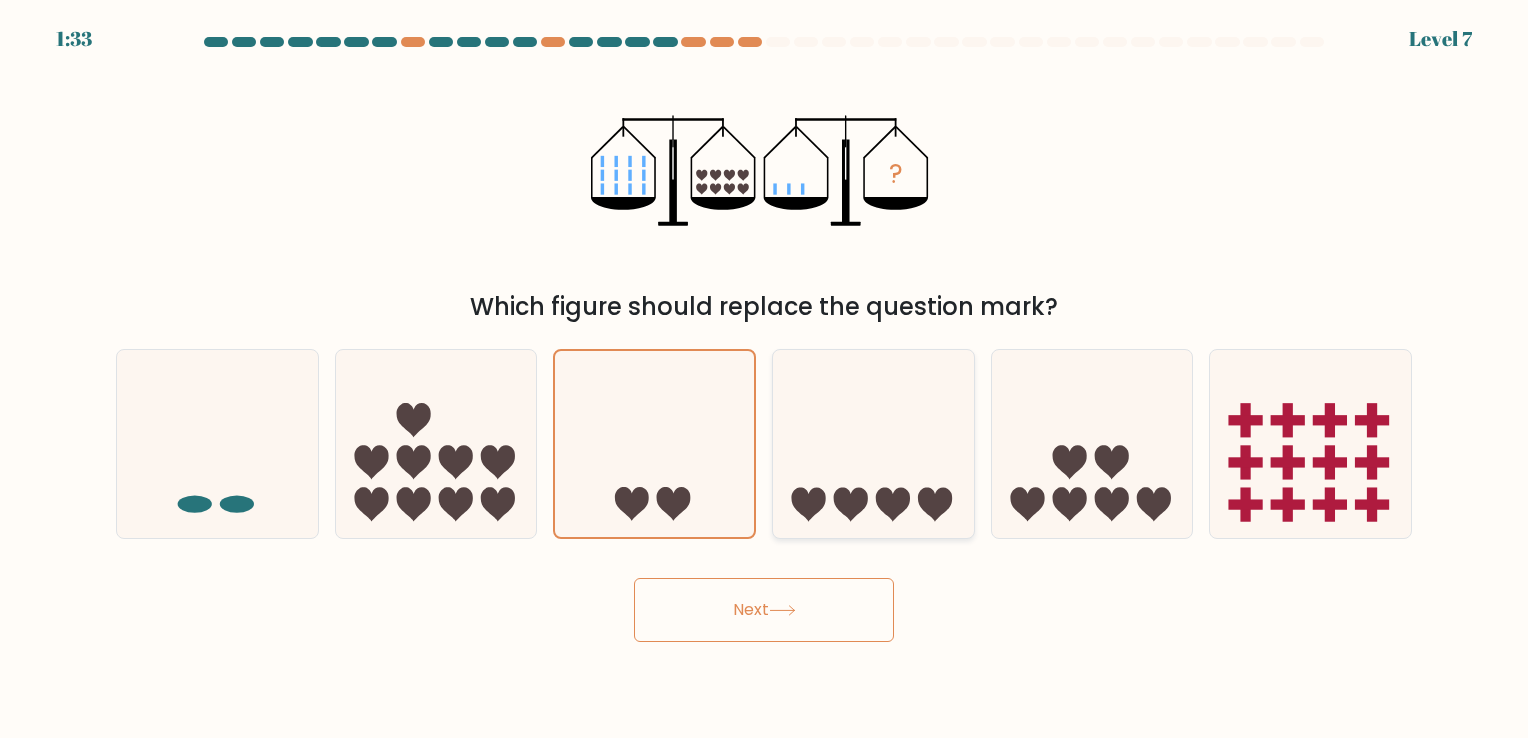 click 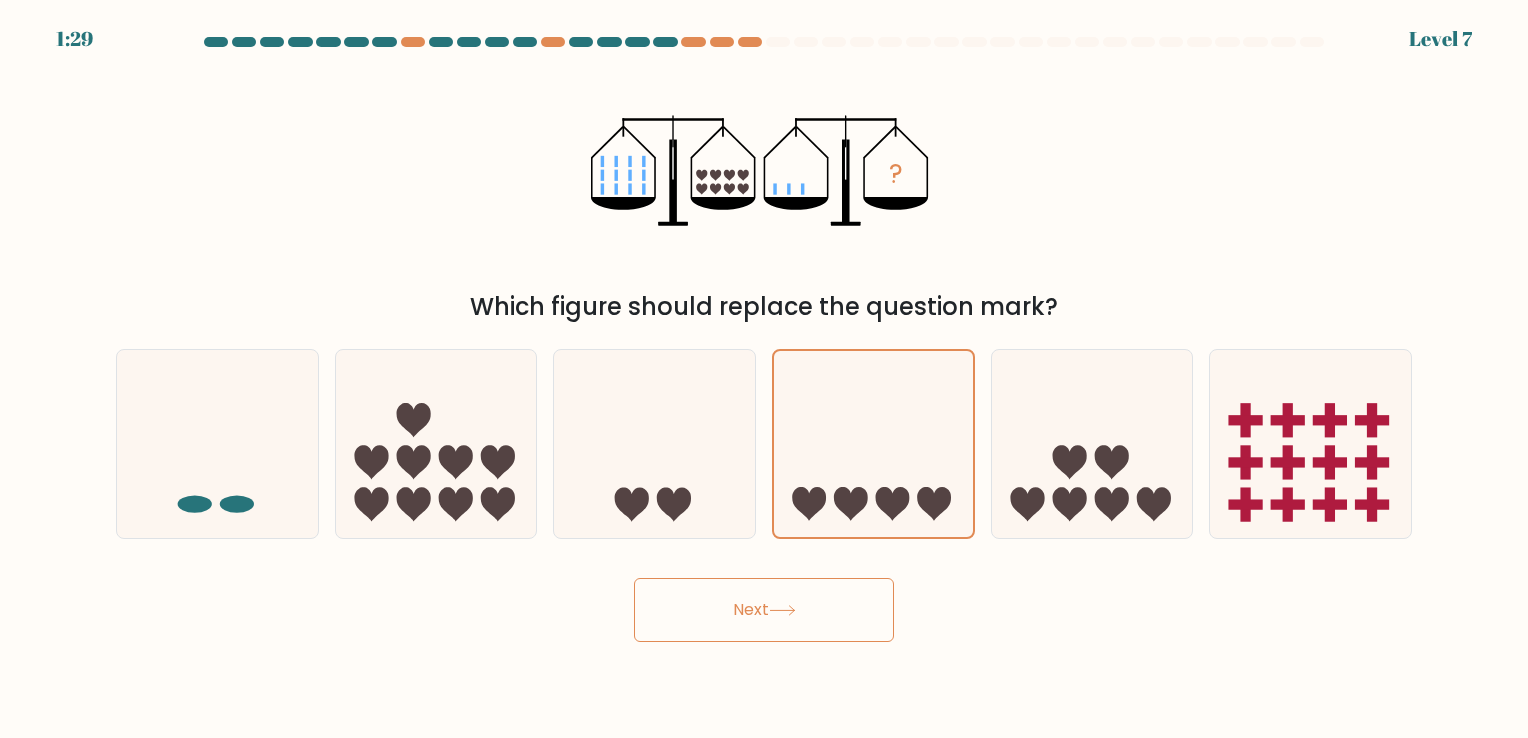 click on "Next" at bounding box center (764, 610) 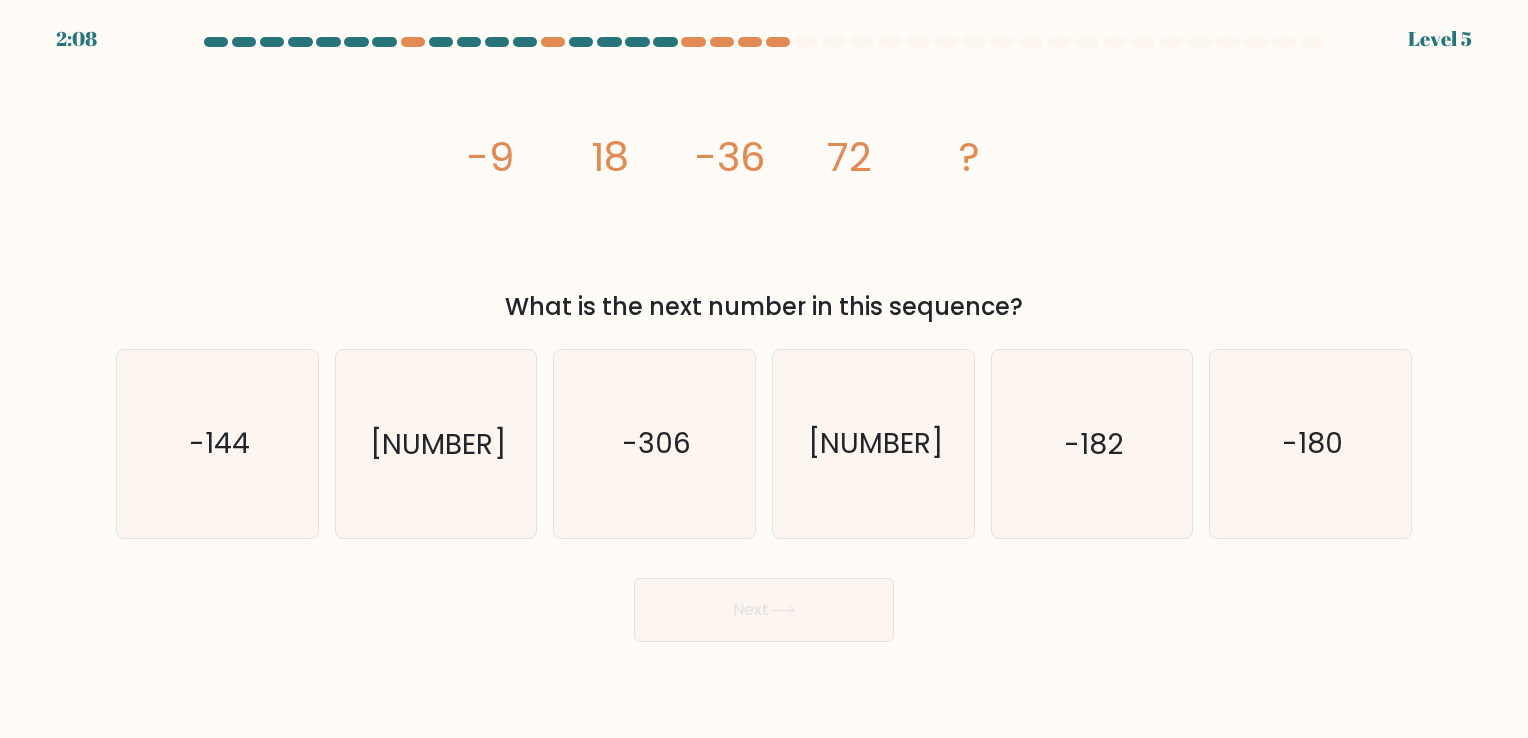 drag, startPoint x: 444, startPoint y: 142, endPoint x: 1026, endPoint y: 303, distance: 603.8584 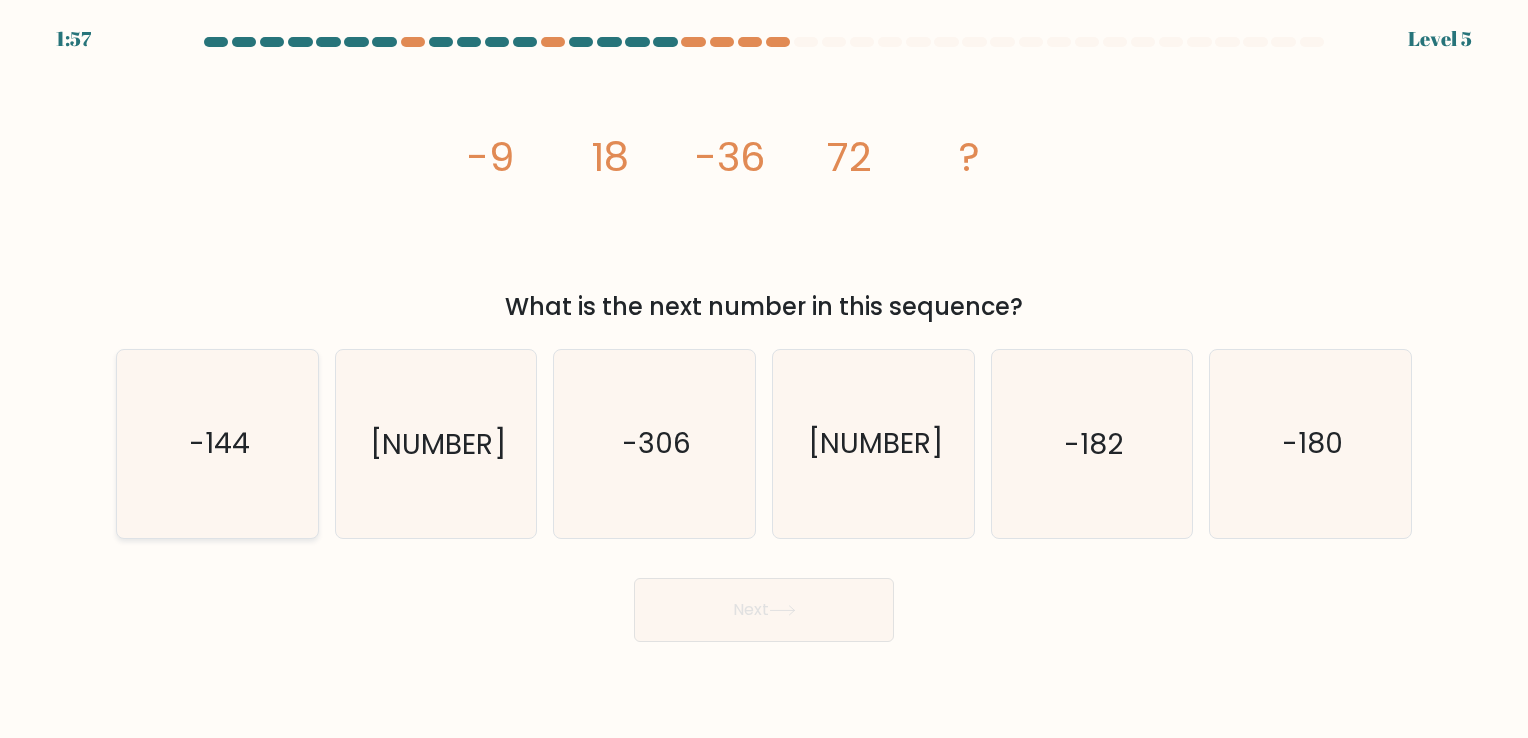 click on "-144" 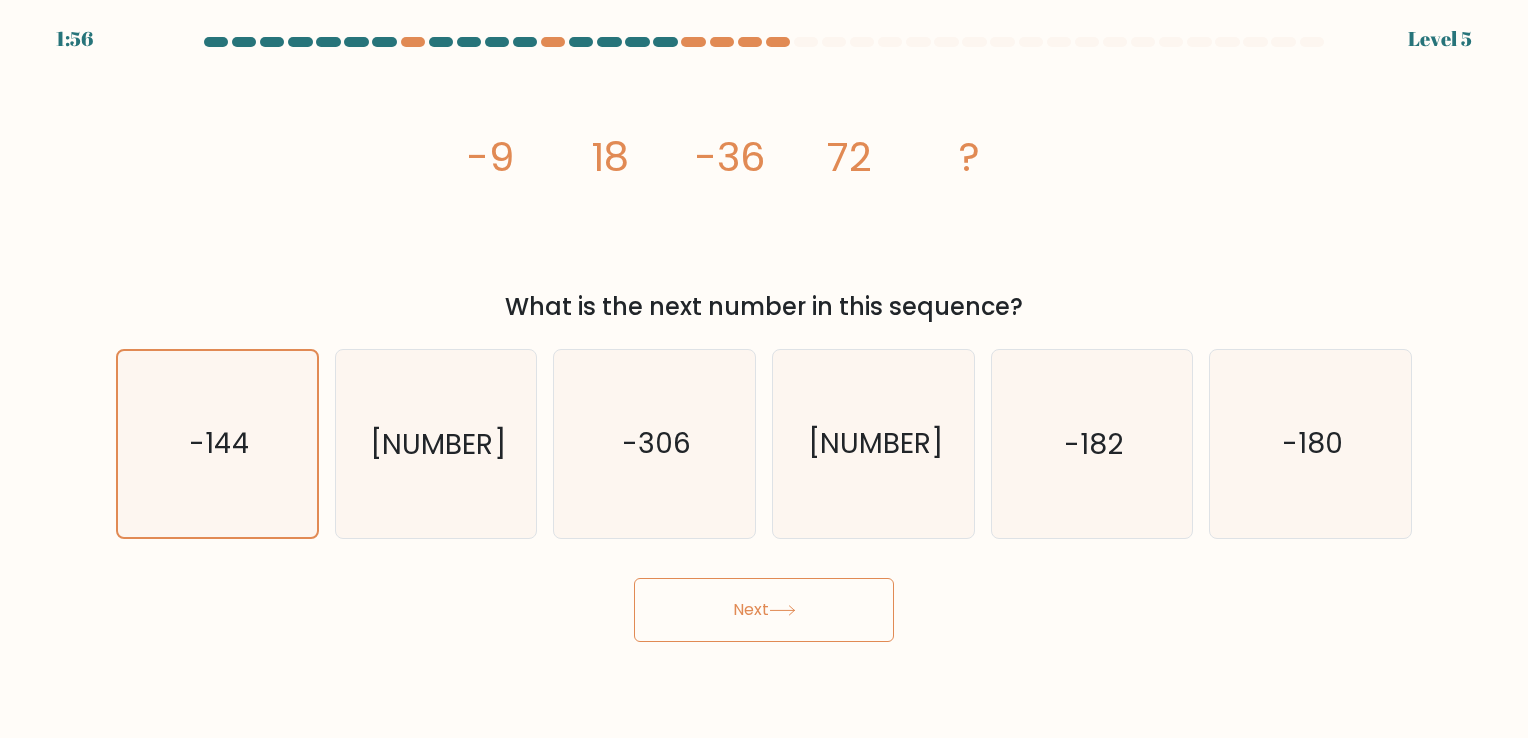 click on "Next" at bounding box center [764, 610] 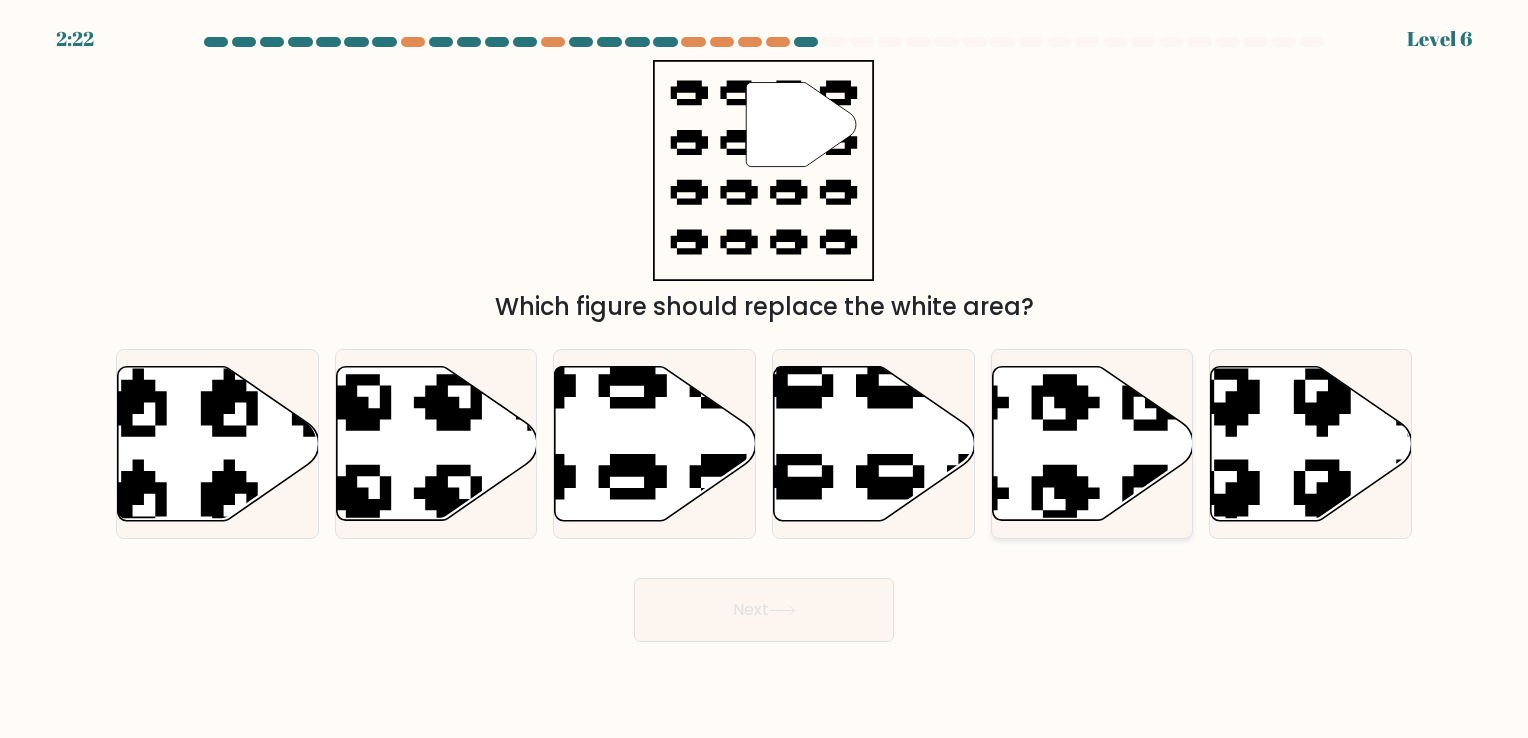 click 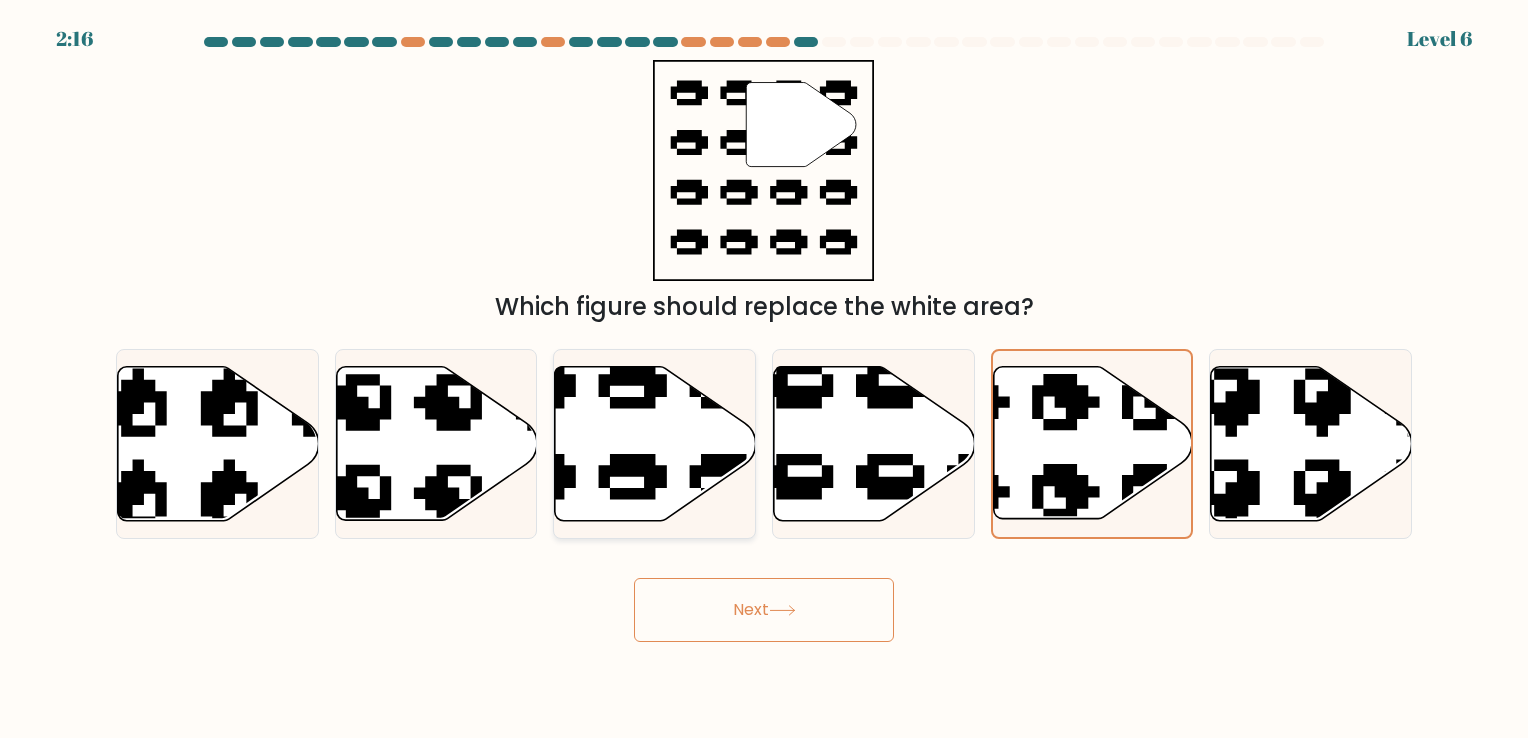 click 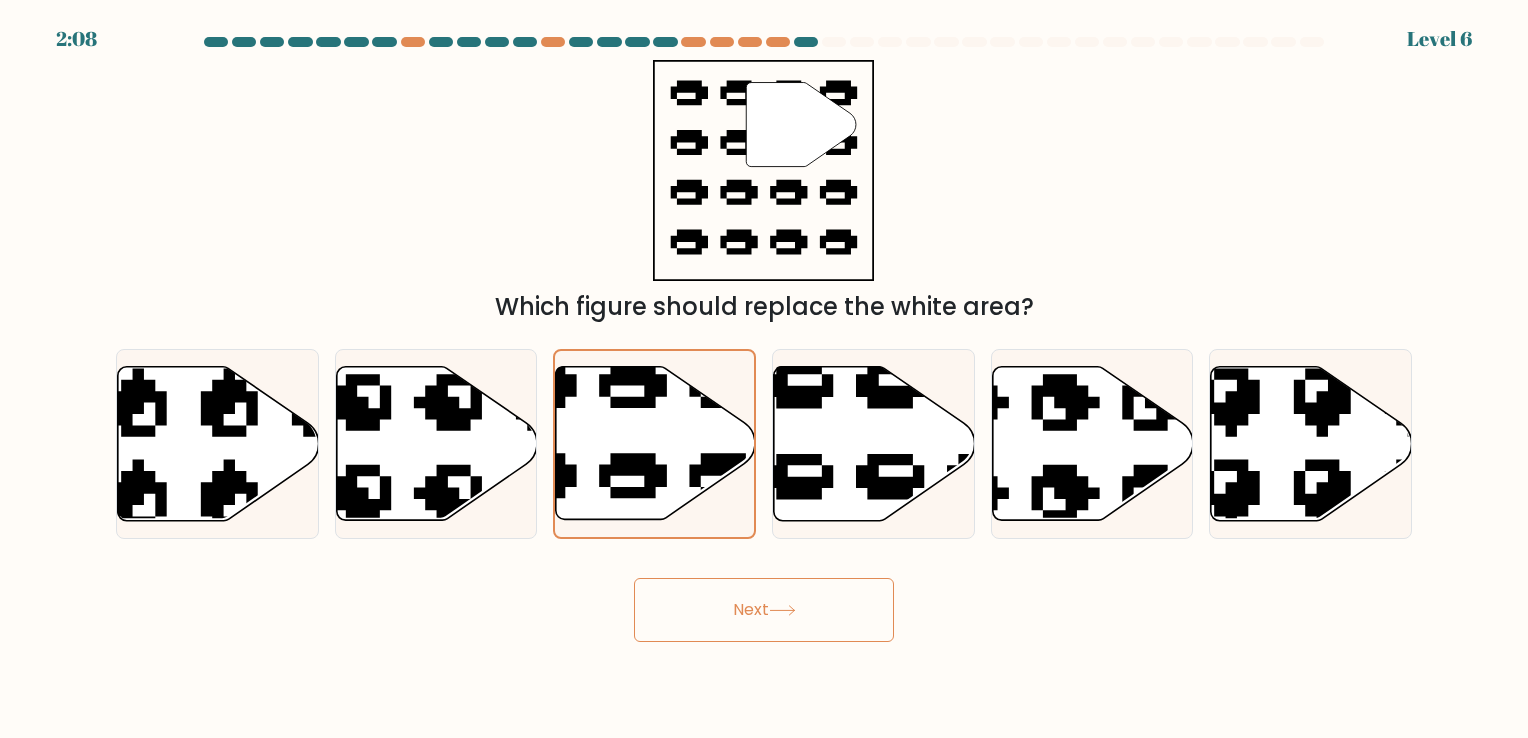 click on "Next" at bounding box center (764, 610) 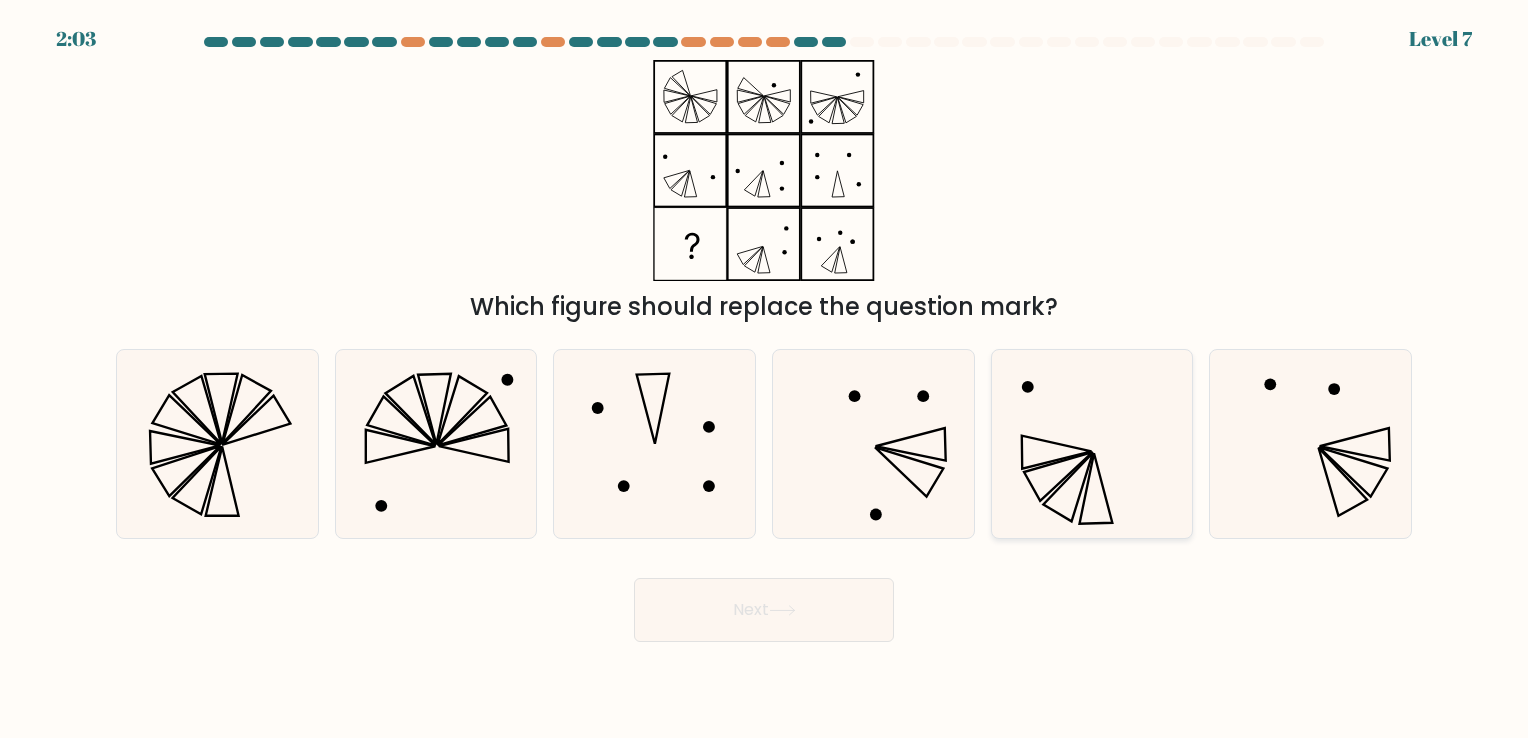 click 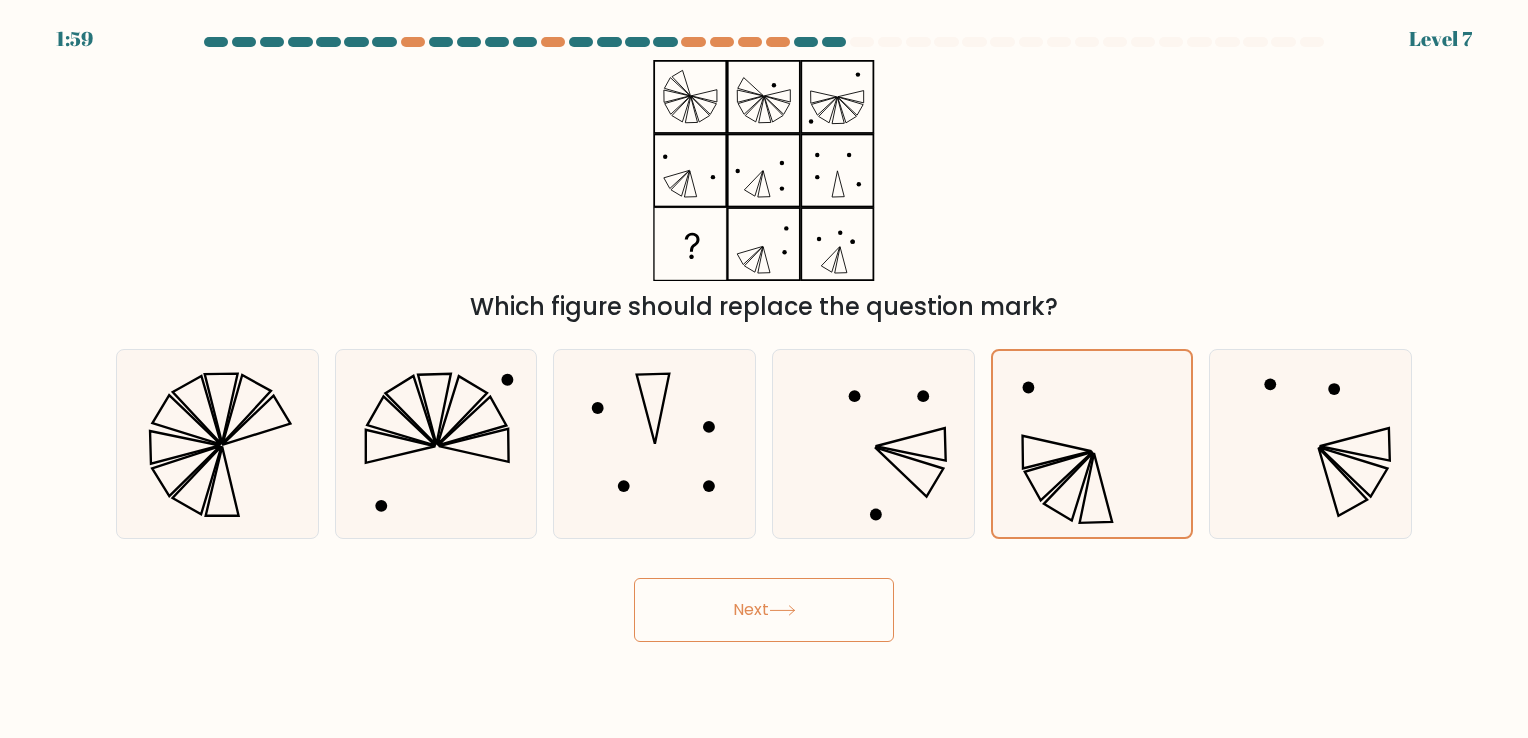click on "Next" at bounding box center [764, 610] 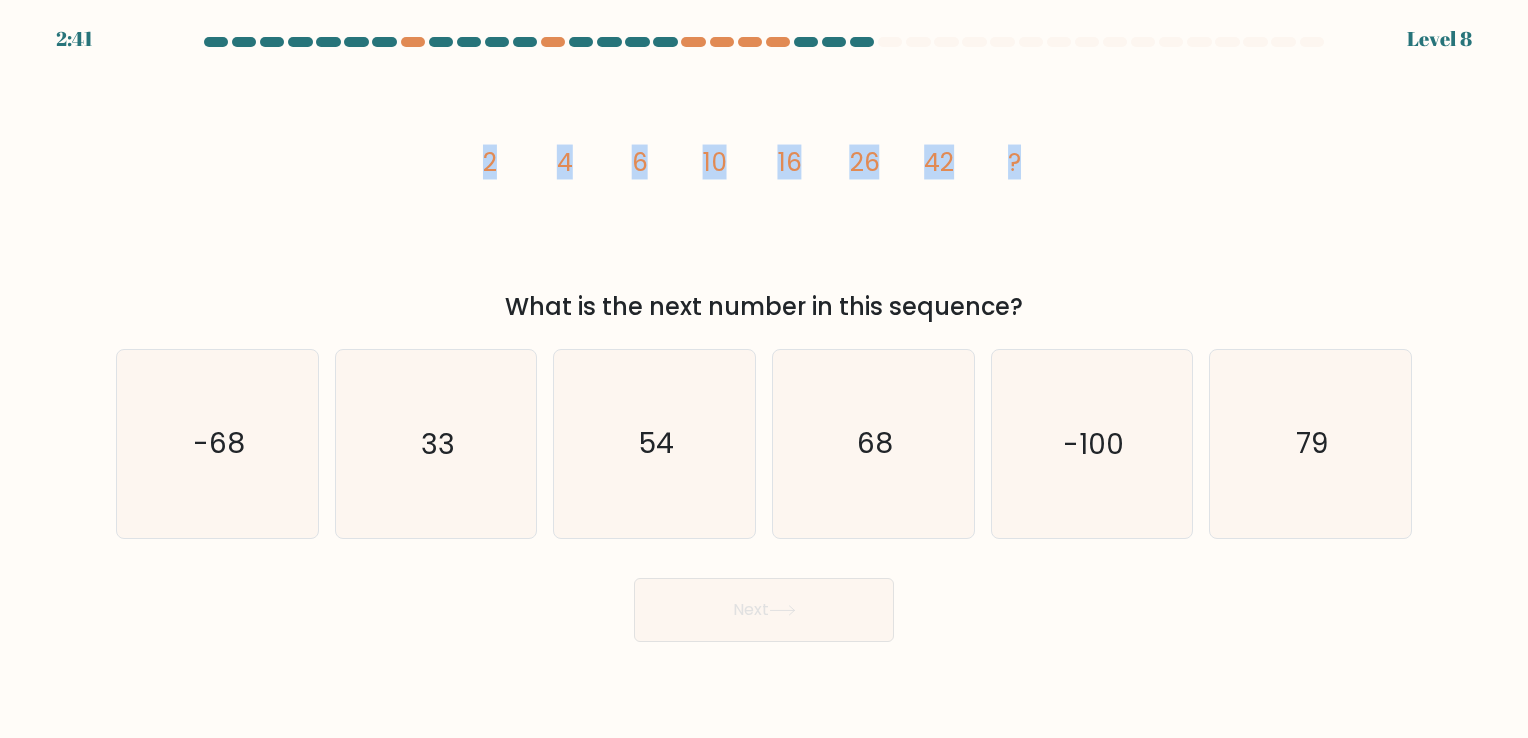 drag, startPoint x: 477, startPoint y: 160, endPoint x: 1032, endPoint y: 137, distance: 555.4764 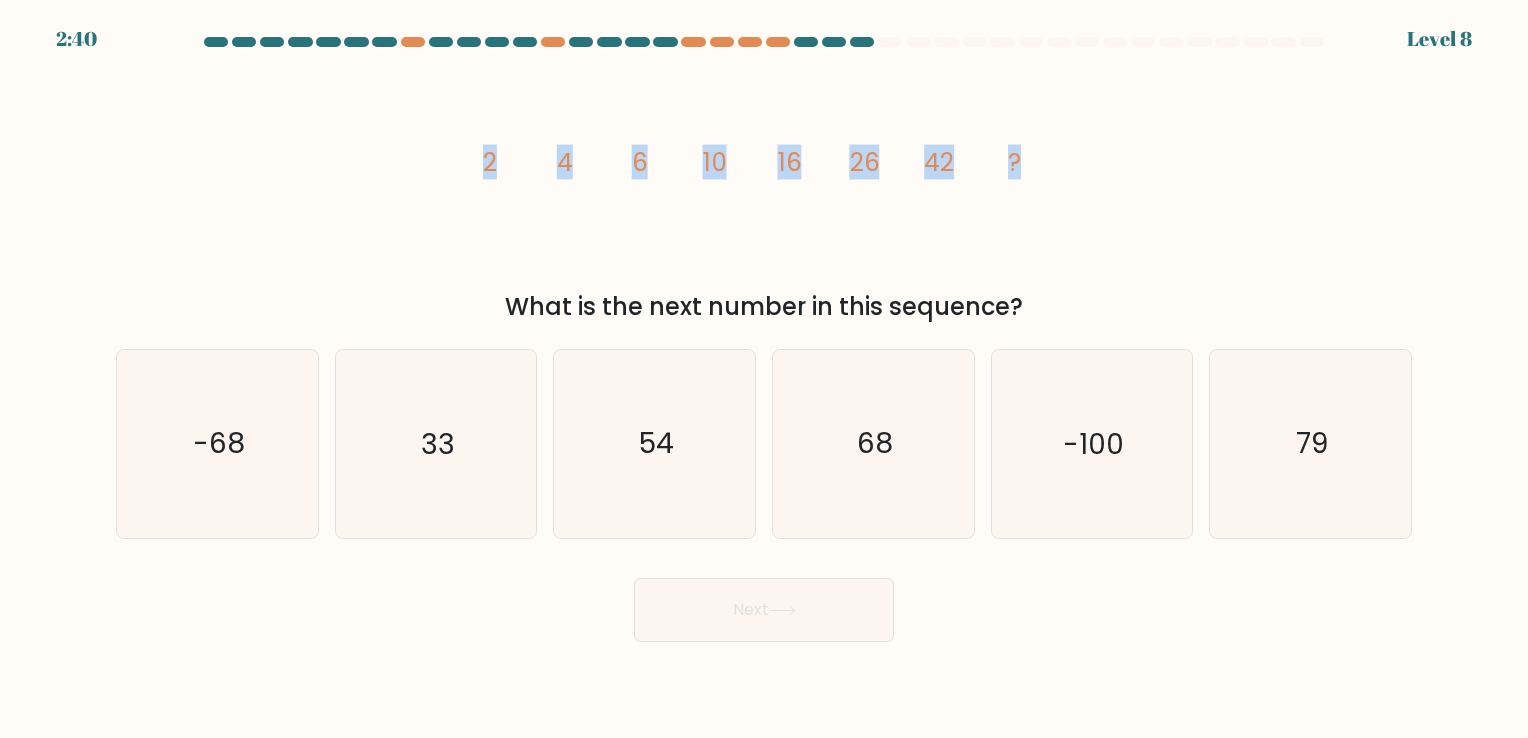 copy on "2
4
6
10
16
26
42
?" 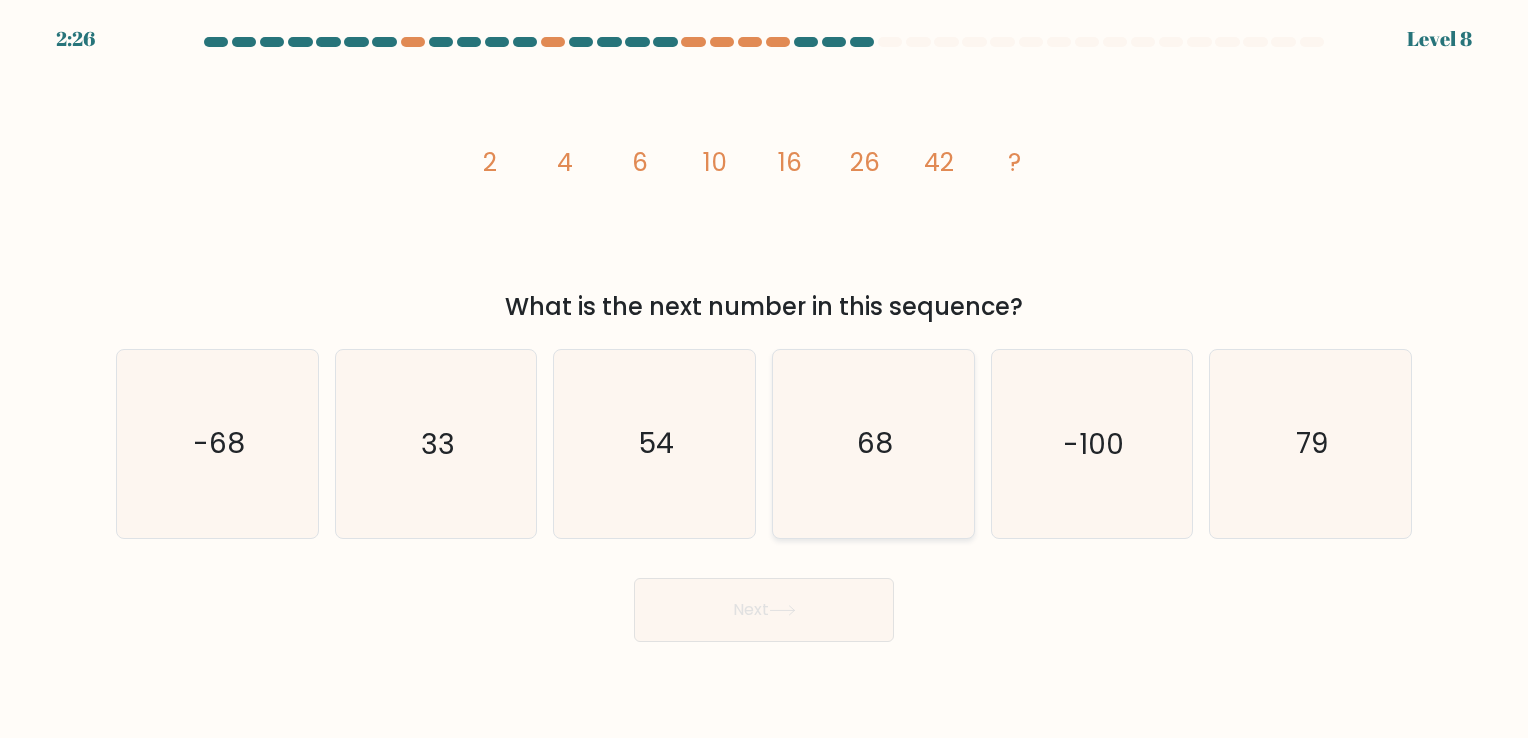 click on "68" 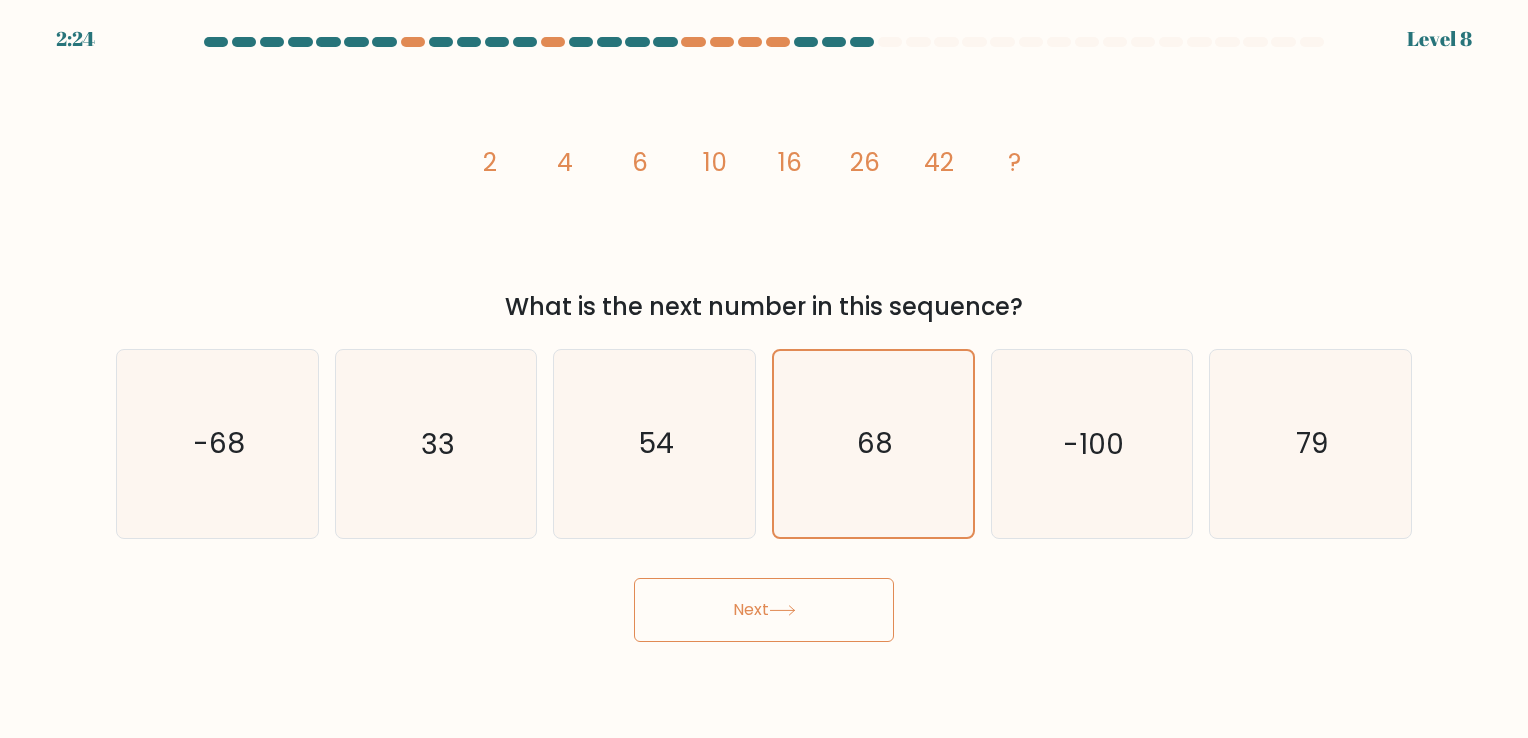 click 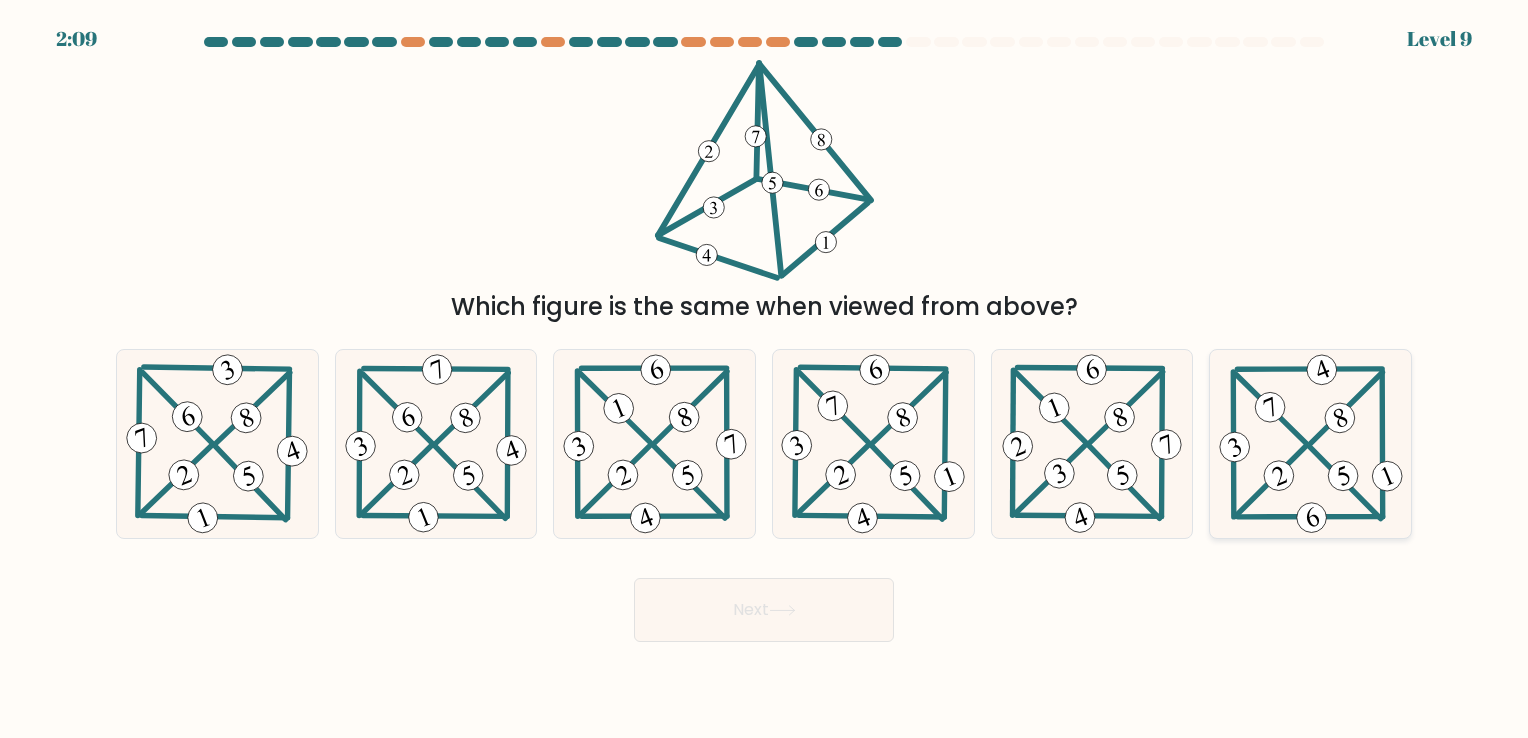 click 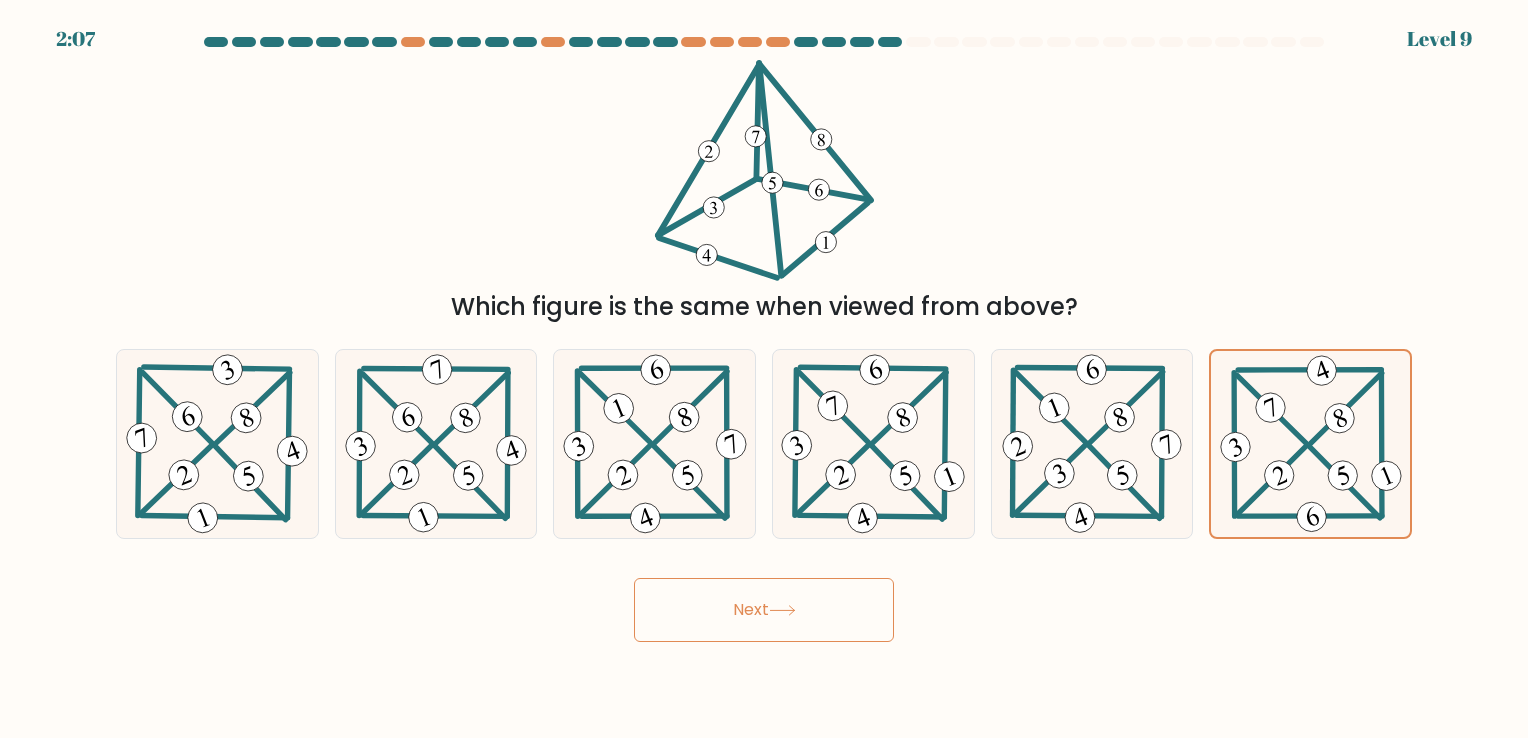 click on "Next" at bounding box center (764, 610) 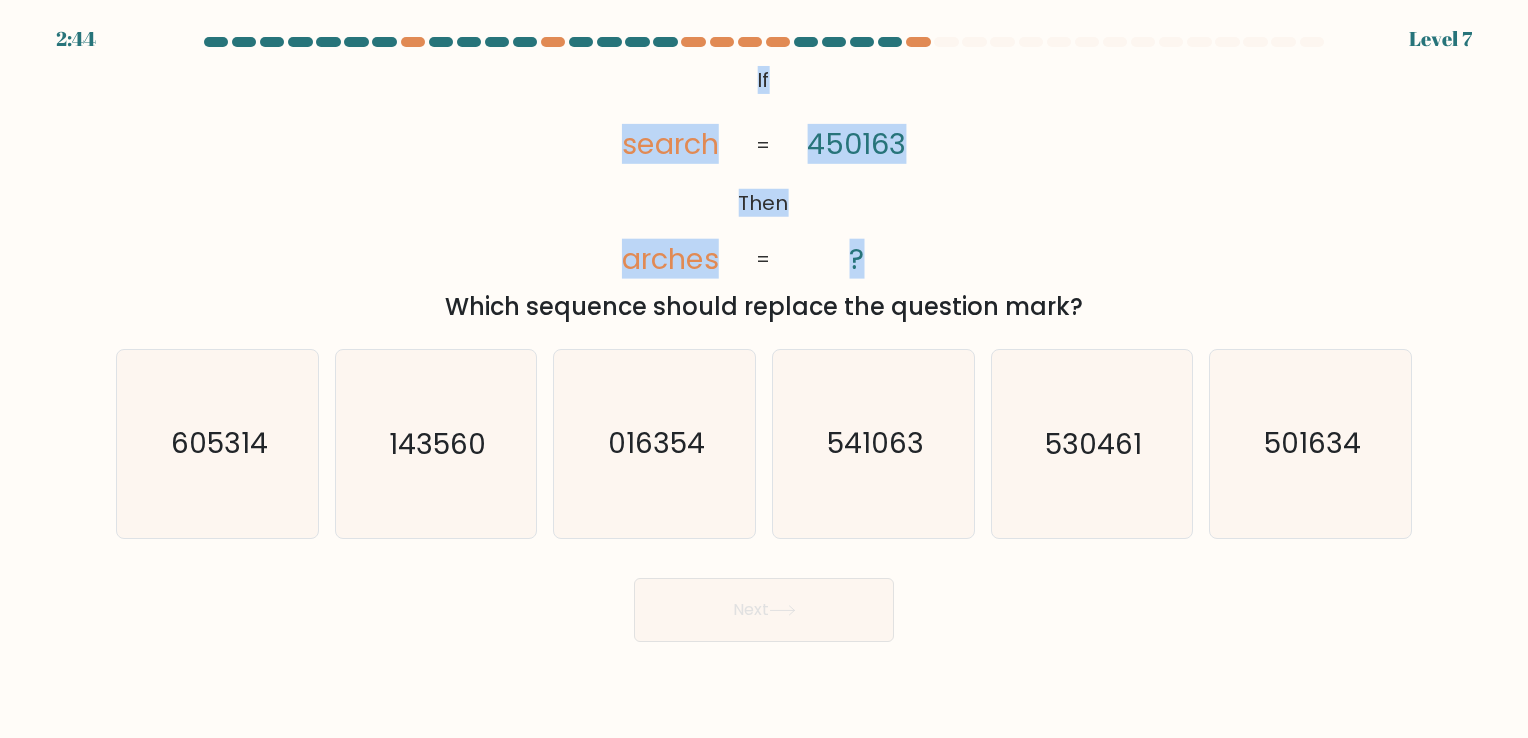 drag, startPoint x: 728, startPoint y: 59, endPoint x: 922, endPoint y: 244, distance: 268.06903 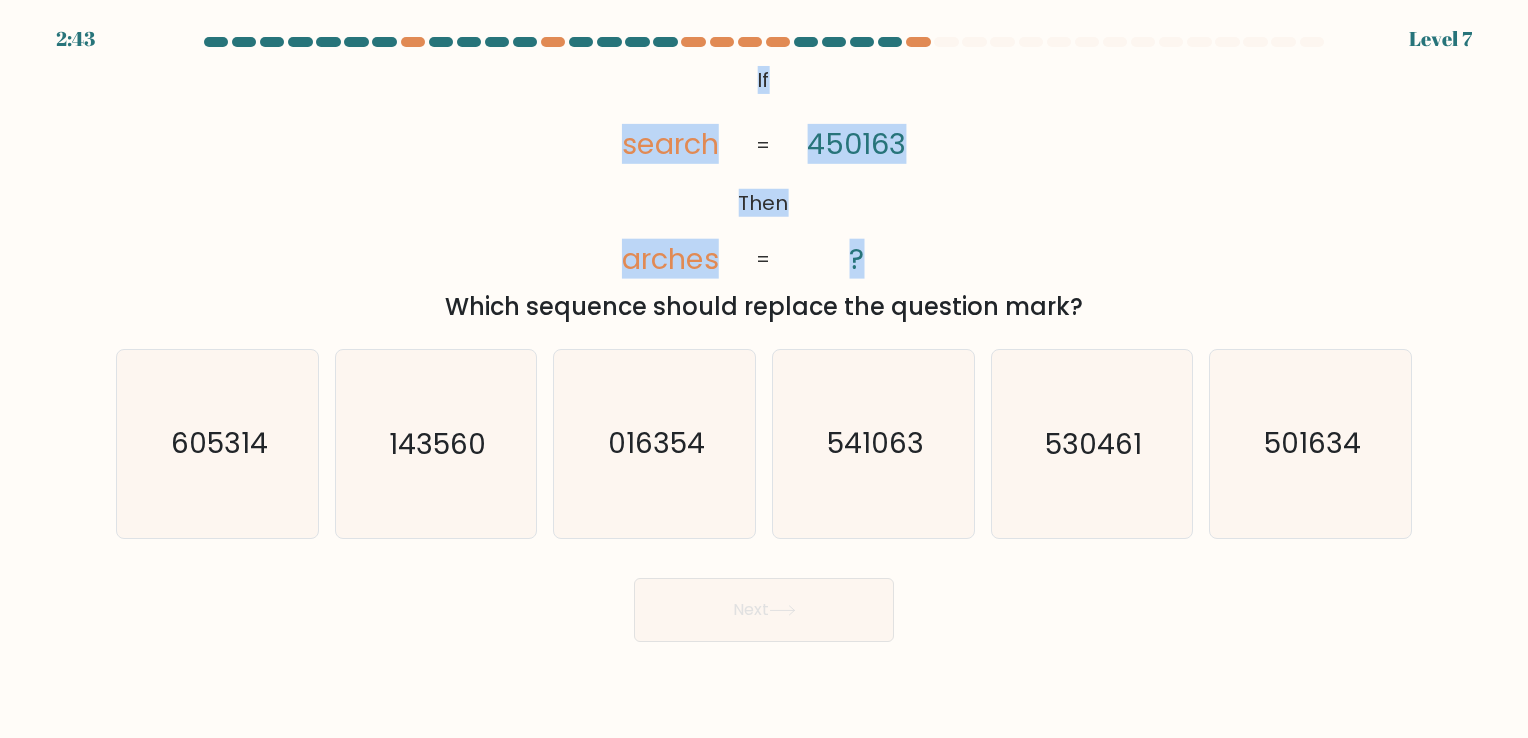 copy on "If       Then       search       arches       450163       ?" 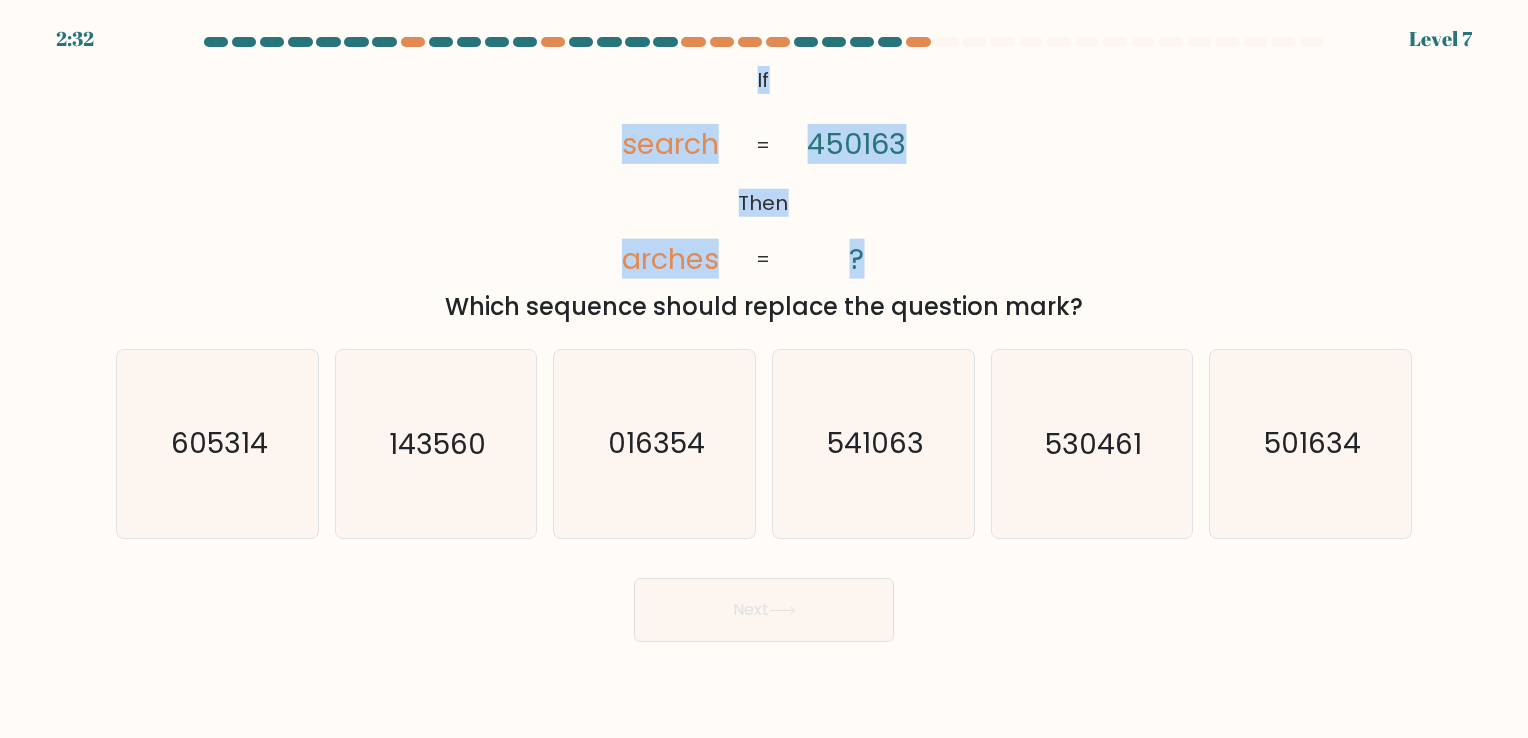 click on "@import url('https://fonts.googleapis.com/css?family=Abril+Fatface:400,100,100italic,300,300italic,400italic,500,500italic,700,700italic,900,900italic');           If       Then       search       arches       450163       ?       =       =
Which sequence should replace the question mark?" at bounding box center [764, 192] 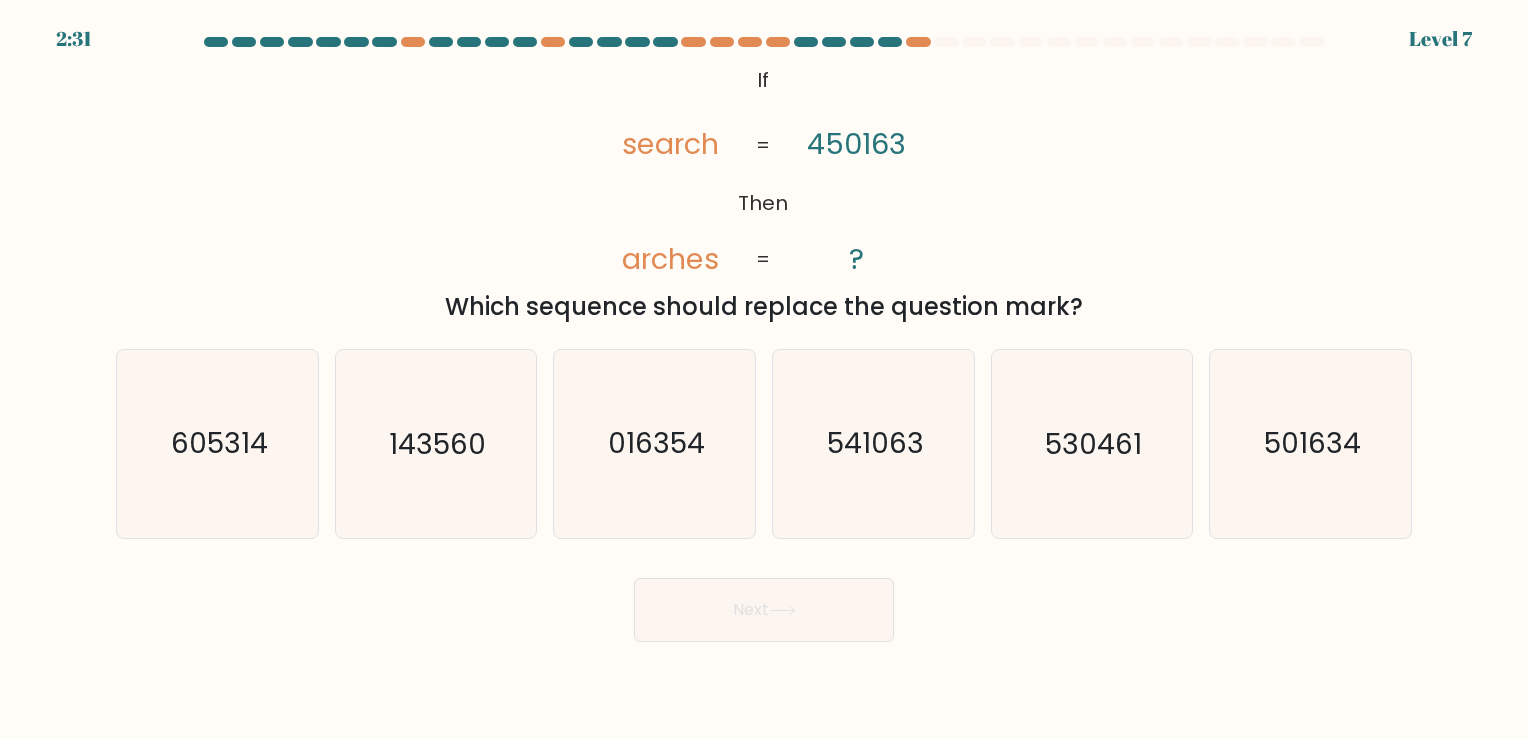click on "@import url('https://fonts.googleapis.com/css?family=Abril+Fatface:400,100,100italic,300,300italic,400italic,500,500italic,700,700italic,900,900italic');           If       Then       search       arches       450163       ?       =       =
Which sequence should replace the question mark?" at bounding box center (764, 192) 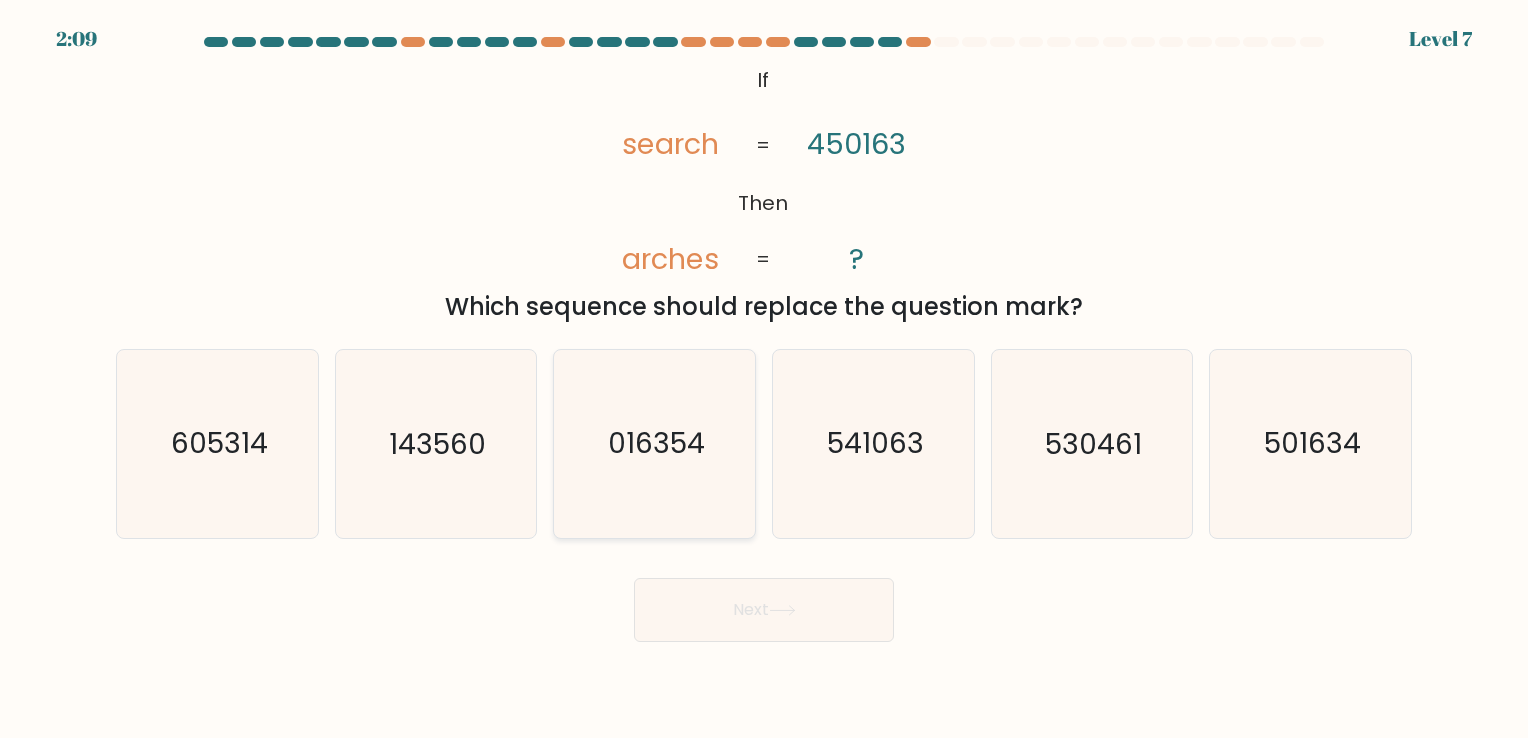 click on "016354" 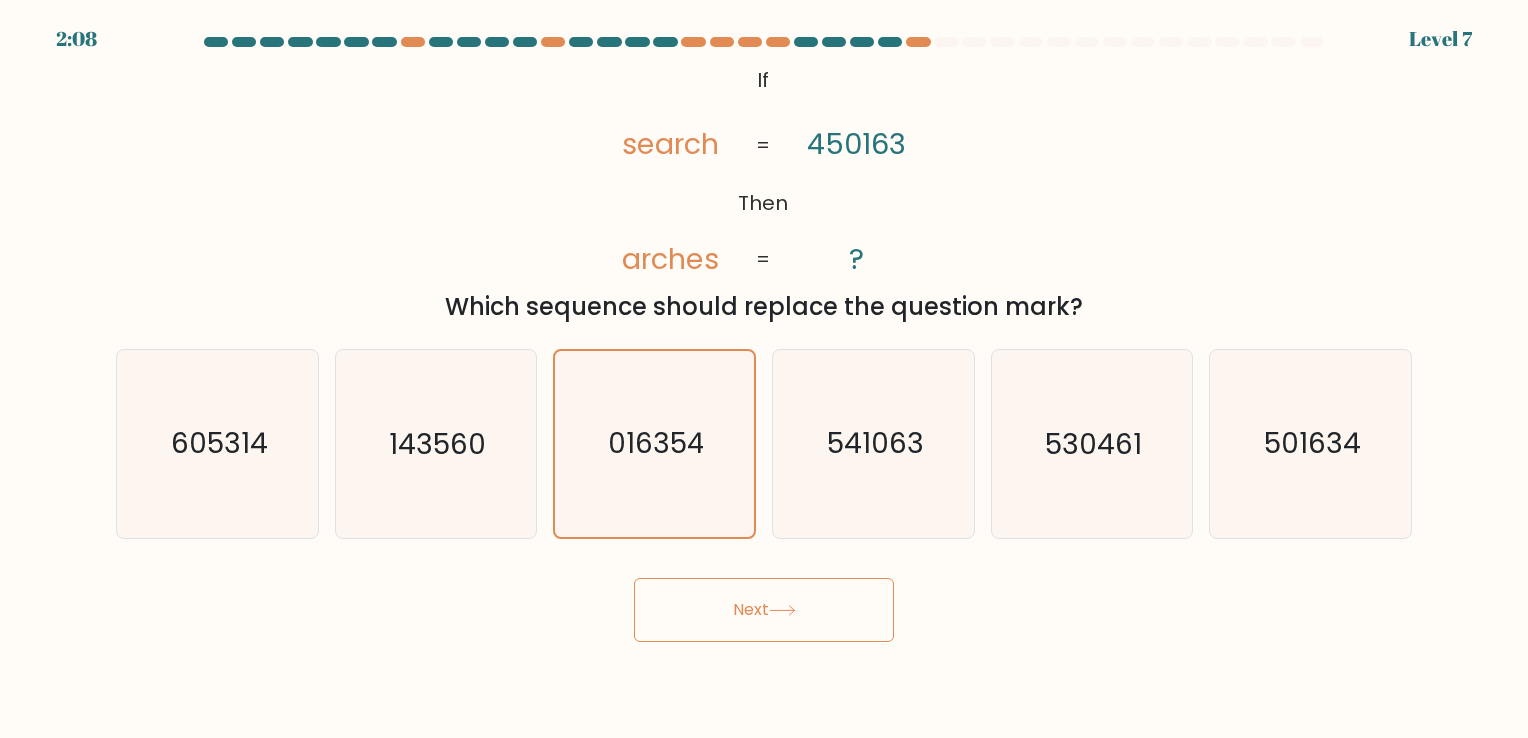 click on "Next" at bounding box center (764, 610) 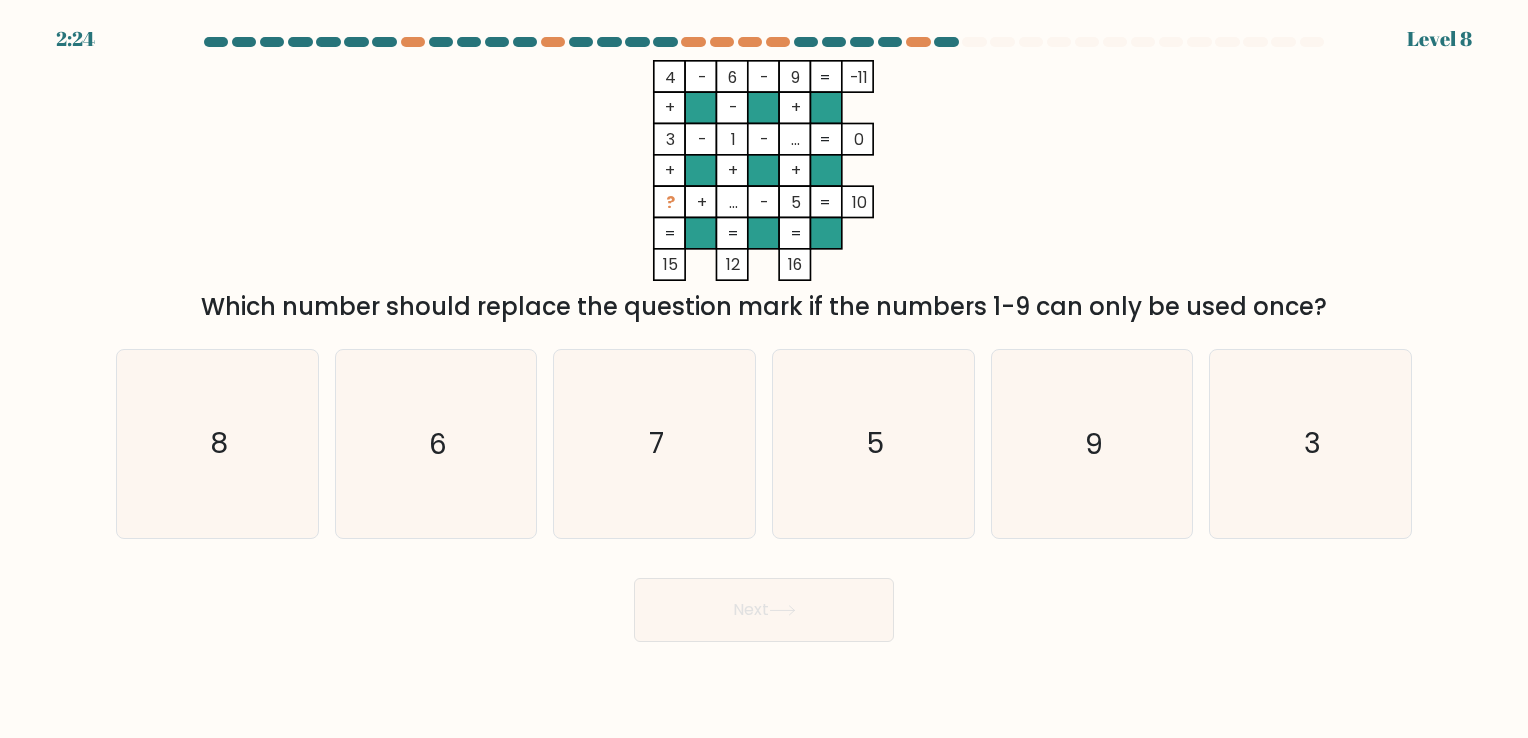 drag, startPoint x: 653, startPoint y: 202, endPoint x: 825, endPoint y: 270, distance: 184.95406 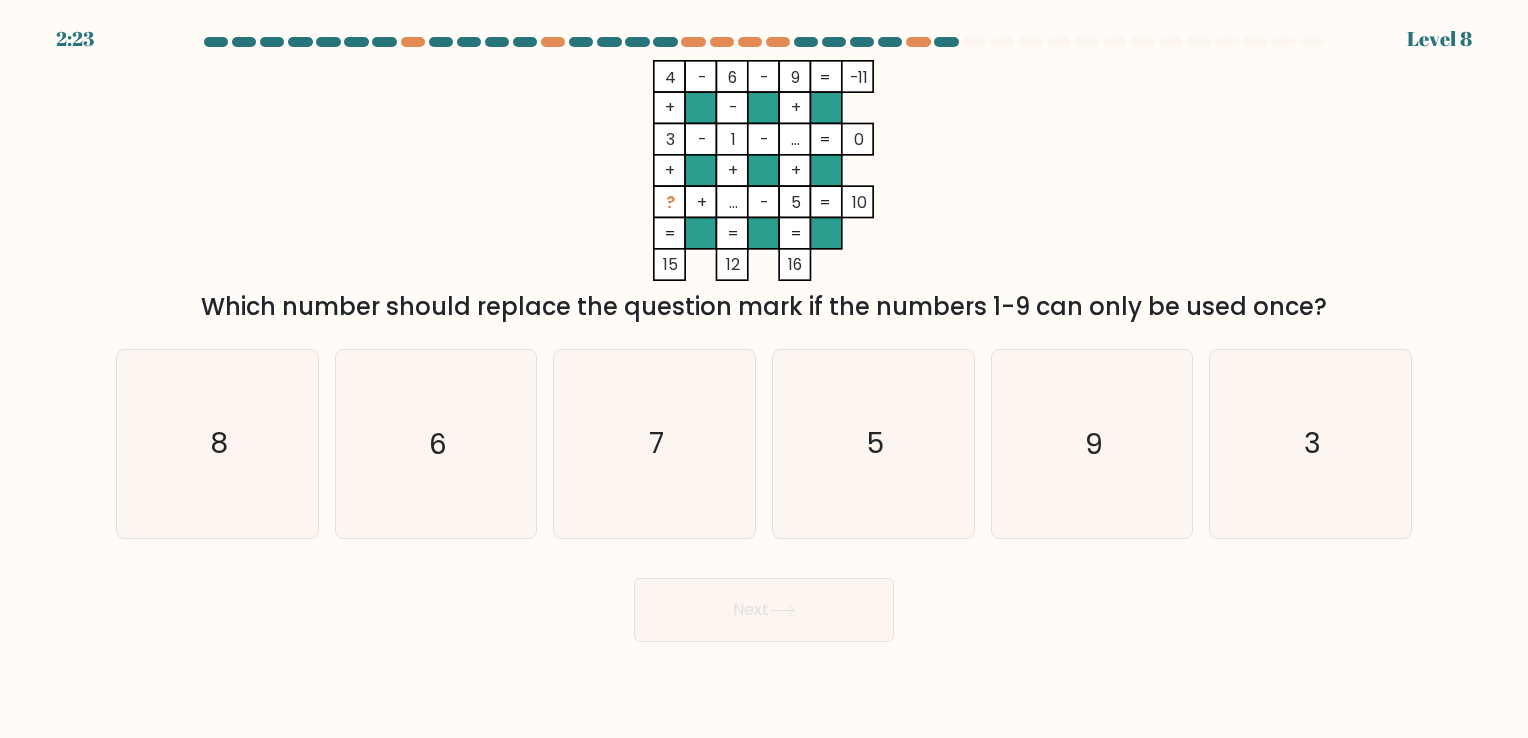 copy on "4    -    6    -    9    -11    +    -    +    3    -    1    -    ...    0    +    +    +    ?    +    ...    -    5    =   10    =   =   =   =   15    12    16" 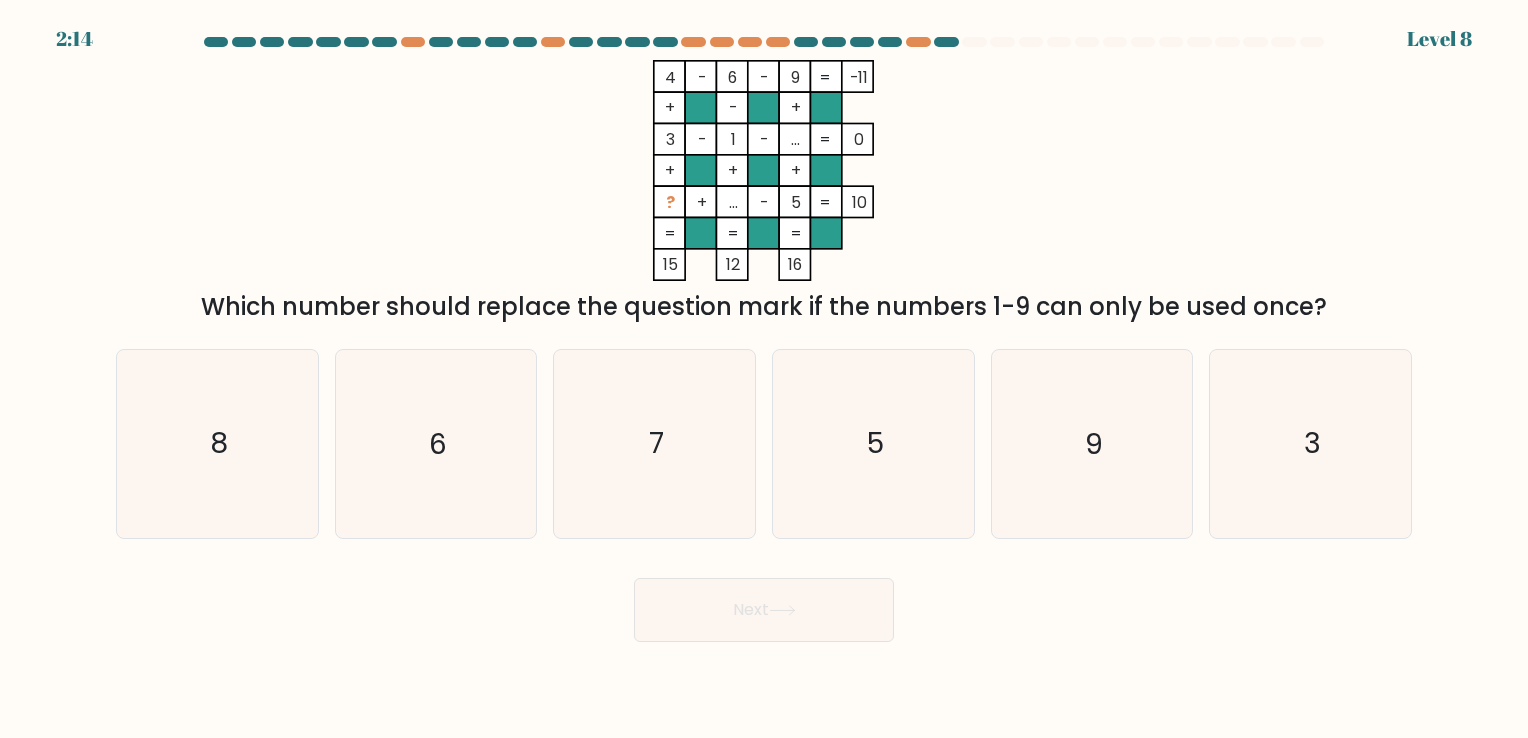 drag, startPoint x: 620, startPoint y: 116, endPoint x: 640, endPoint y: 89, distance: 33.600594 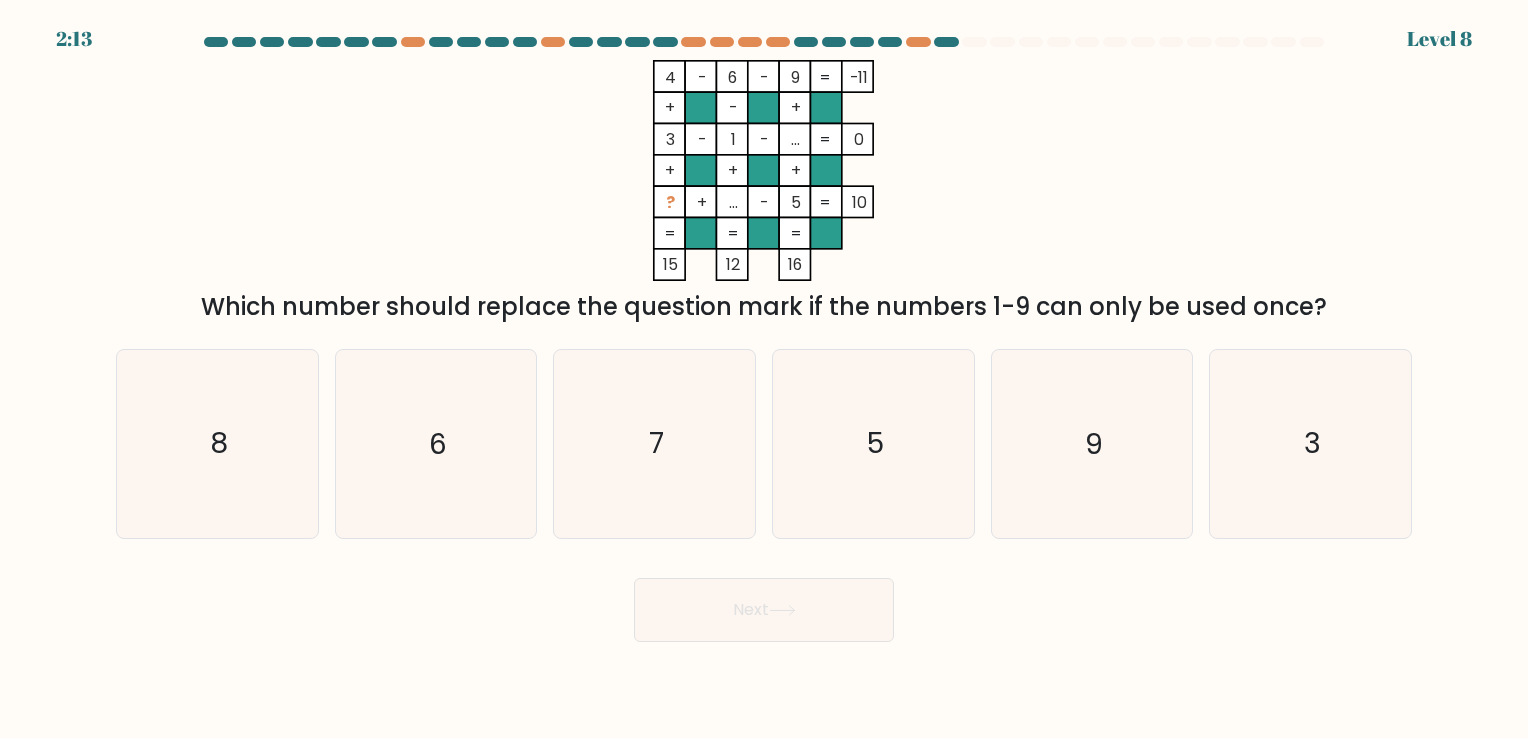 click on "4    -    6    -    9    -11    +    -    +    3    -    1    -    ...    0    +    +    +    ?    +    ...    -    5    =   10    =   =   =   =   15    12    16    =" 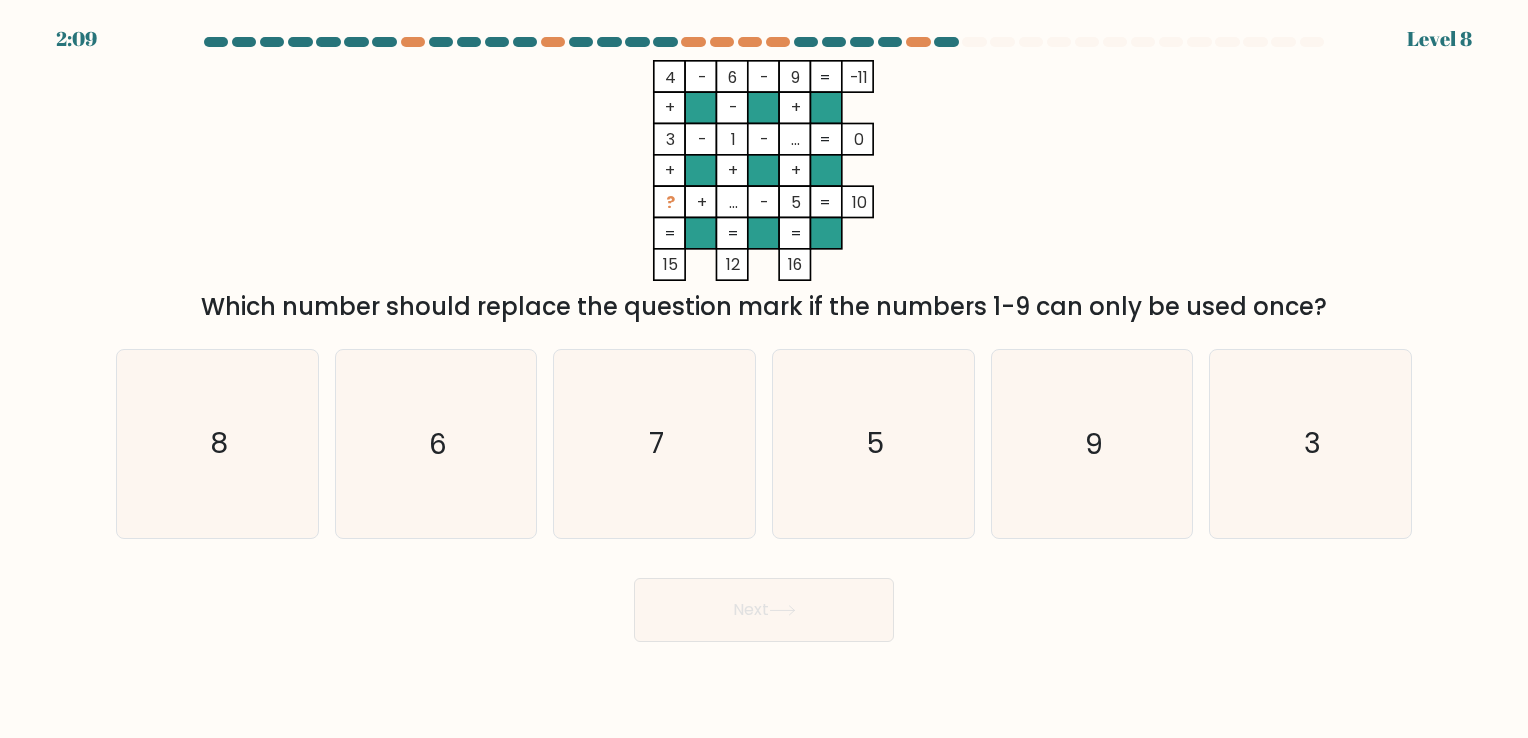 drag, startPoint x: 687, startPoint y: 76, endPoint x: 1364, endPoint y: 319, distance: 719.2899 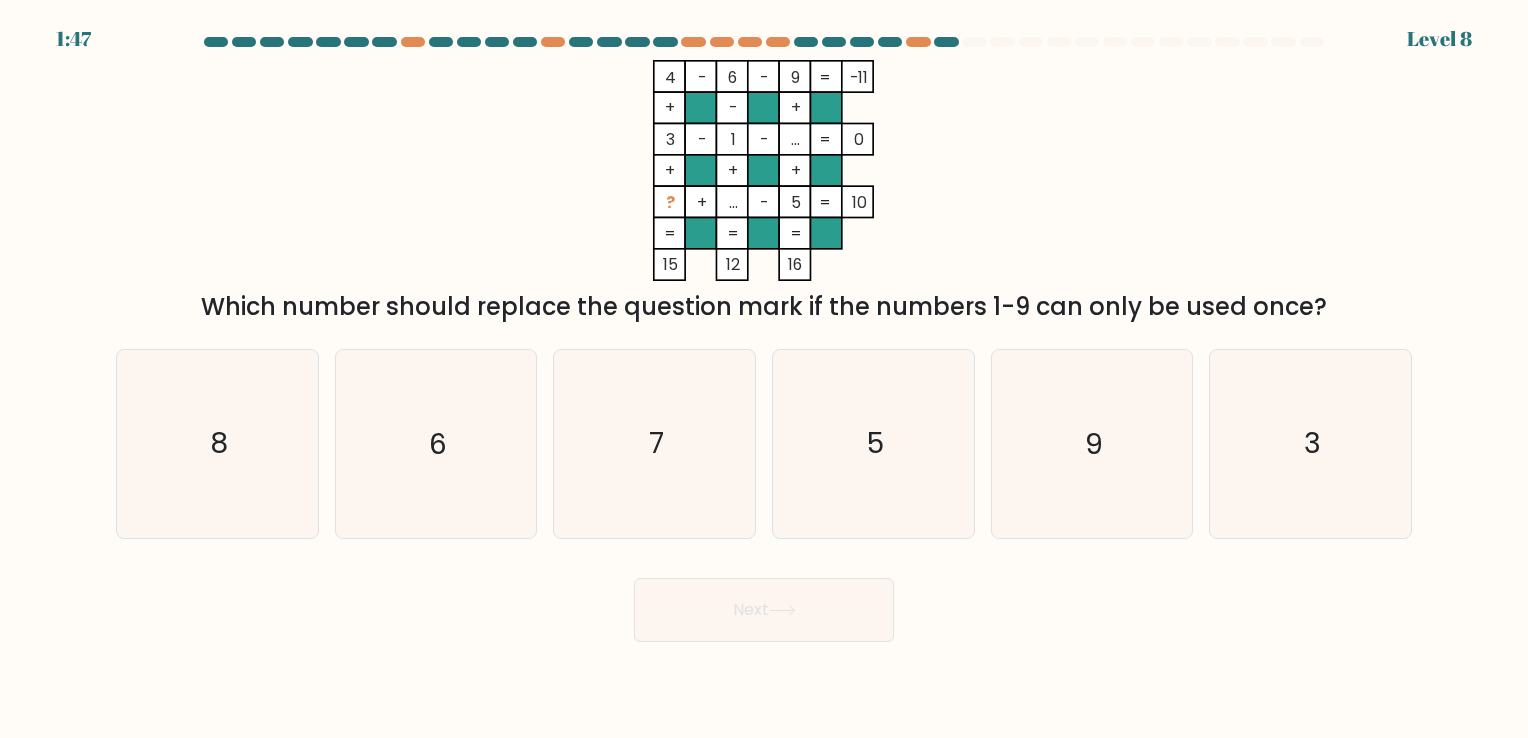 click on "4    -    6    -    9    -11    +    -    +    3    -    1    -    ...    0    +    +    +    ?    +    ...    -    5    =   10    =   =   =   =   15    12    16    =" 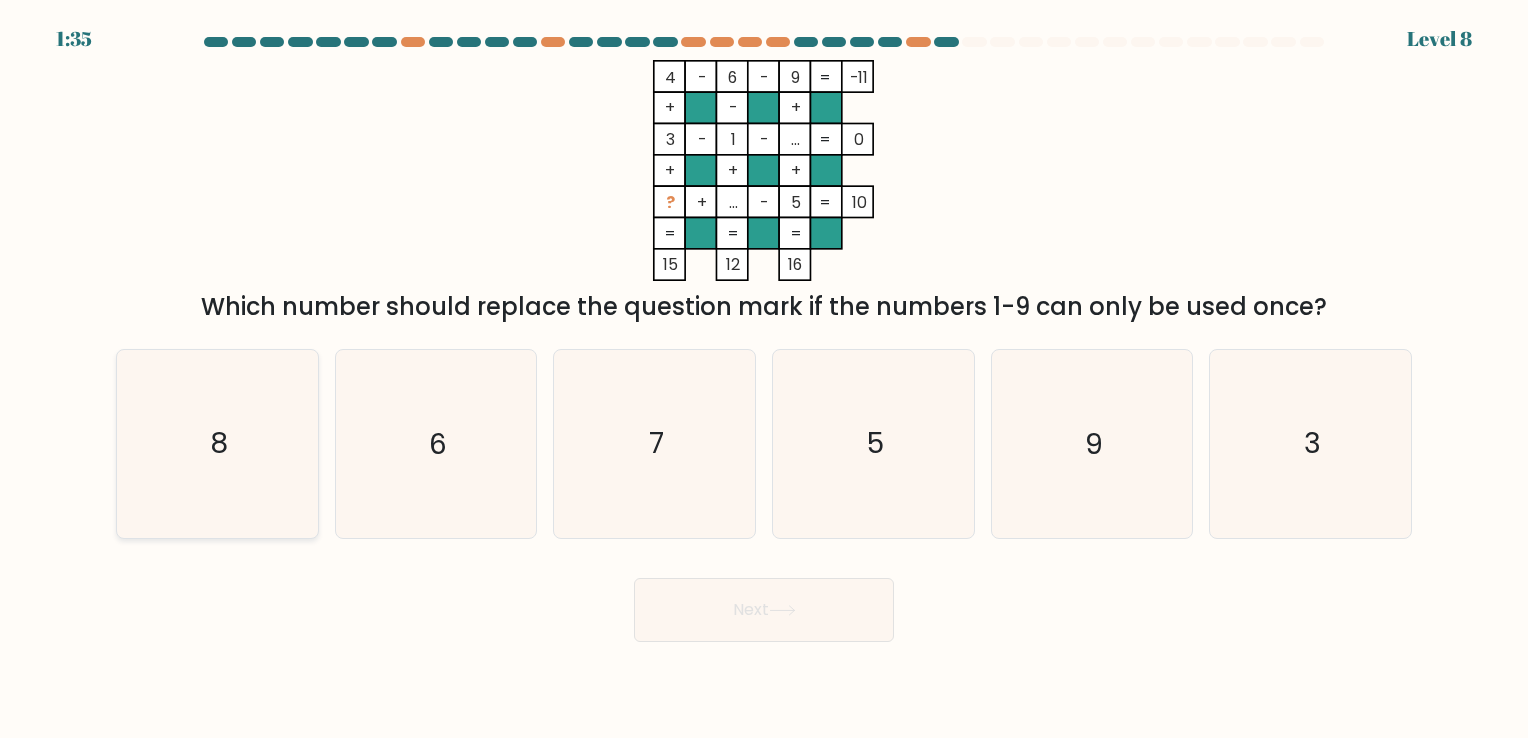 click on "8" 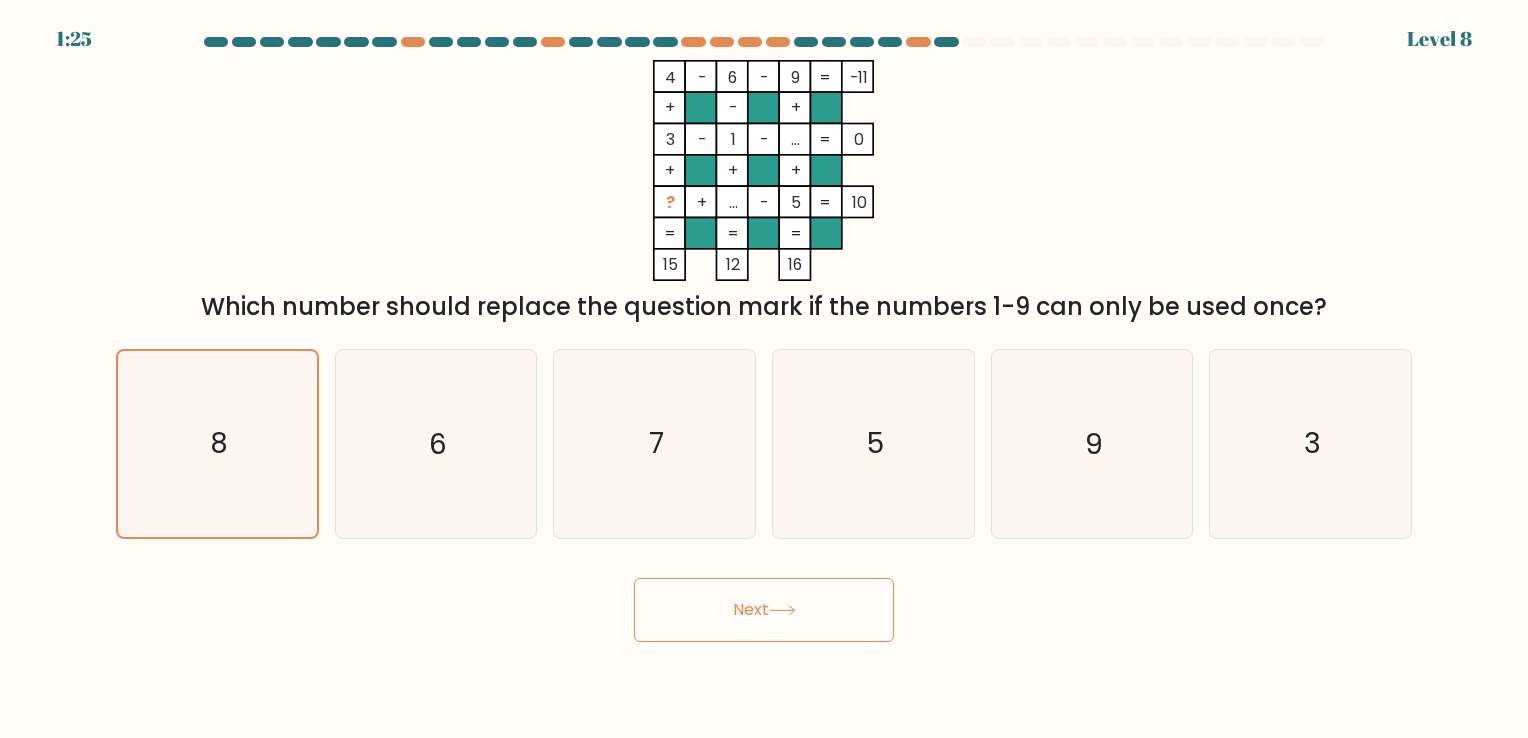 click on "Next" at bounding box center (764, 610) 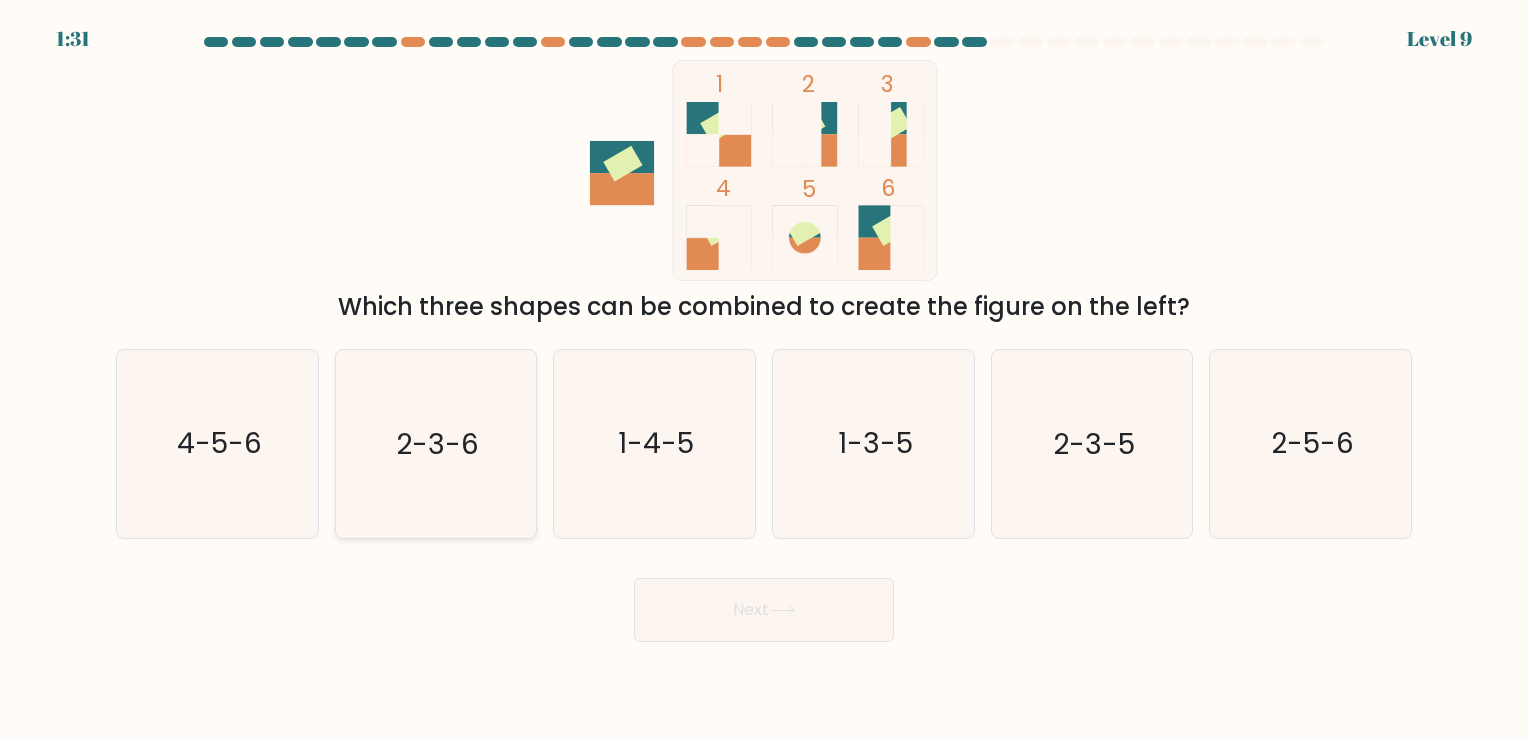 click on "2-3-6" 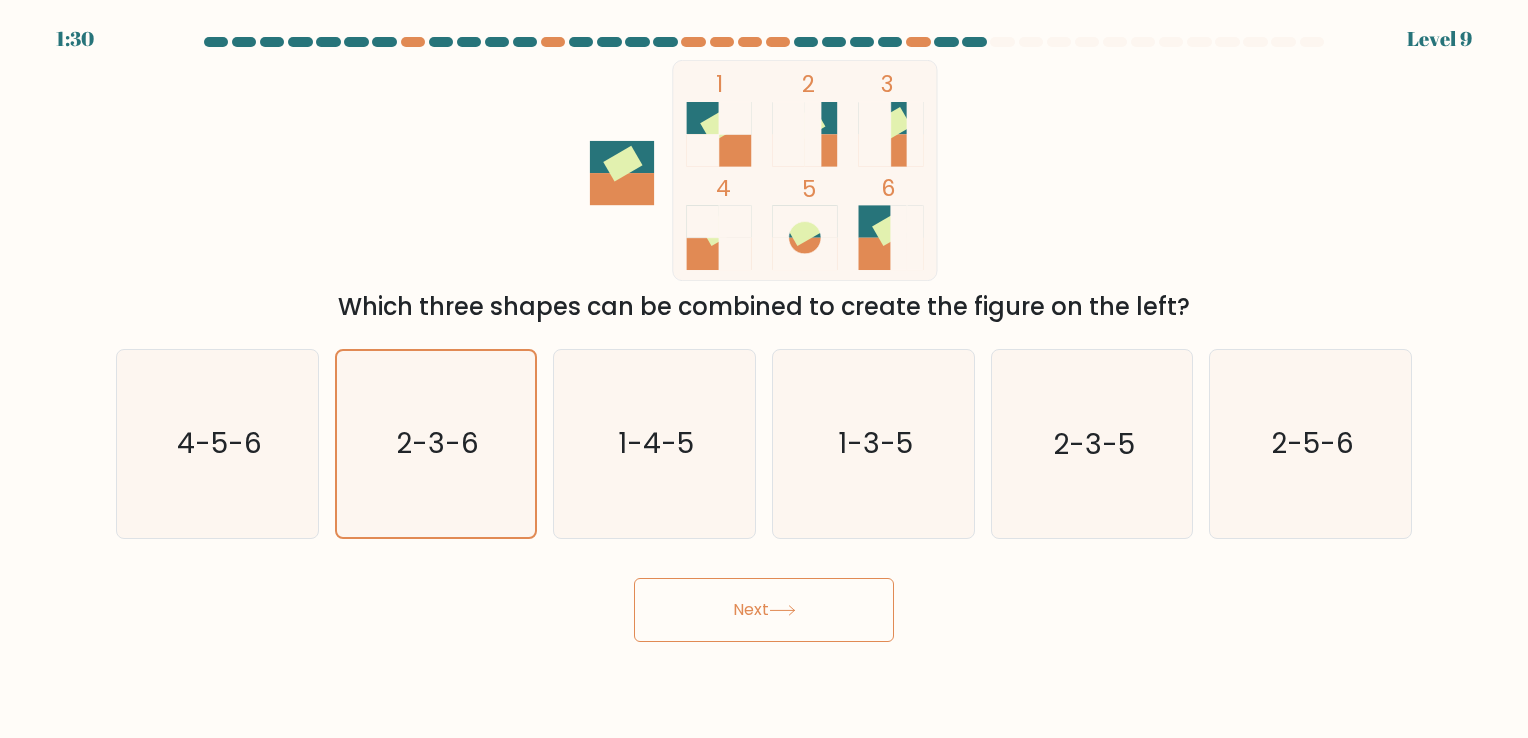 click on "Next" at bounding box center [764, 610] 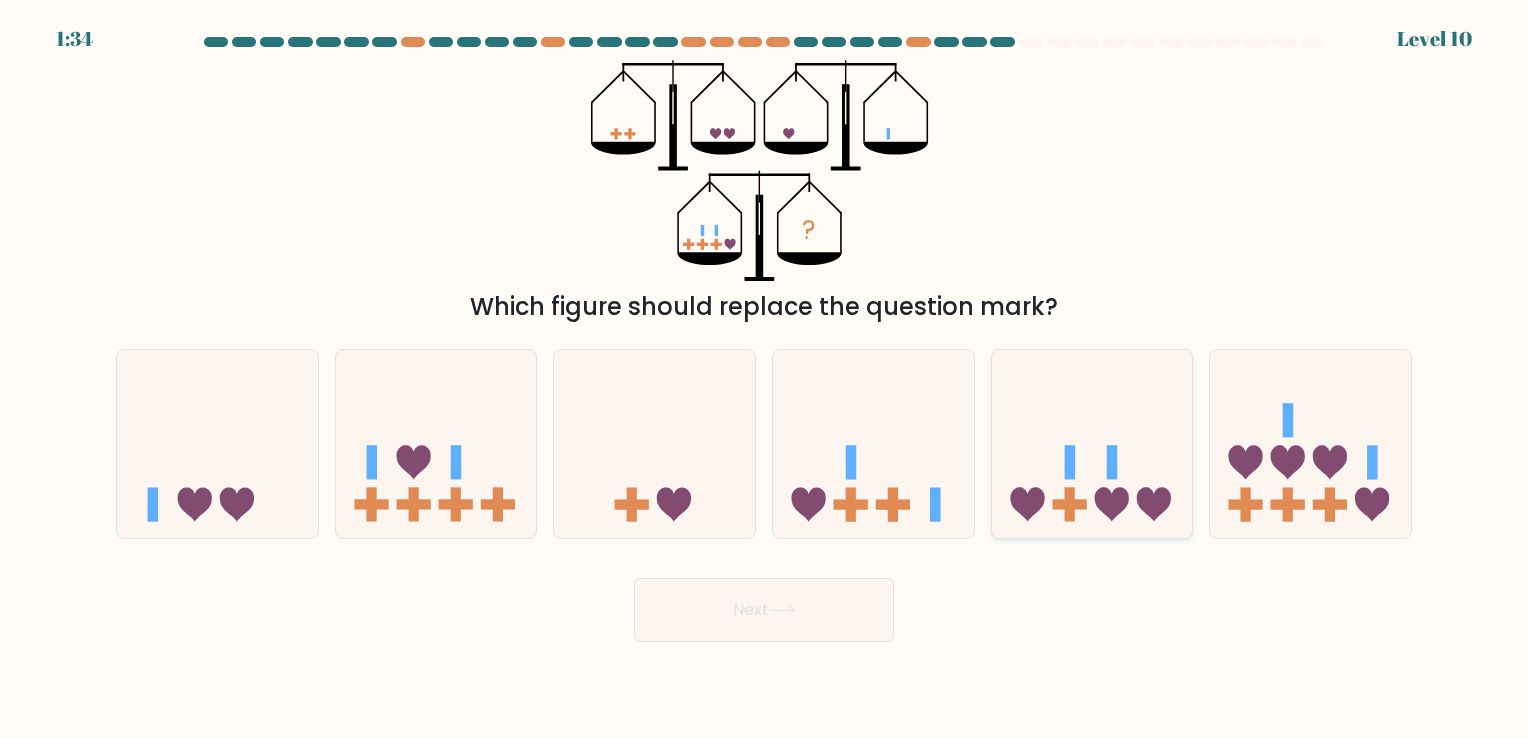 click 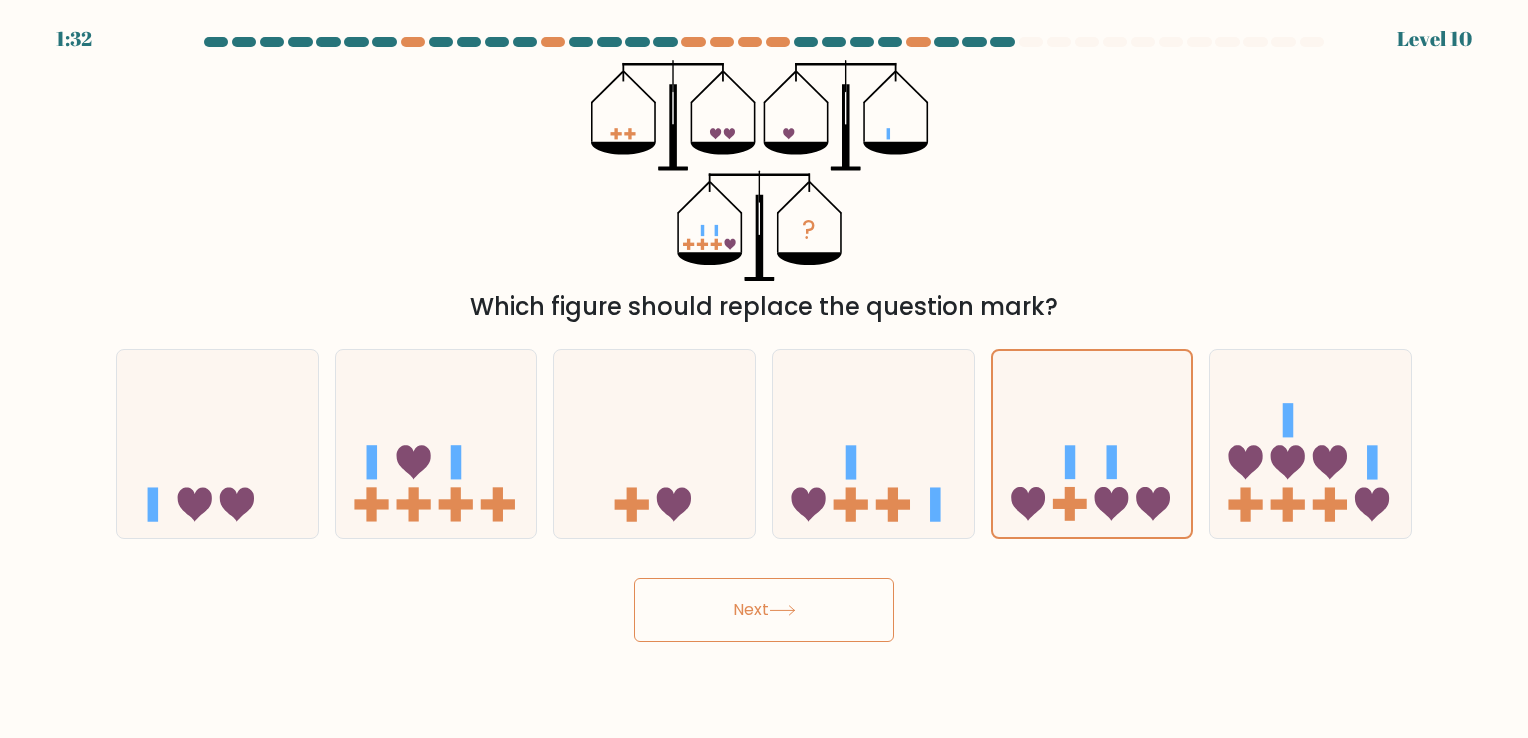click on "Next" at bounding box center (764, 610) 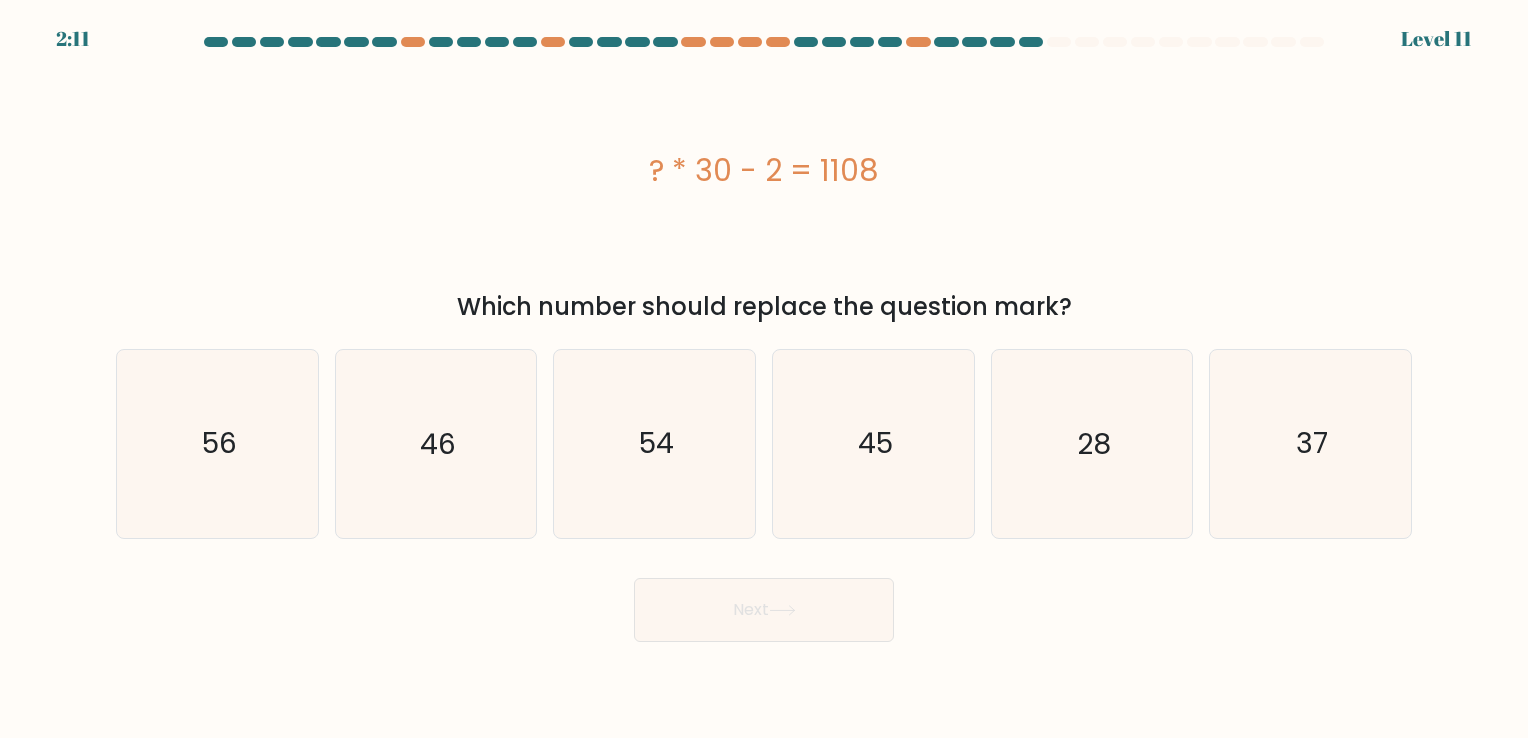 drag, startPoint x: 644, startPoint y: 169, endPoint x: 939, endPoint y: 159, distance: 295.16943 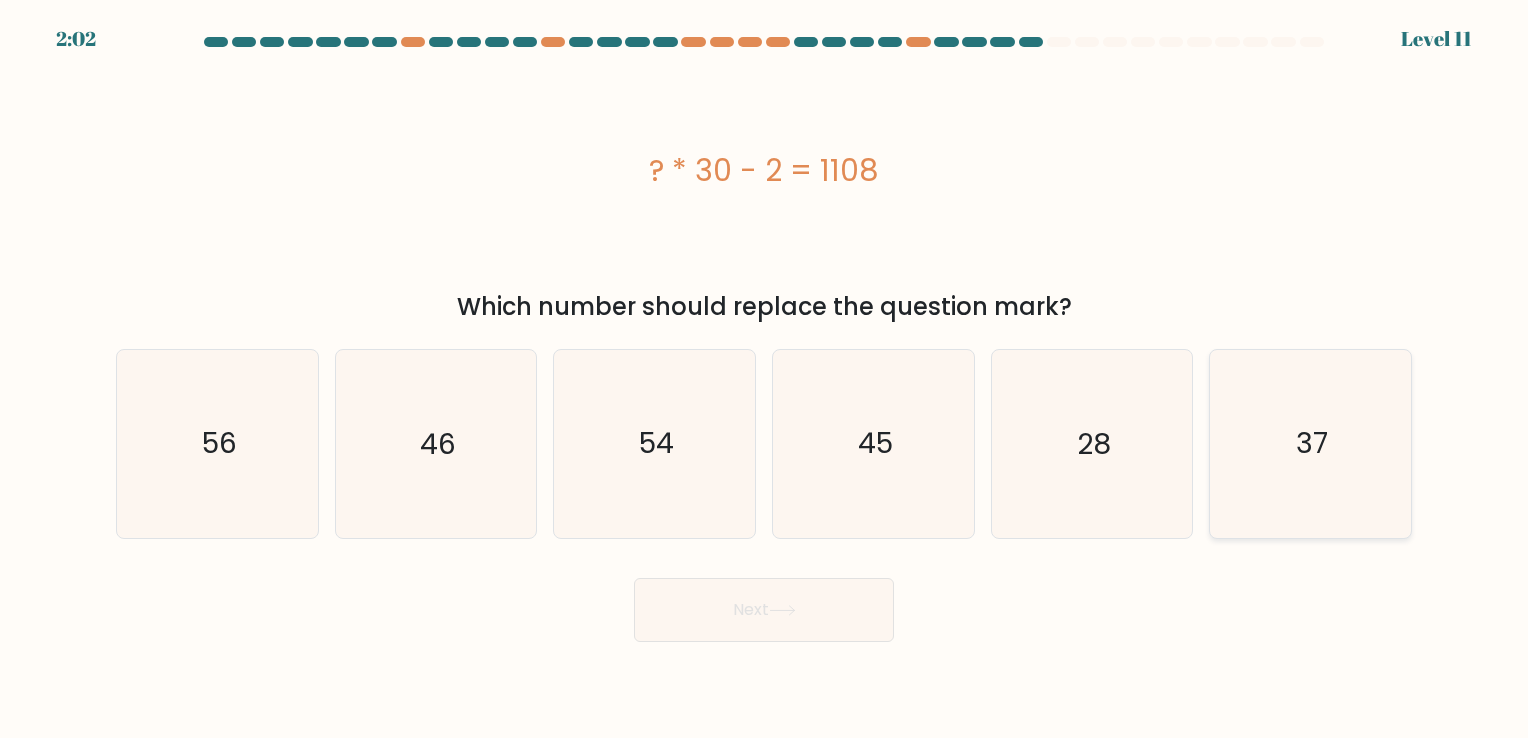 click on "37" 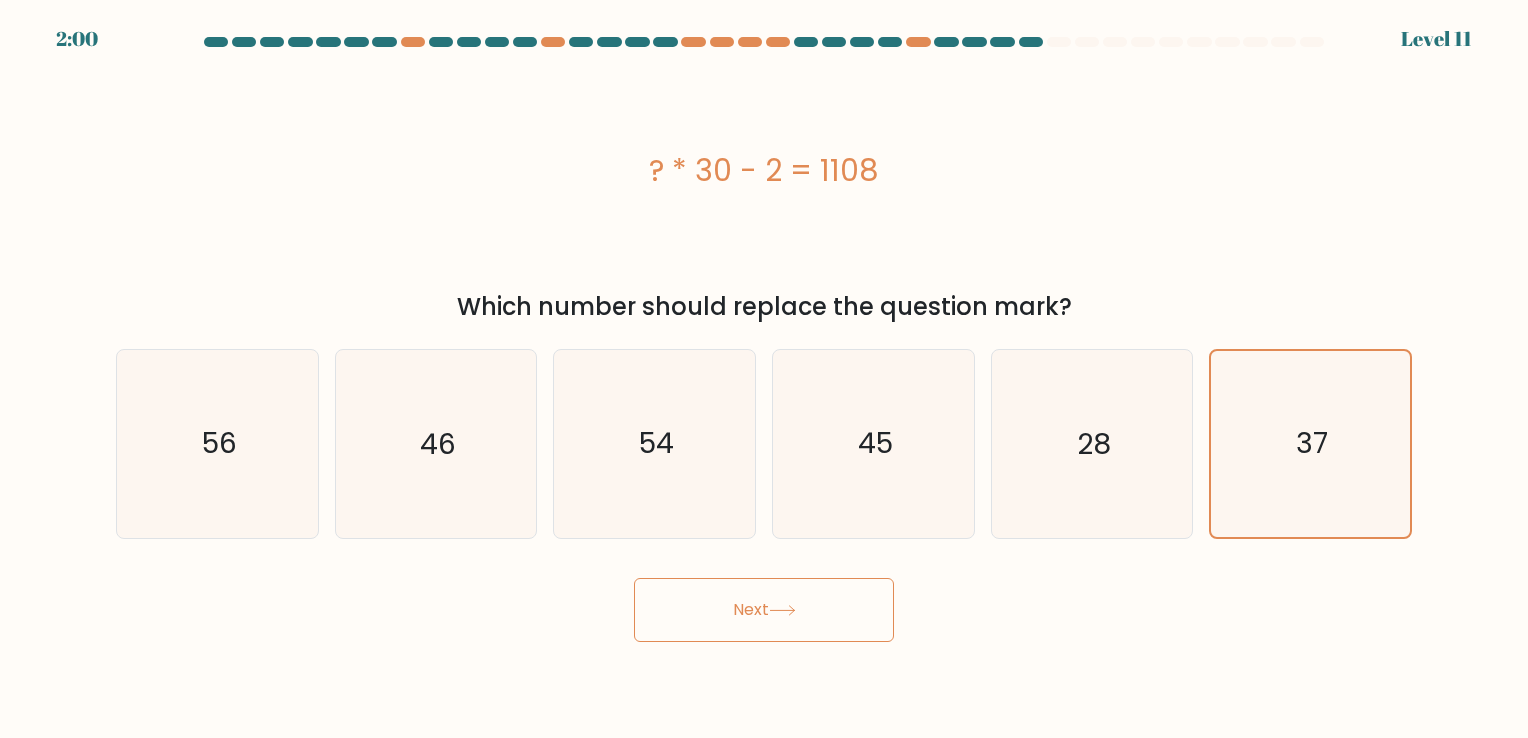 click on "Next" at bounding box center [764, 610] 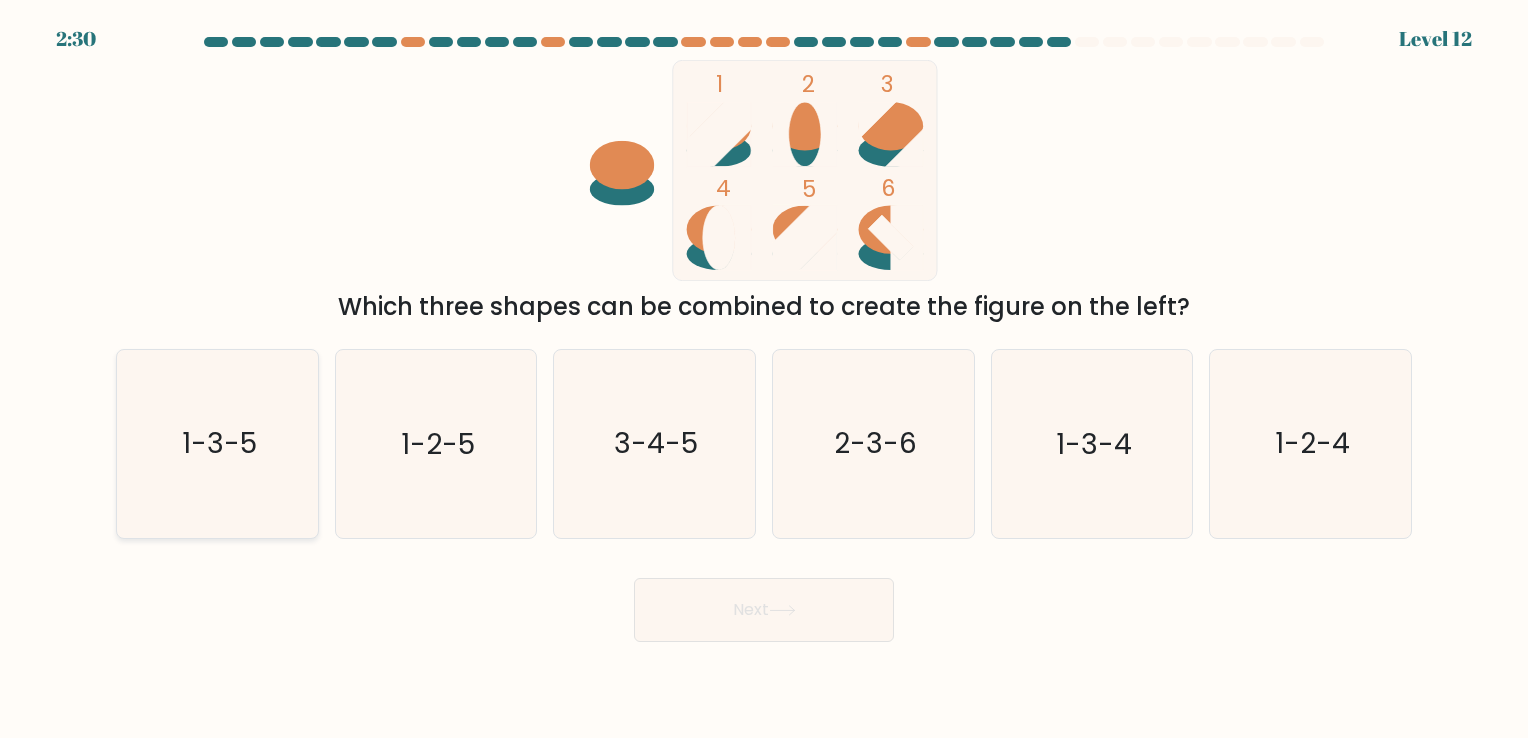 click on "1-3-5" 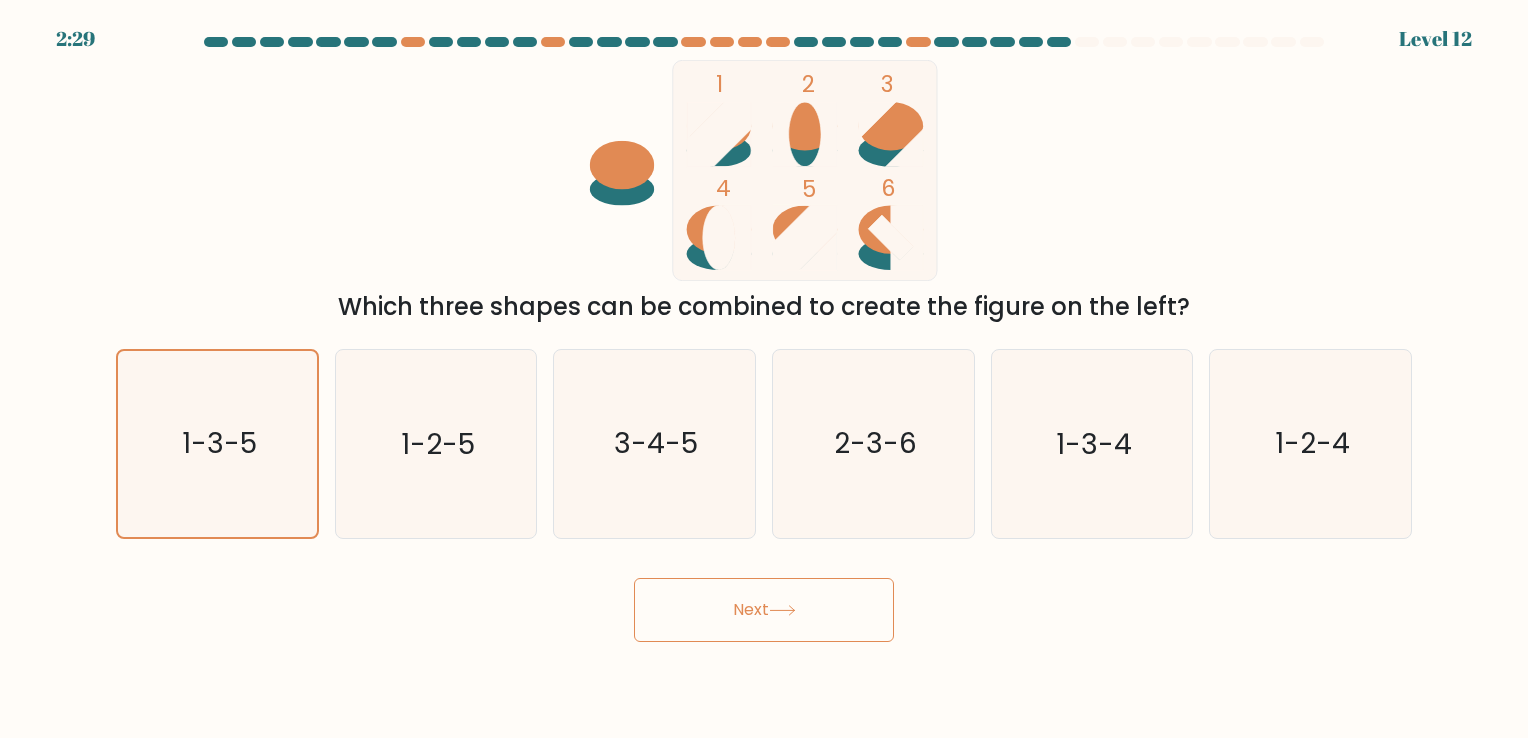 click on "Next" at bounding box center [764, 610] 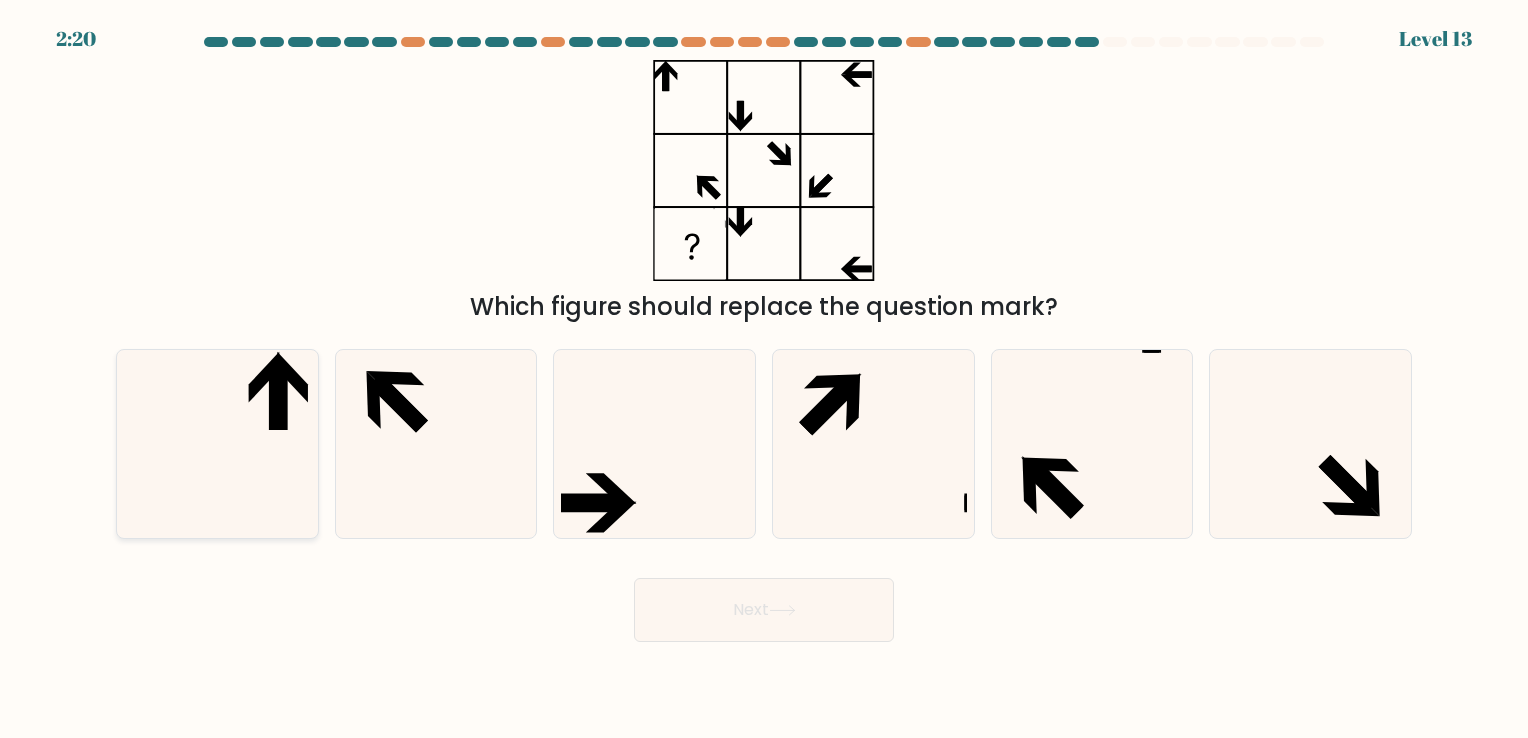 click 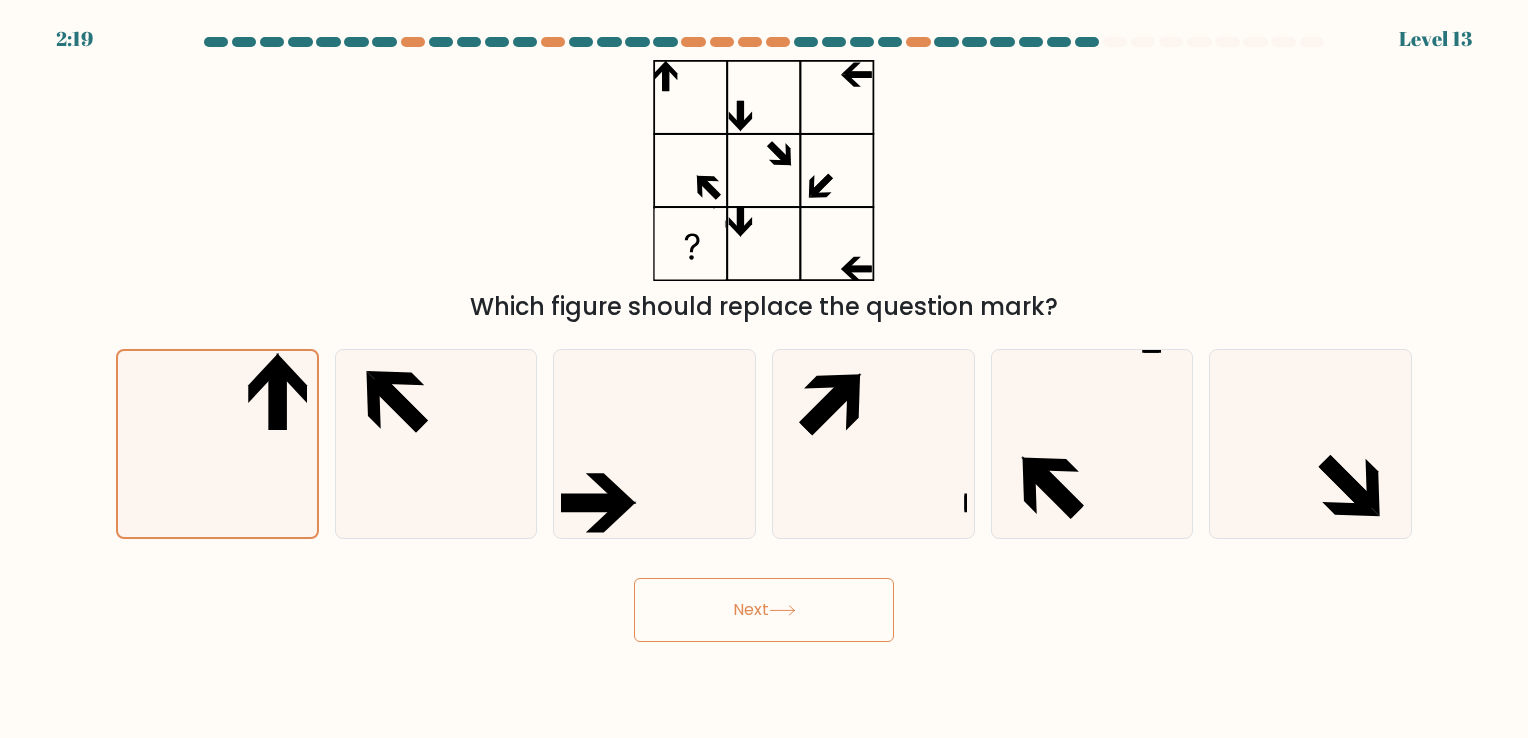click on "Next" at bounding box center [764, 610] 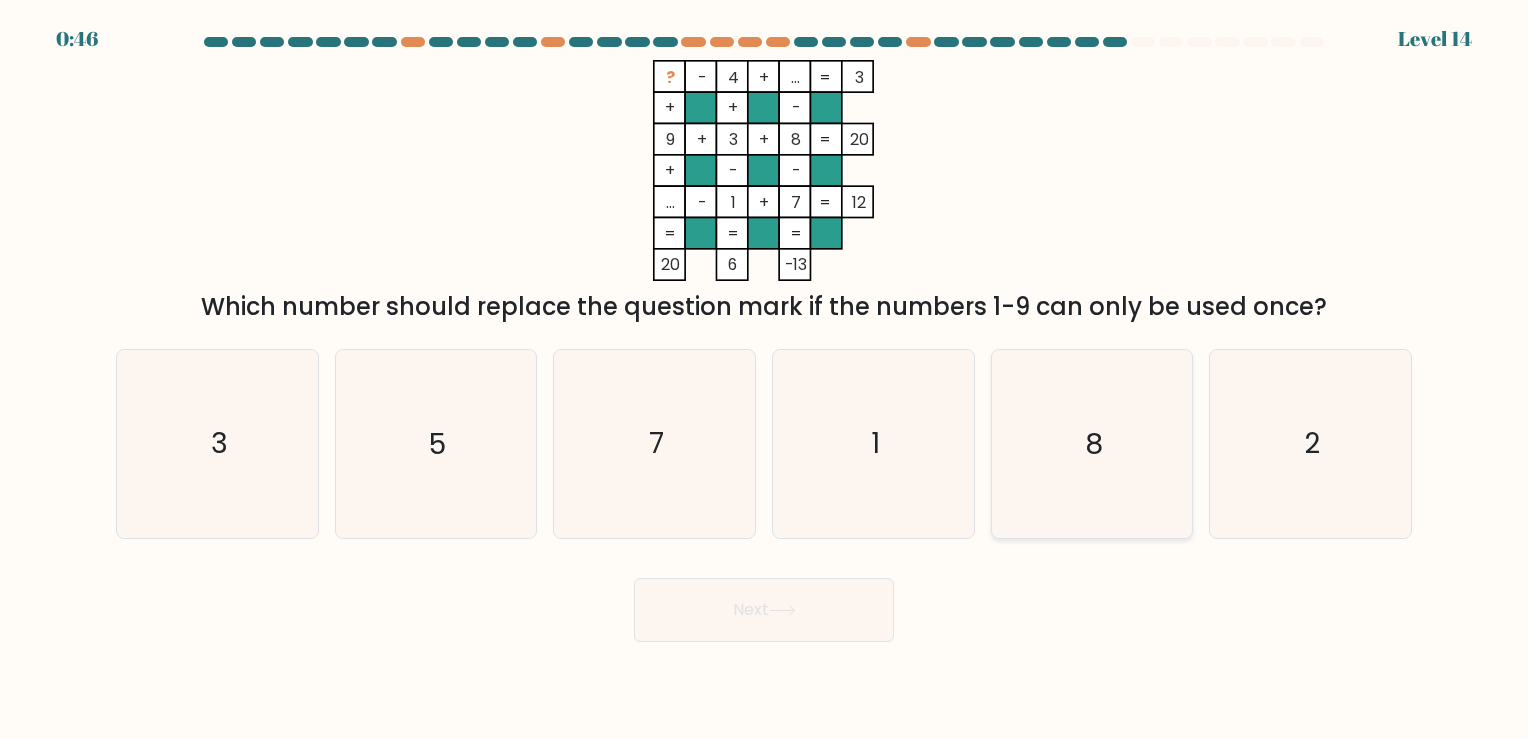 click on "8" 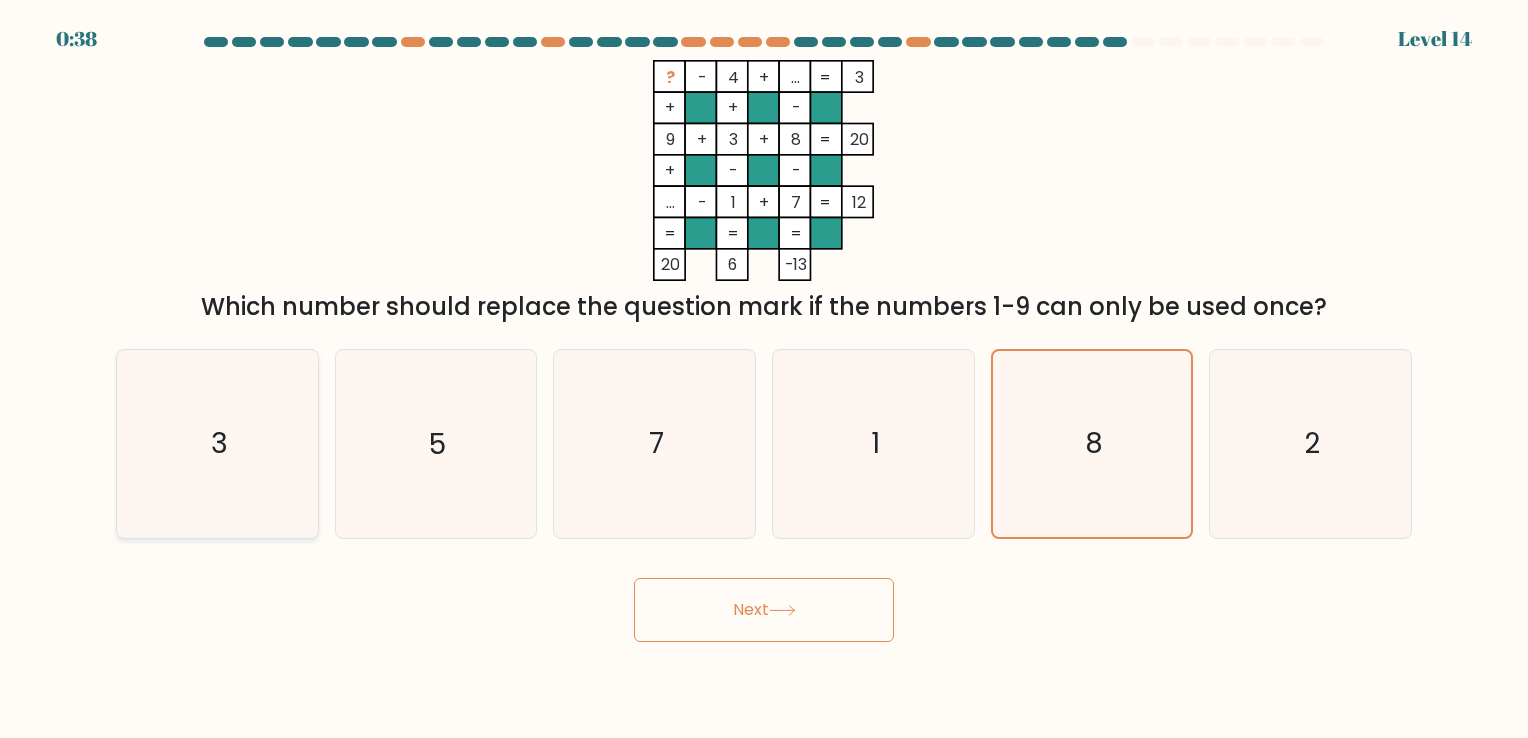 click on "3" 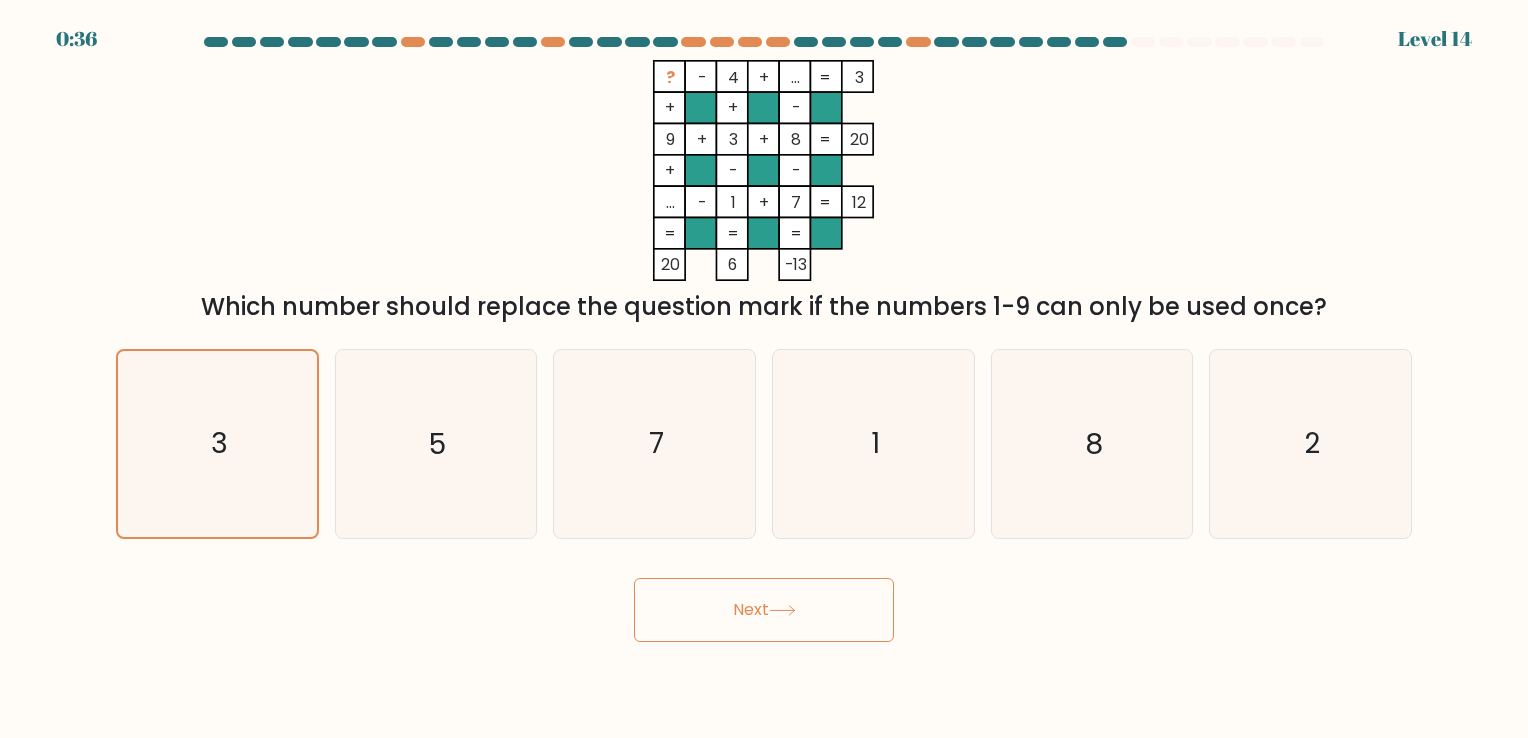 click on "0:36
Level 14" at bounding box center [764, 369] 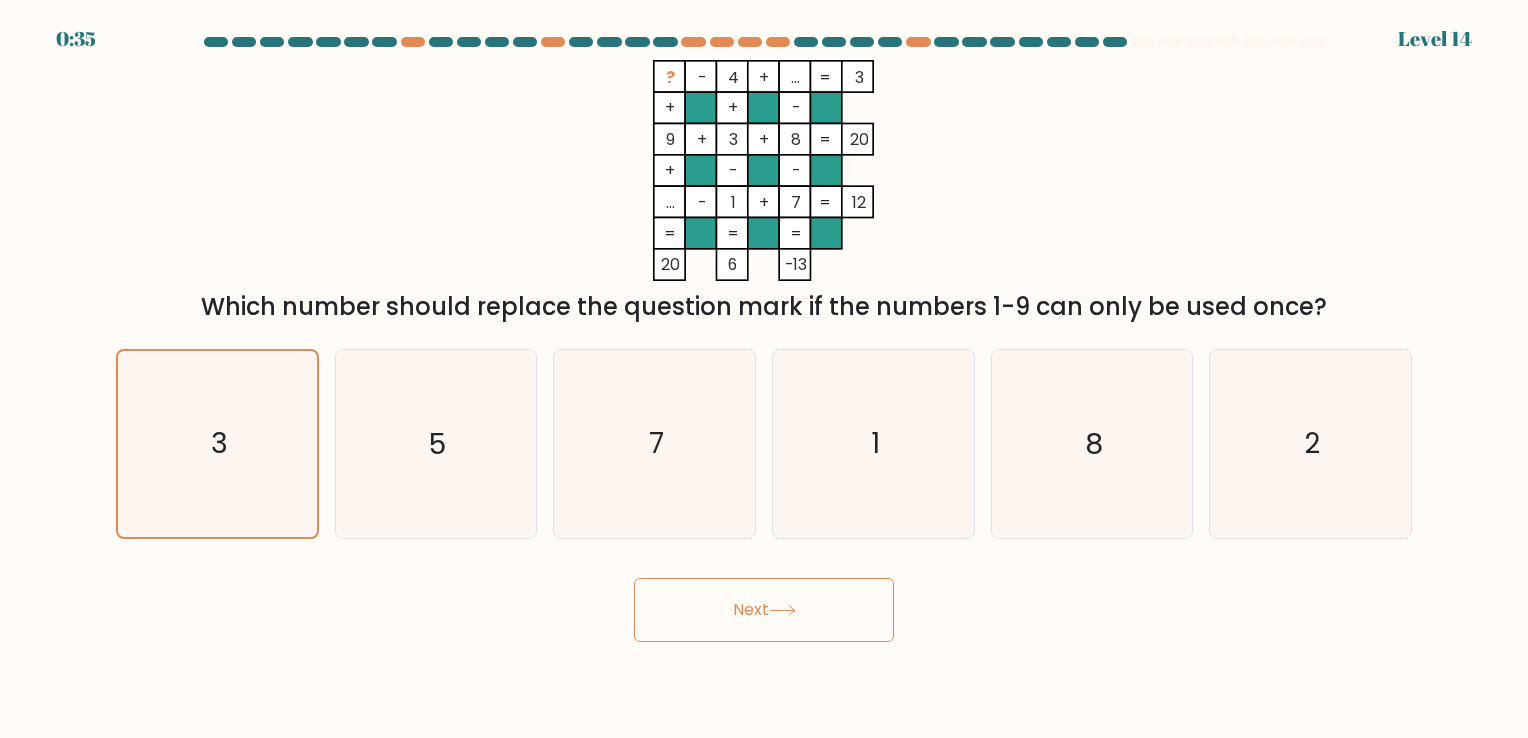 click on "Next" at bounding box center (764, 610) 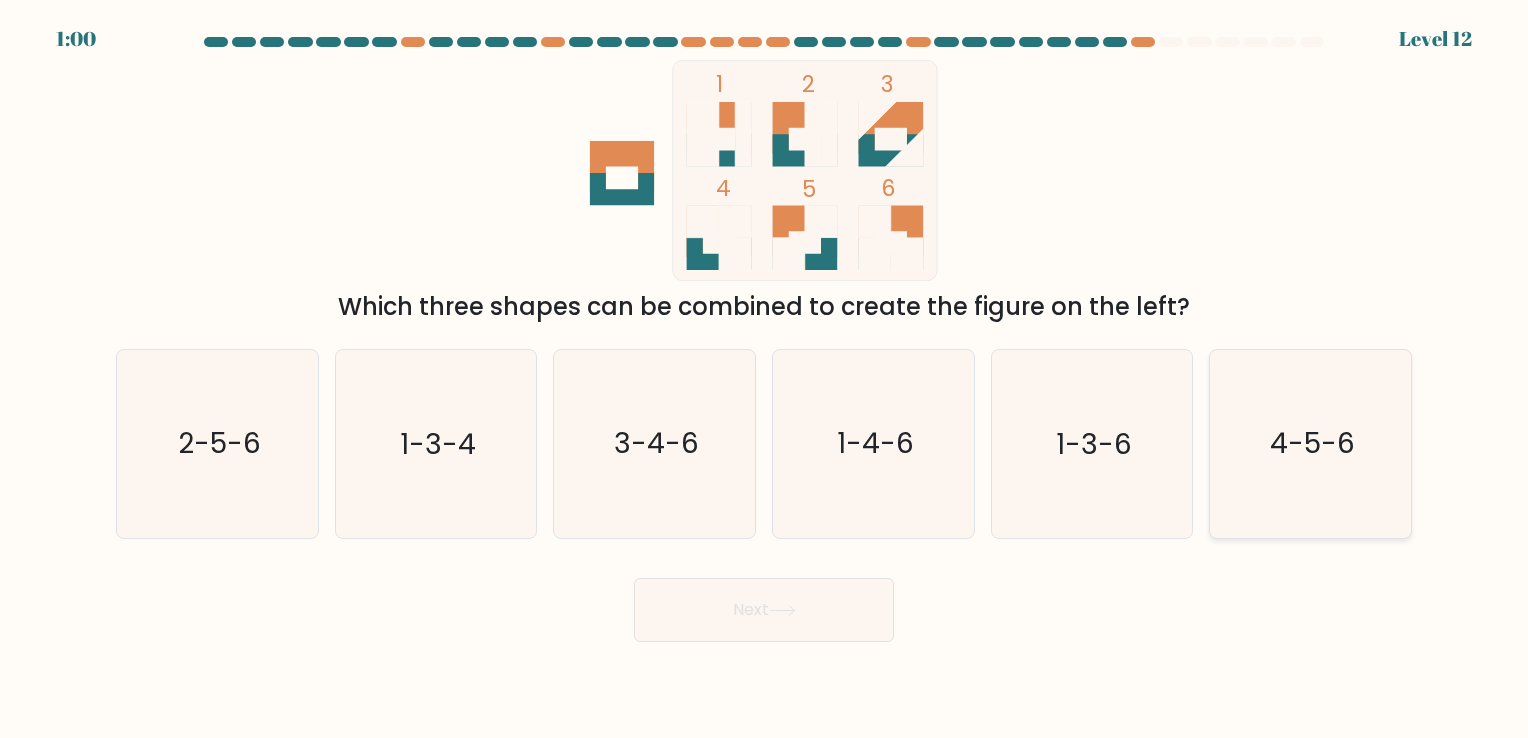 click on "4-5-6" 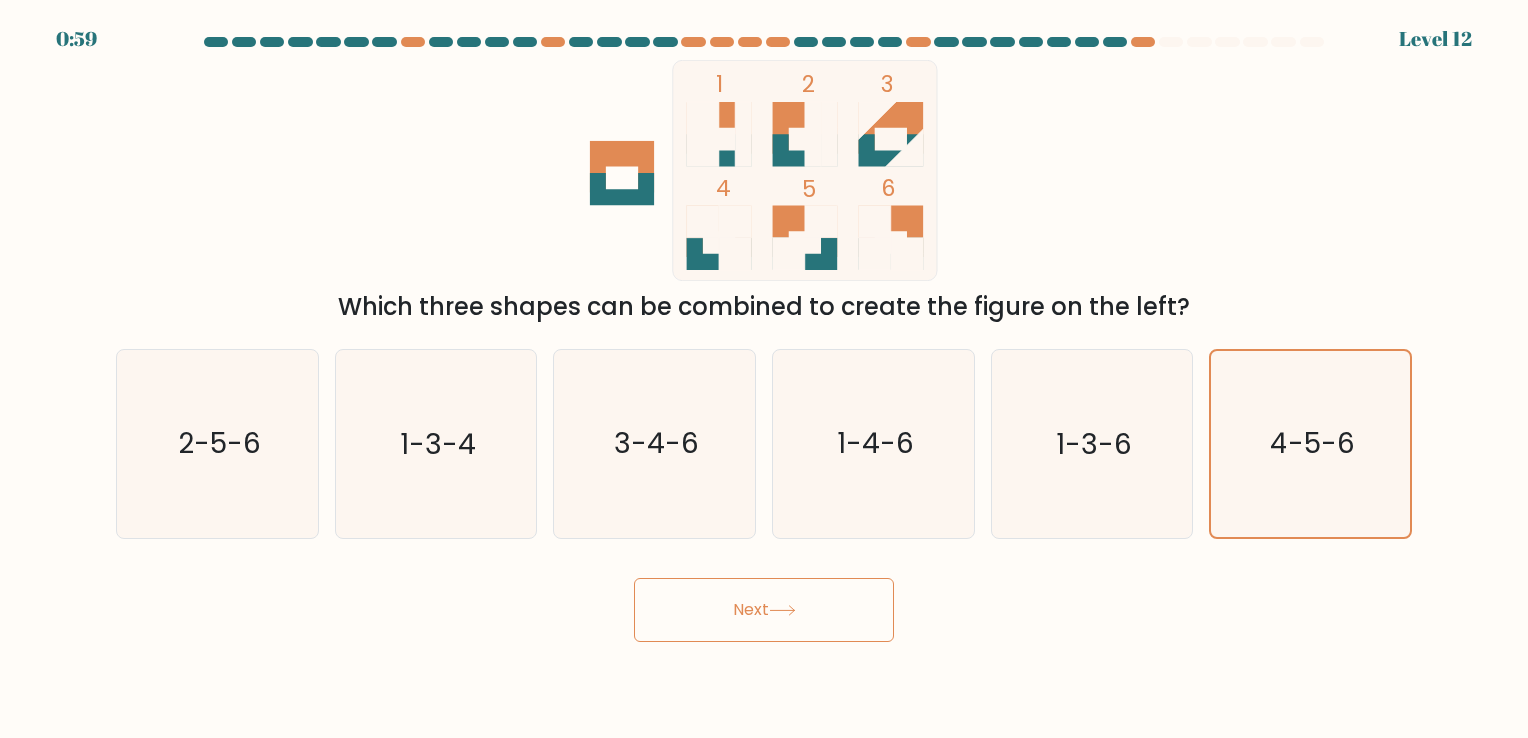 click on "Next" at bounding box center [764, 610] 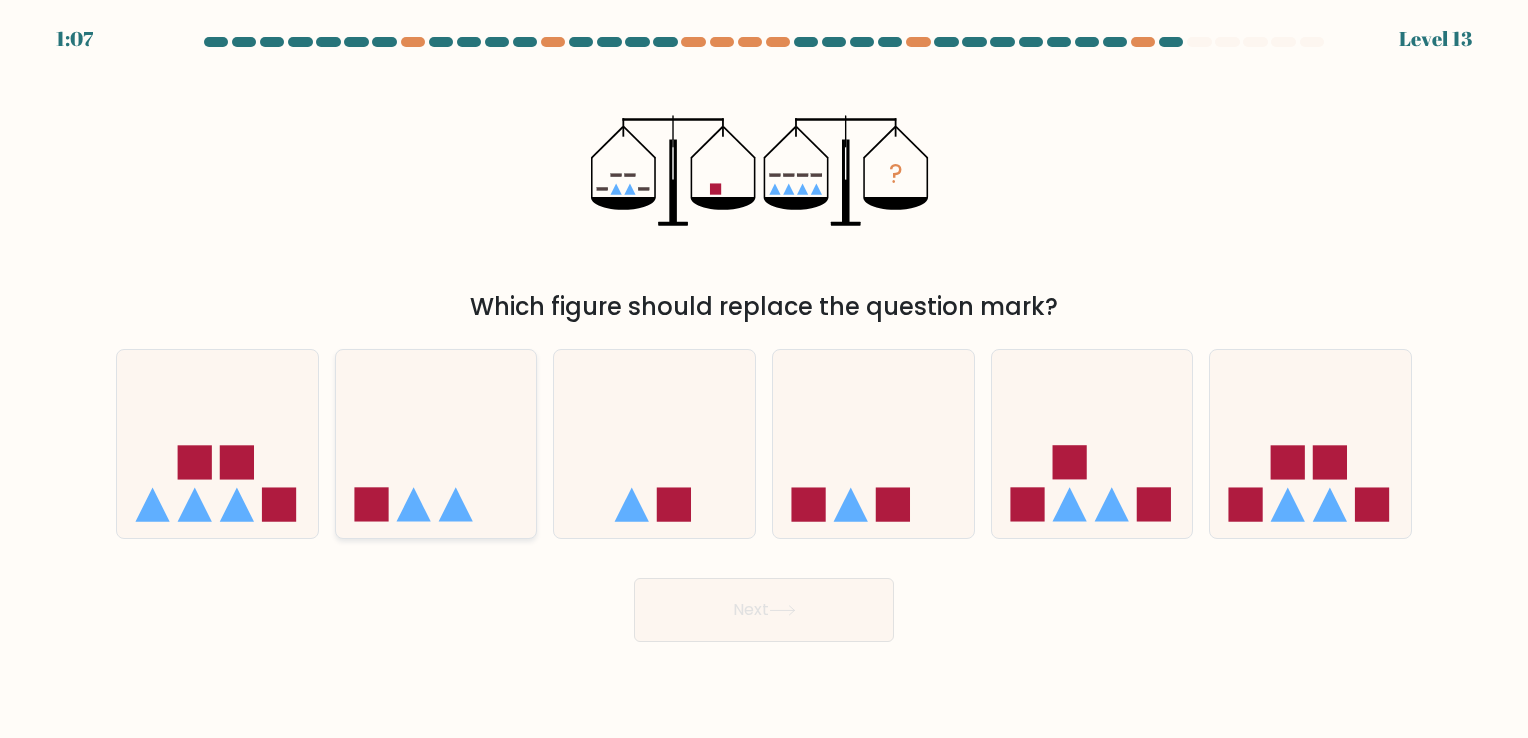 click 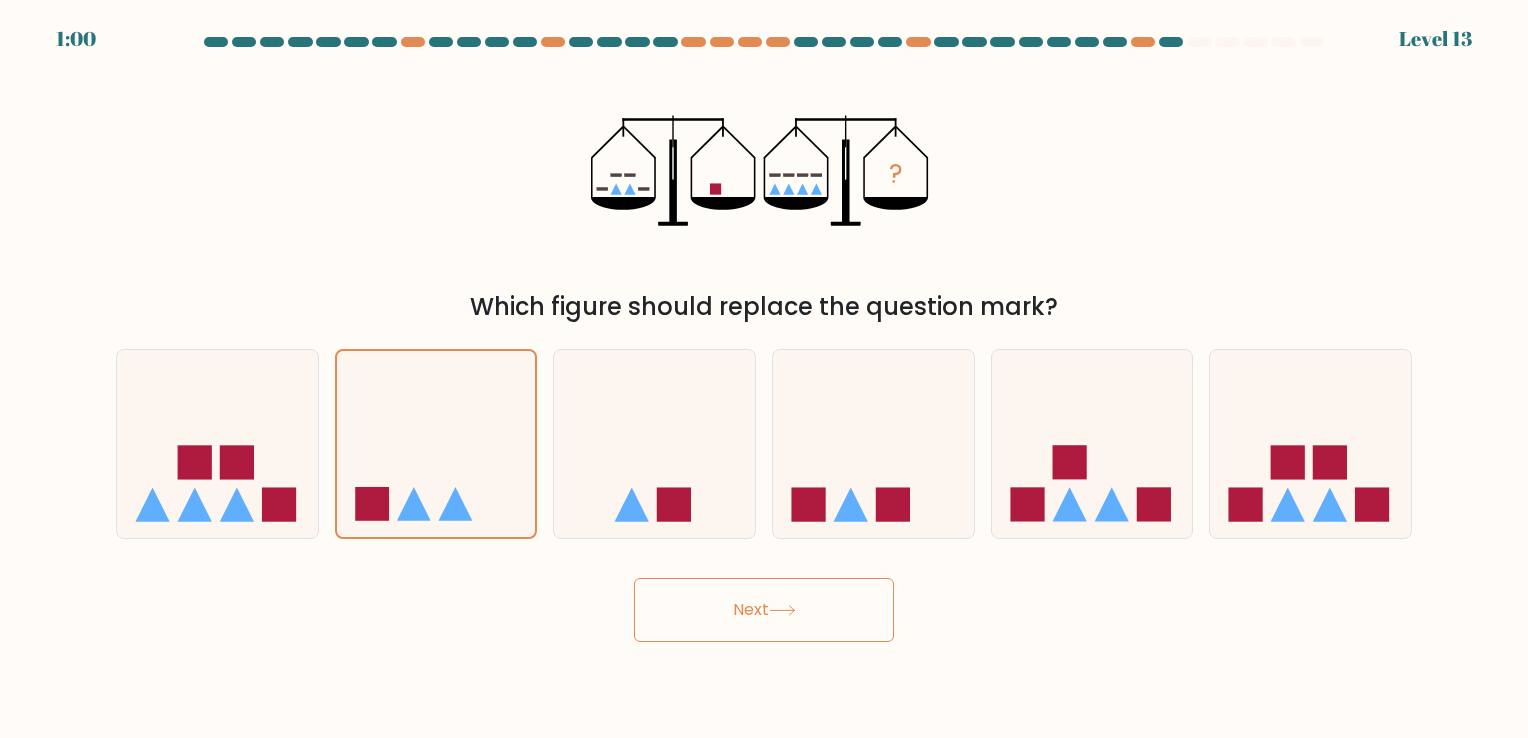 click on "Next" at bounding box center [764, 610] 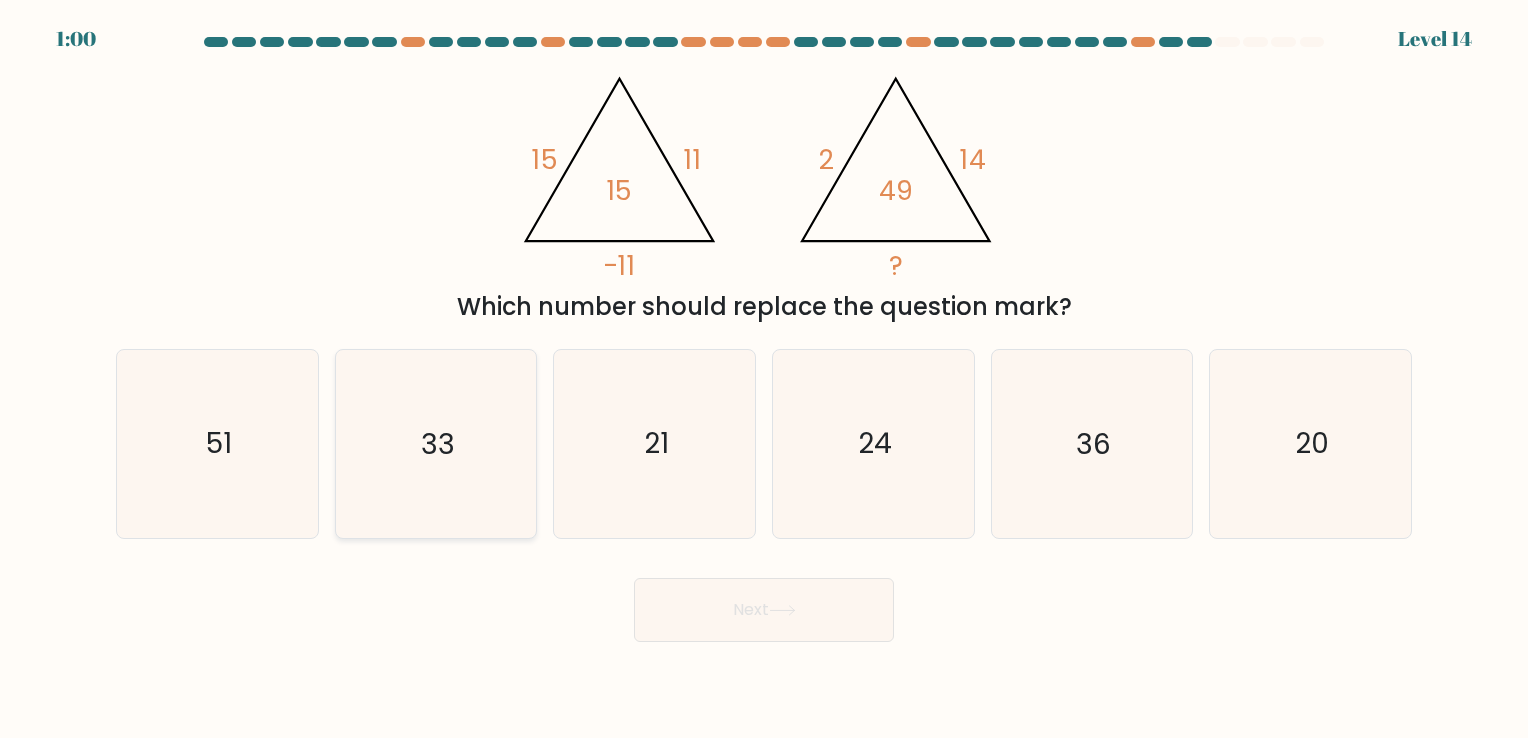 click on "33" 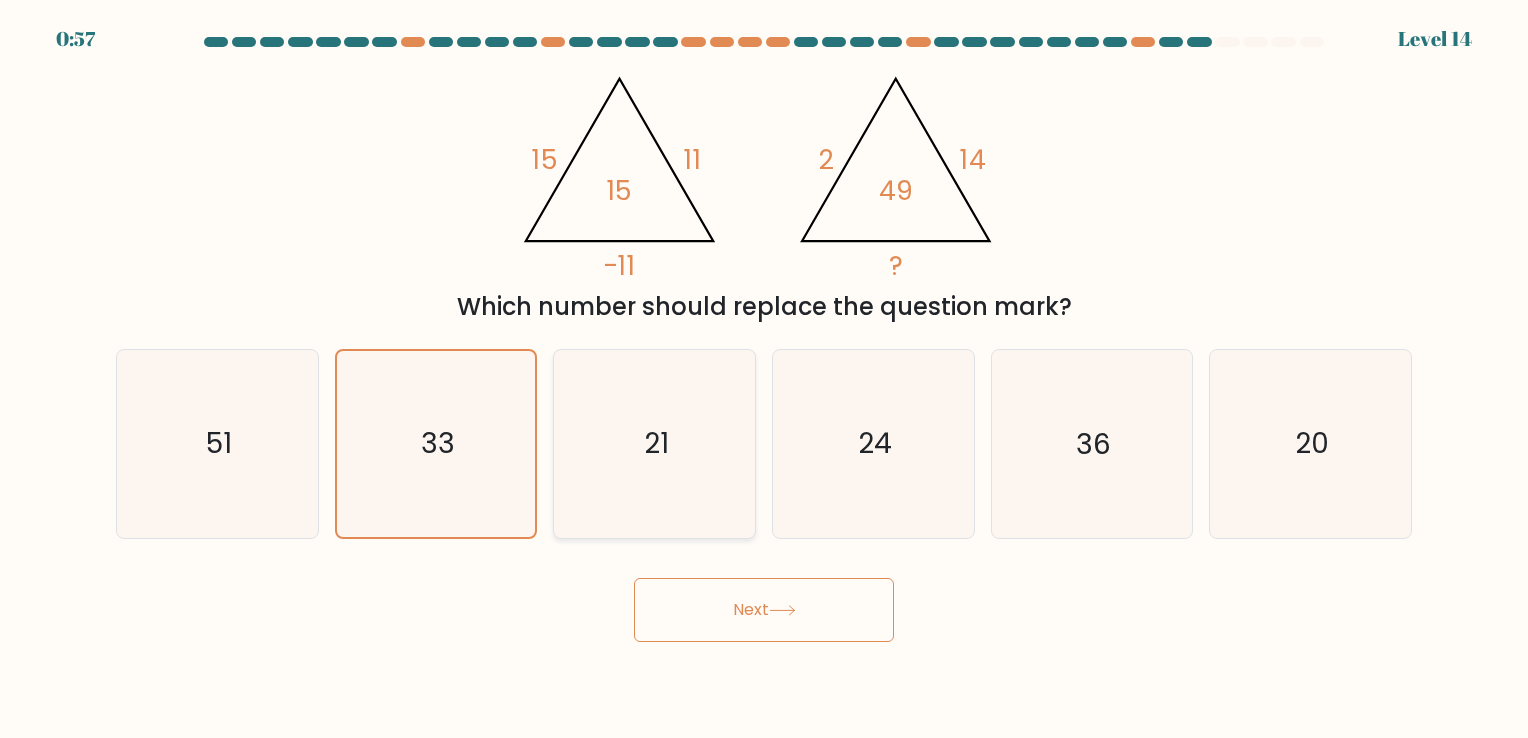 click on "21" 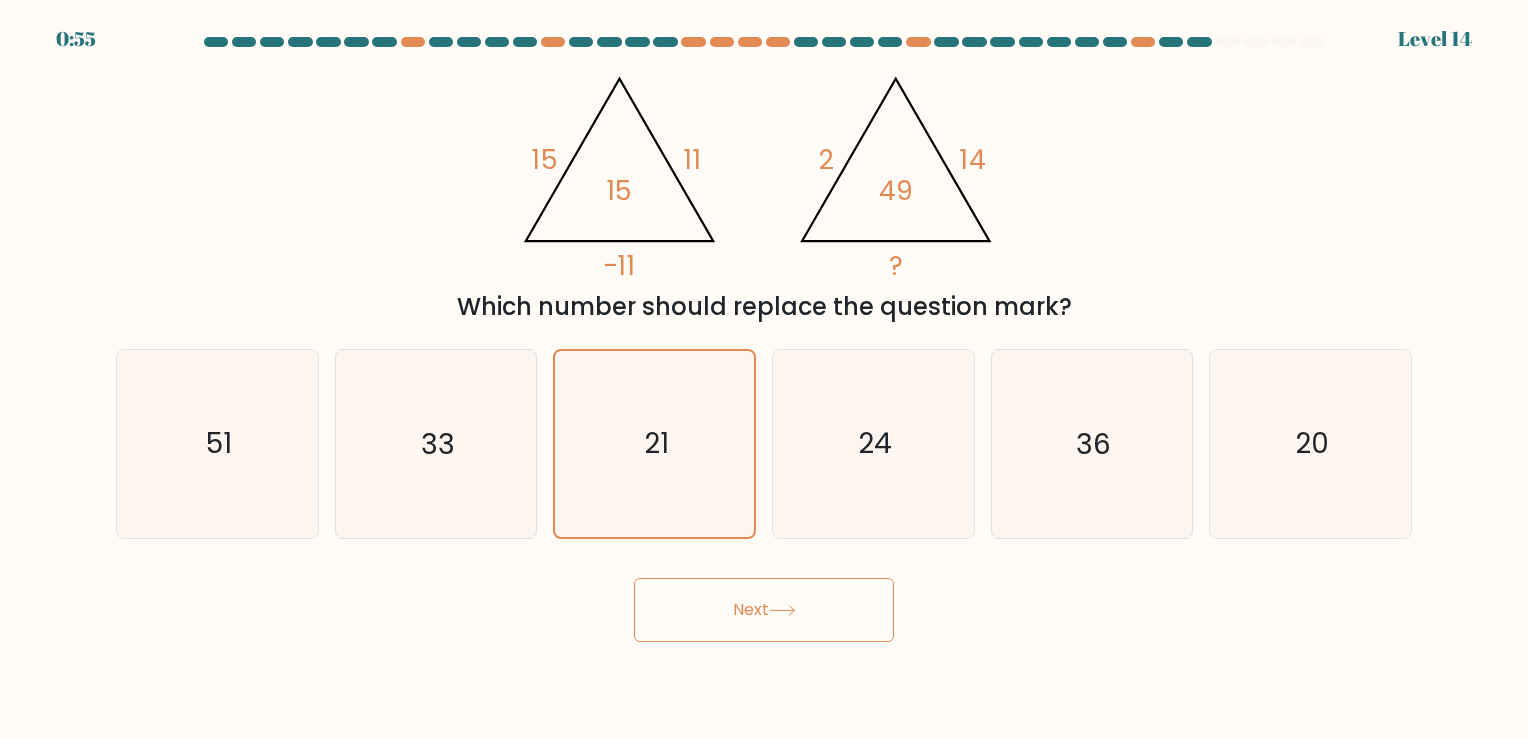 click on "Next" at bounding box center [764, 610] 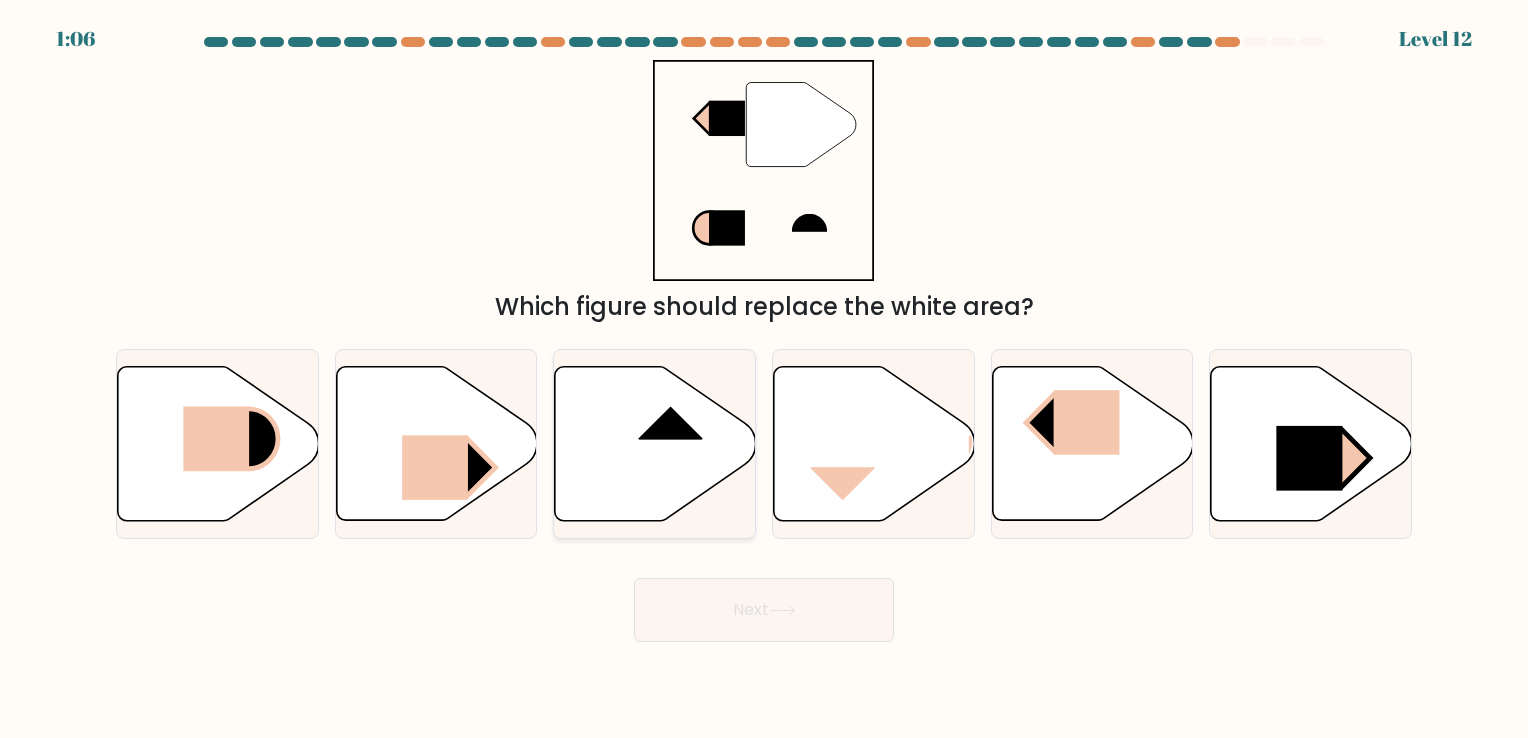 click 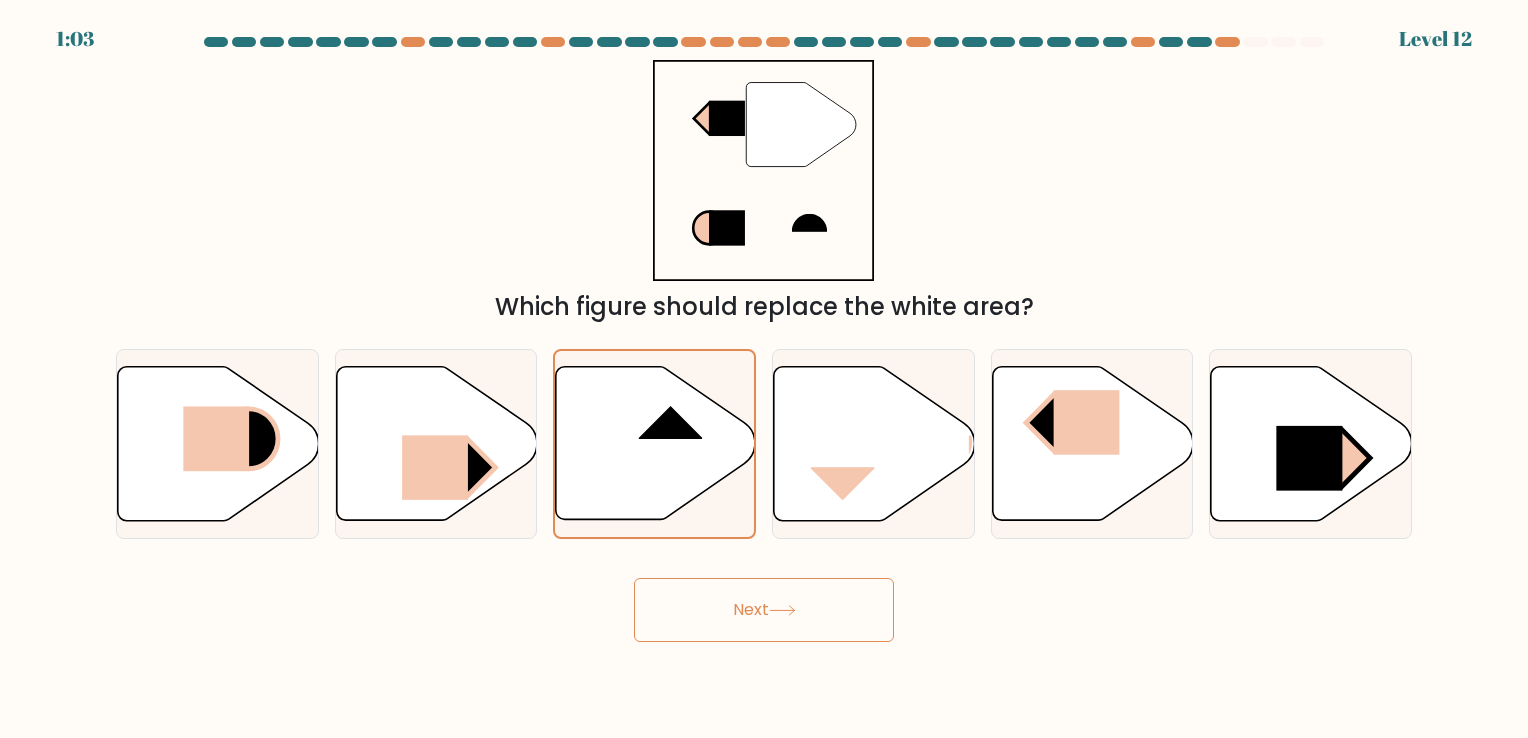 click on "Next" at bounding box center [764, 610] 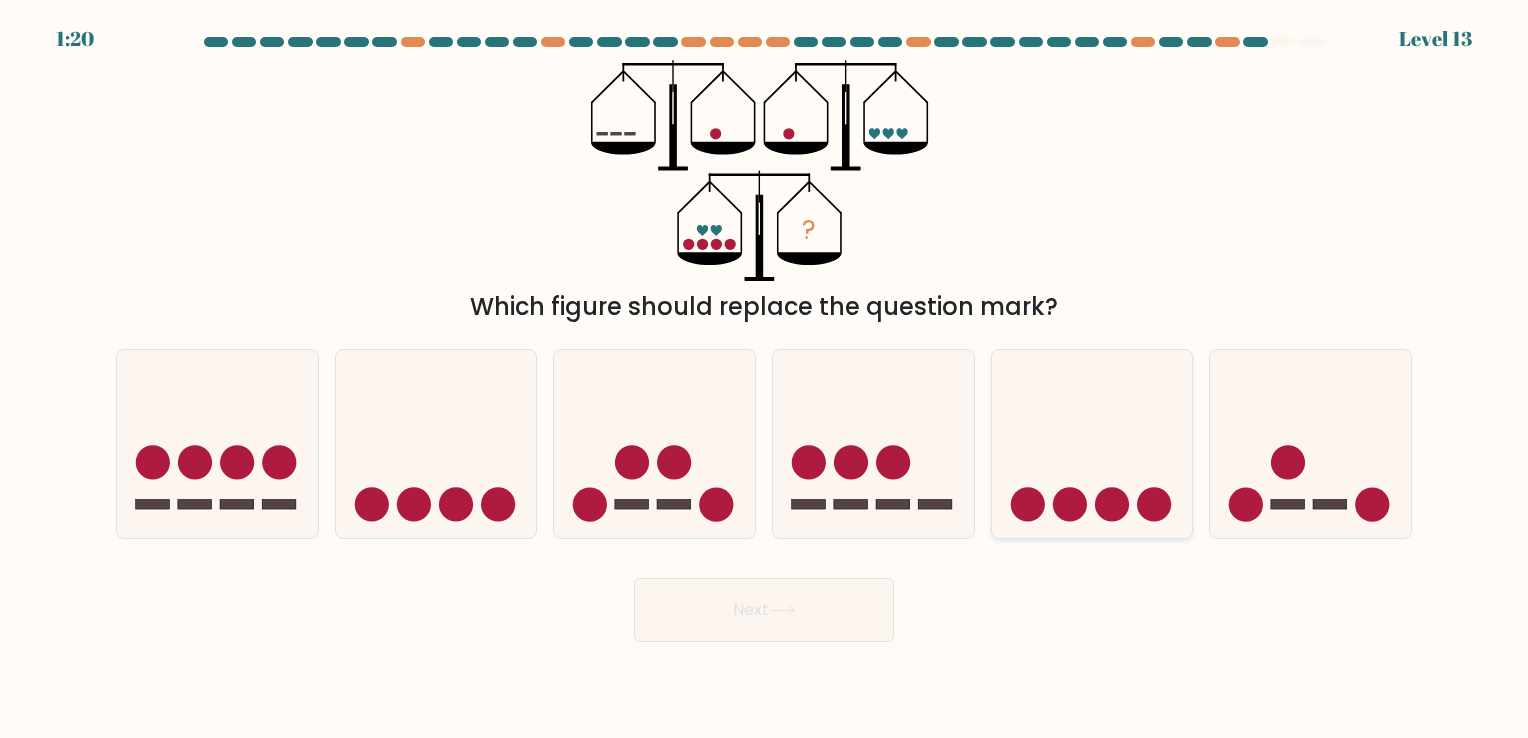 click 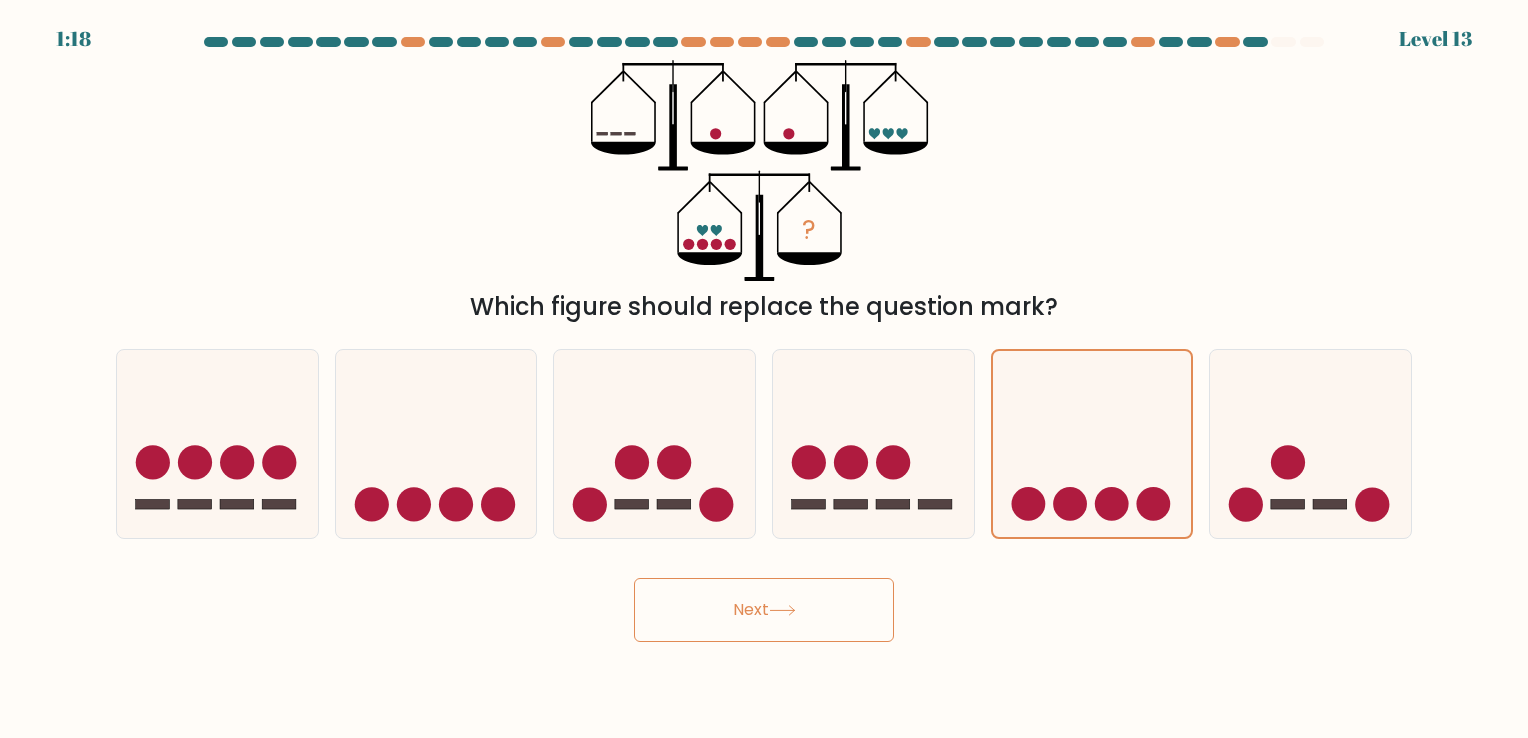 click on "Next" at bounding box center (764, 610) 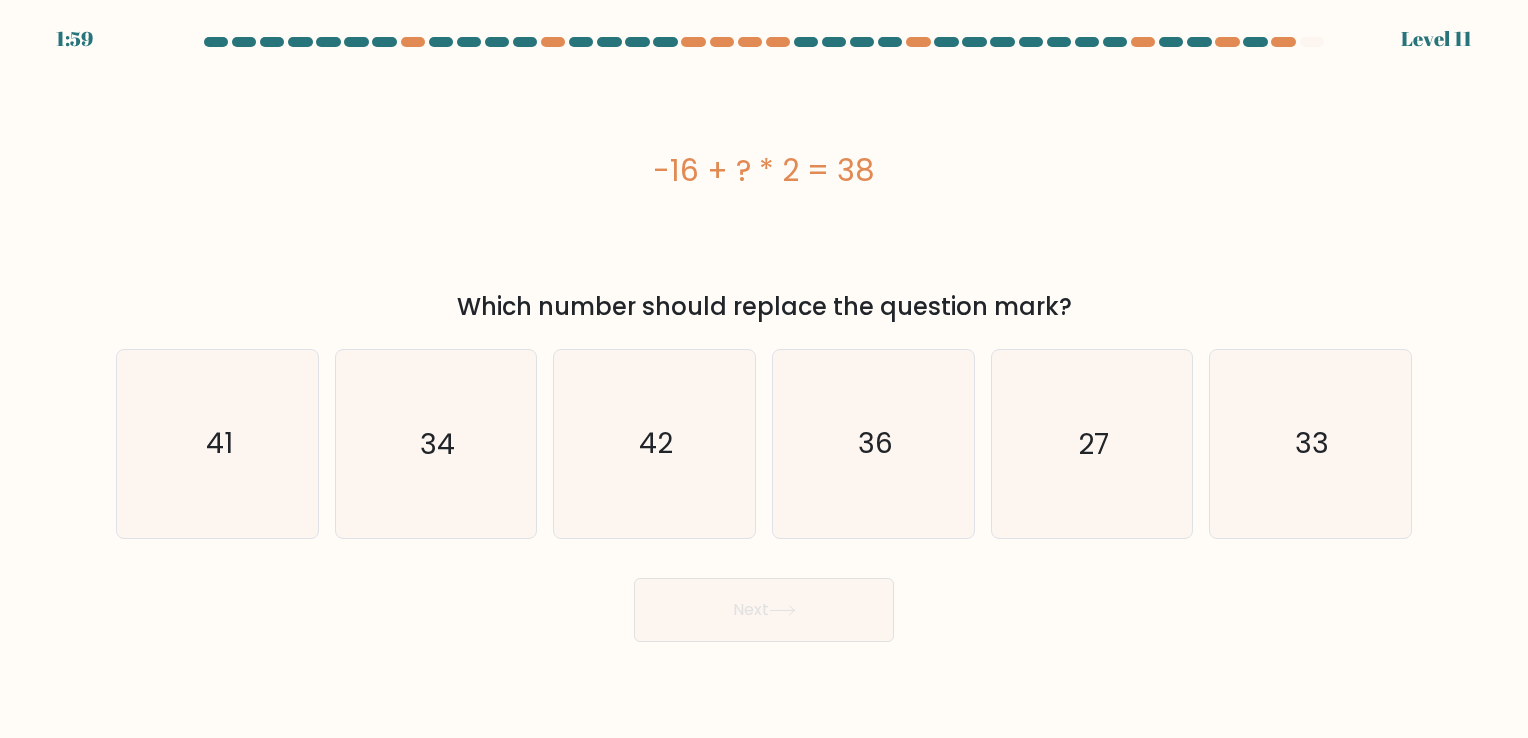 drag, startPoint x: 641, startPoint y: 153, endPoint x: 899, endPoint y: 174, distance: 258.85324 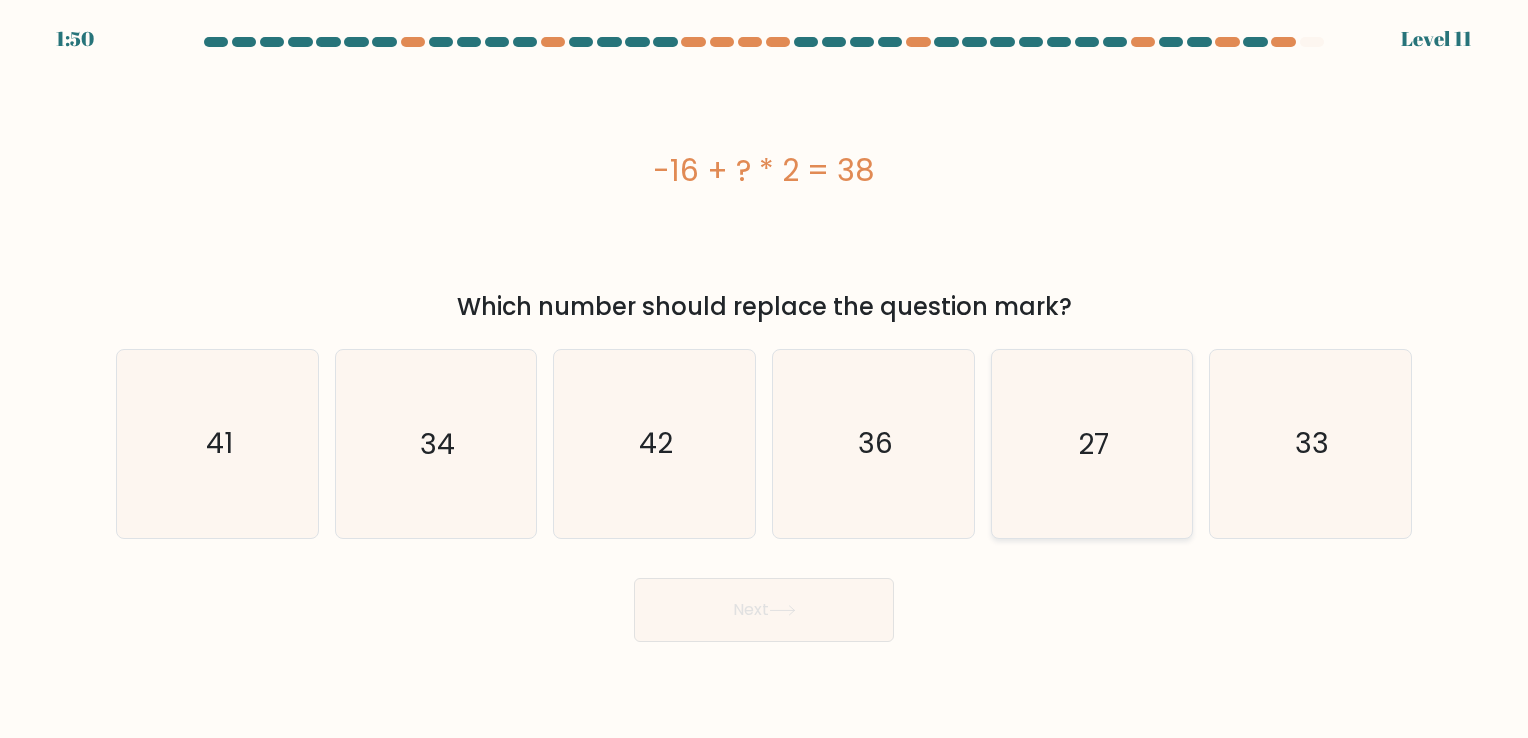 click on "27" 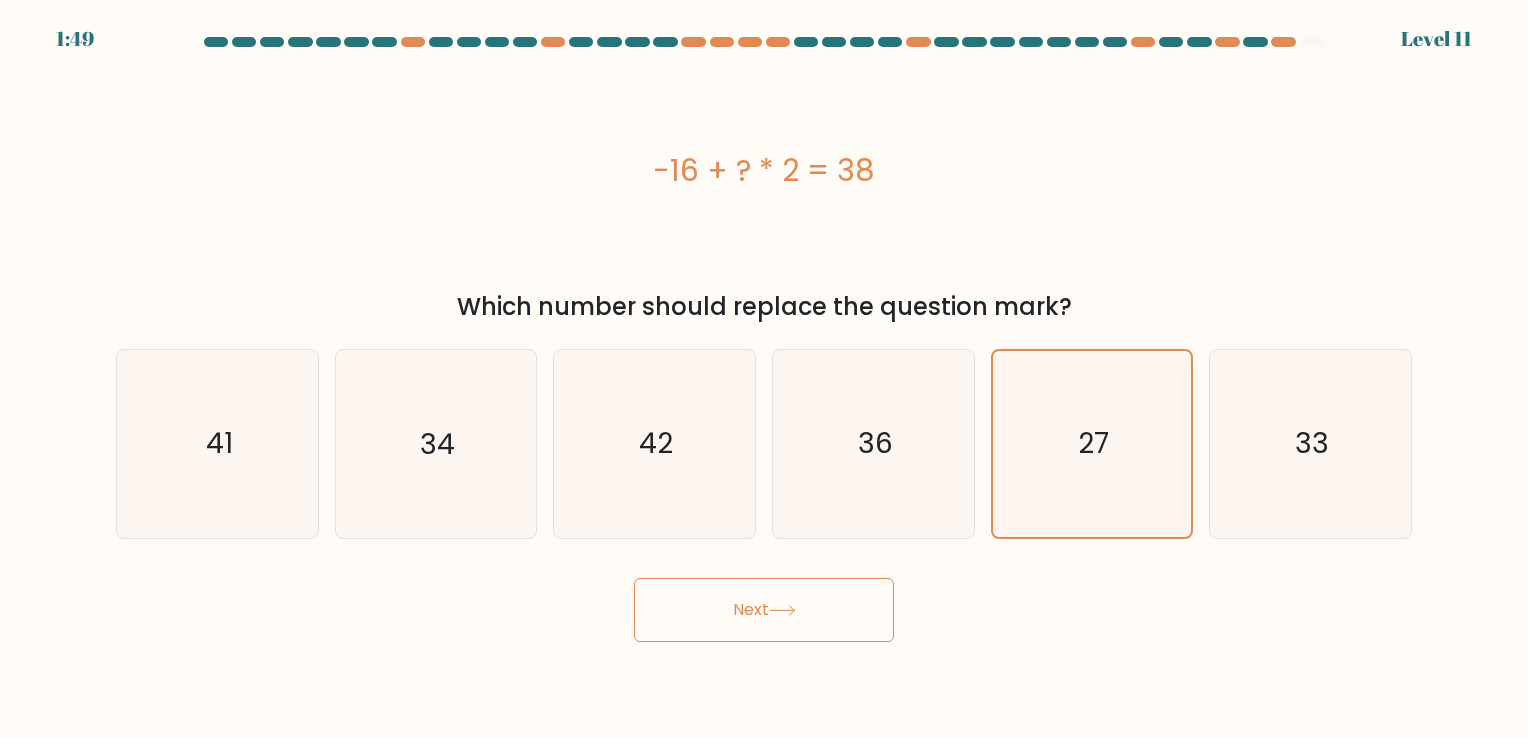 click on "Next" at bounding box center (764, 610) 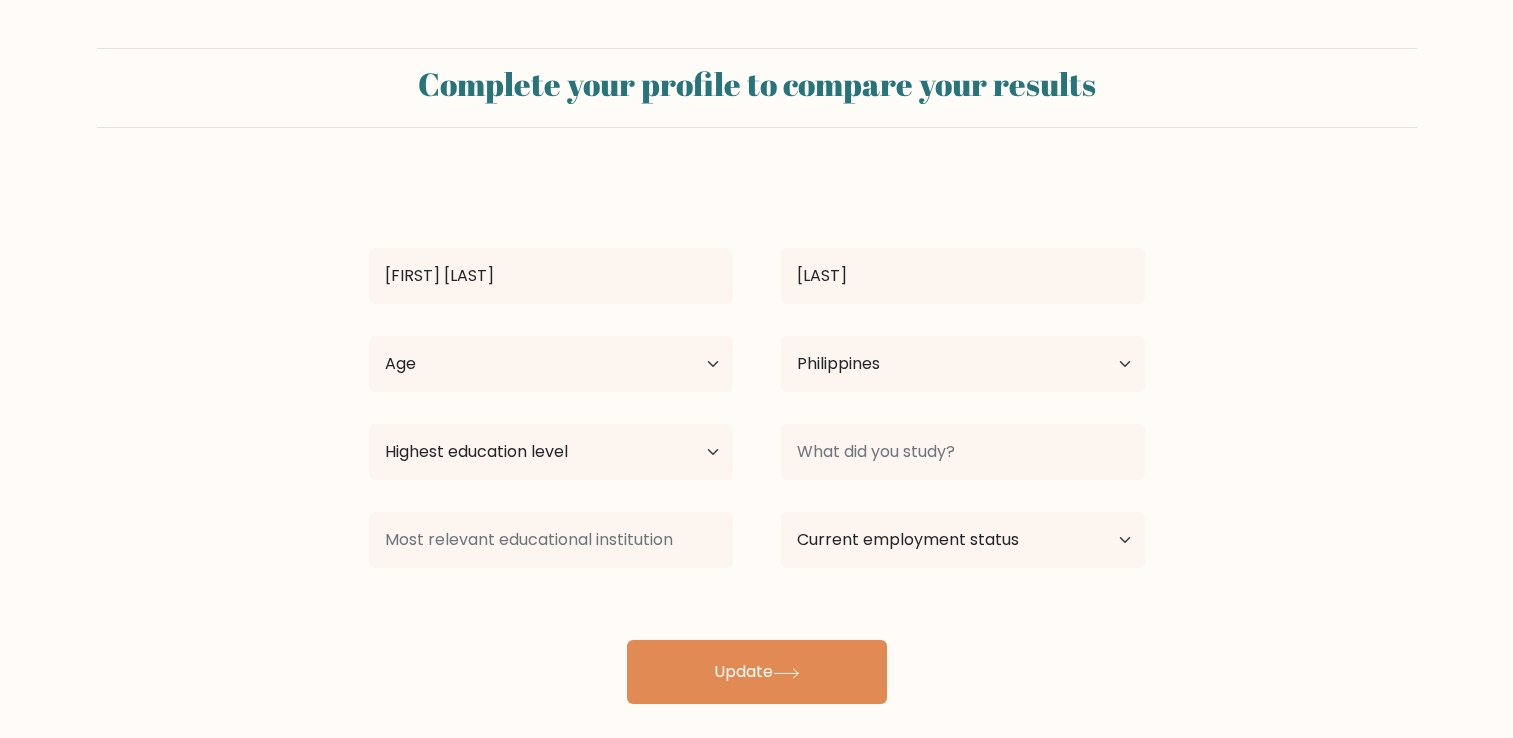 select on "PH" 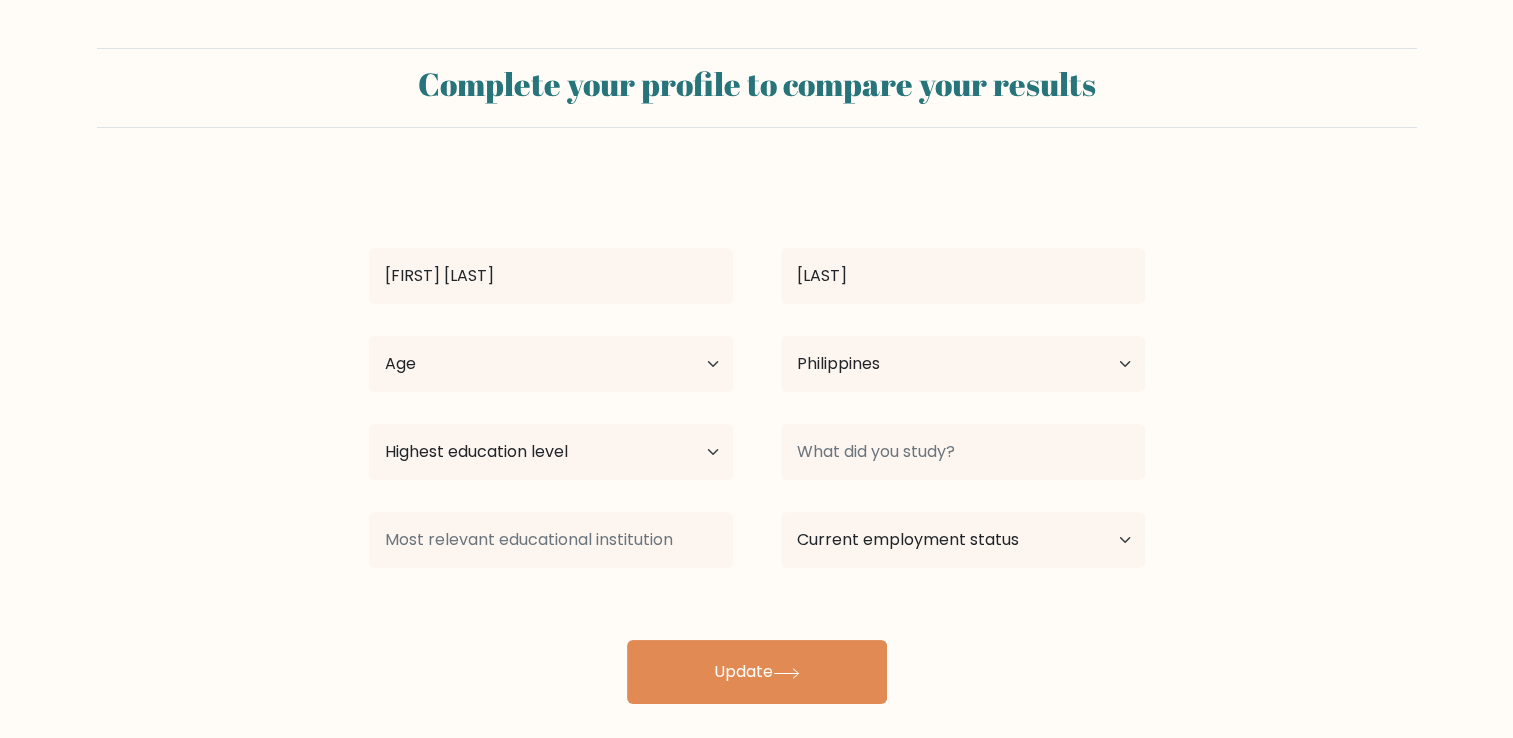 scroll, scrollTop: 20, scrollLeft: 0, axis: vertical 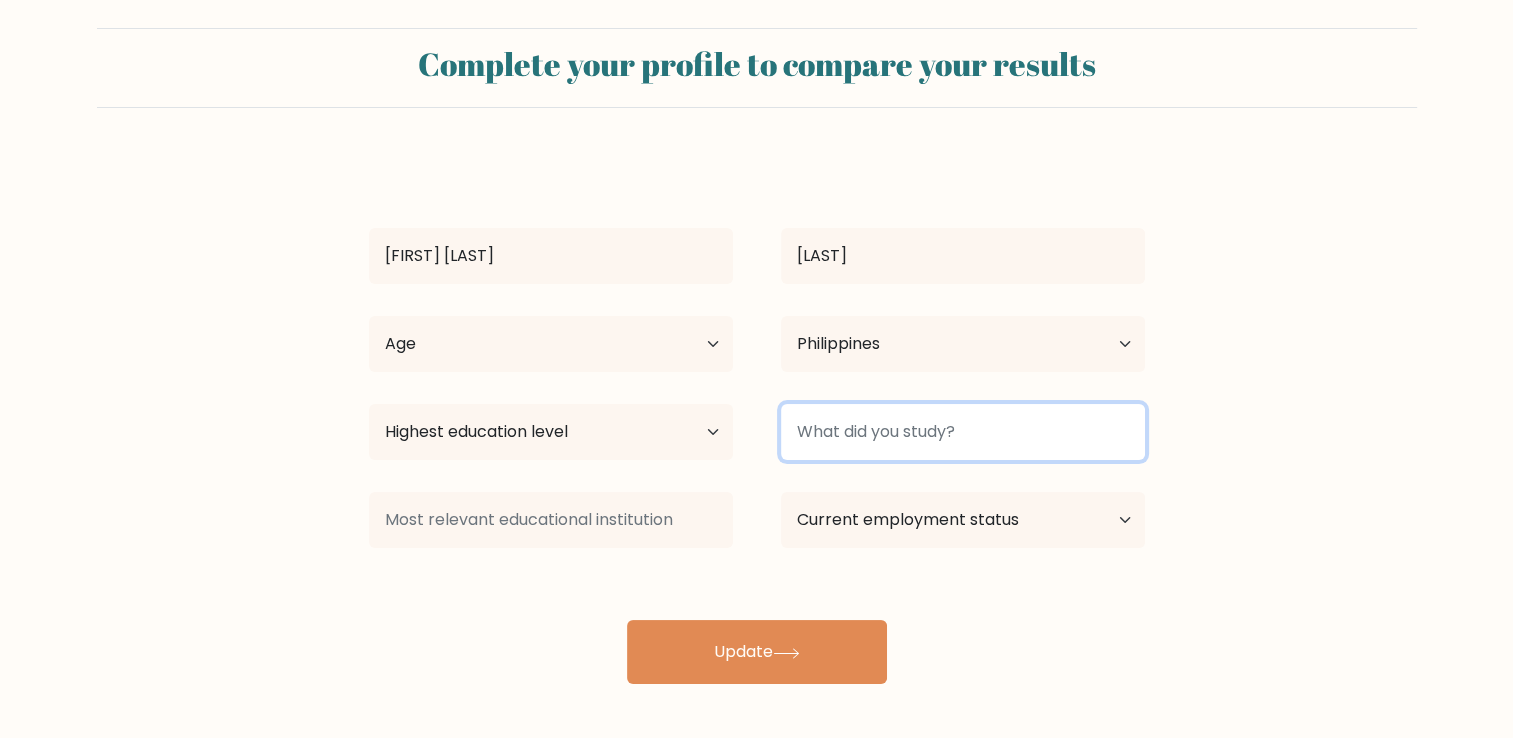 click at bounding box center [963, 432] 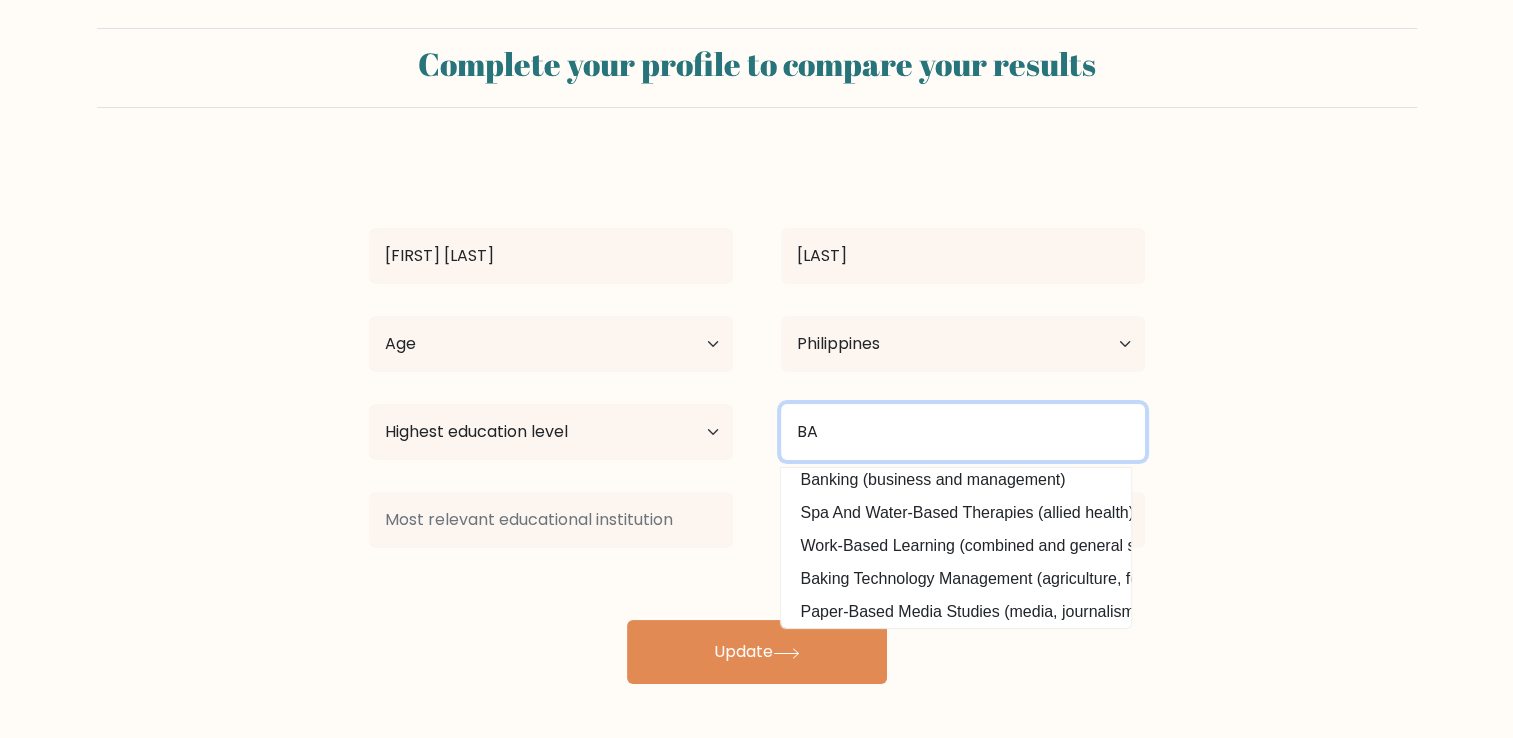 scroll, scrollTop: 129, scrollLeft: 0, axis: vertical 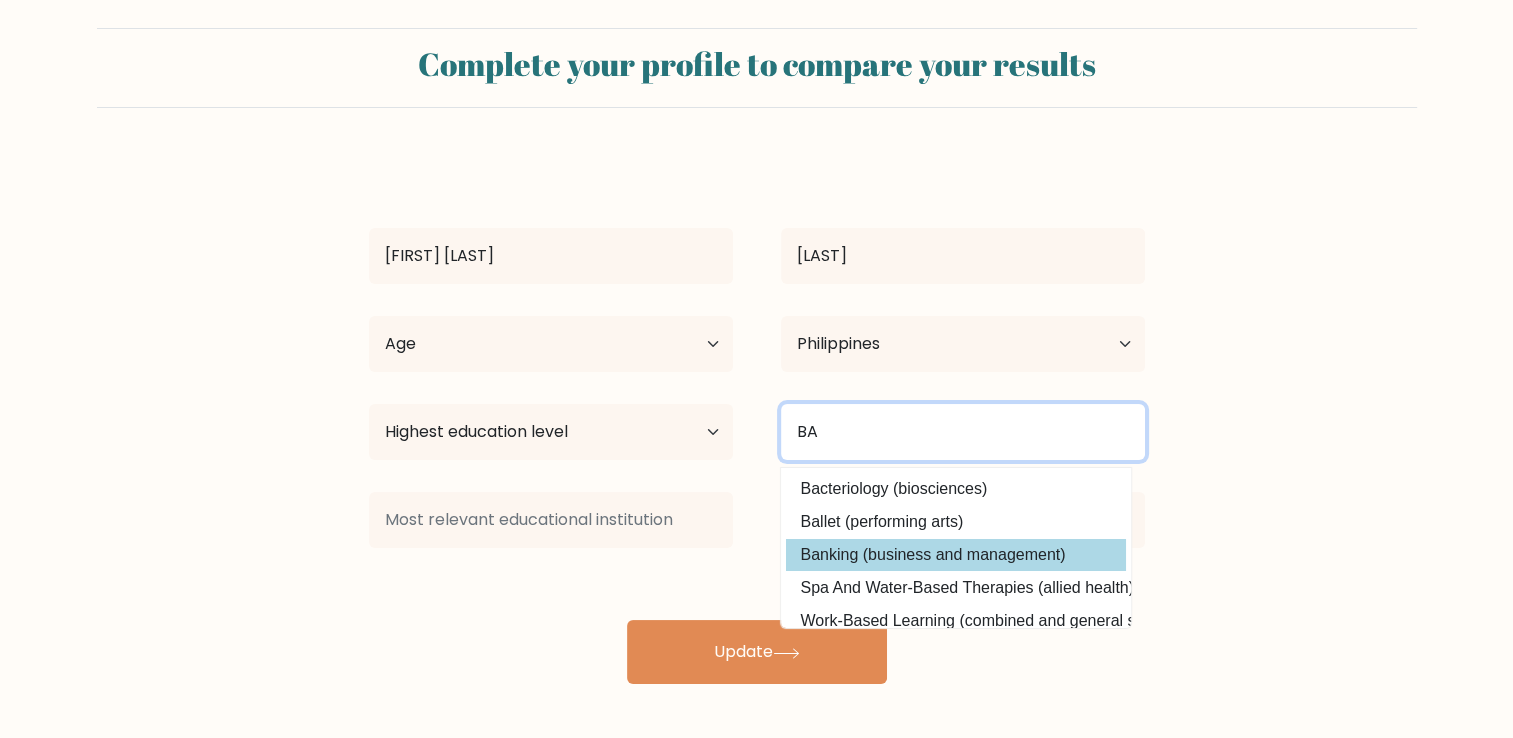 type on "BA" 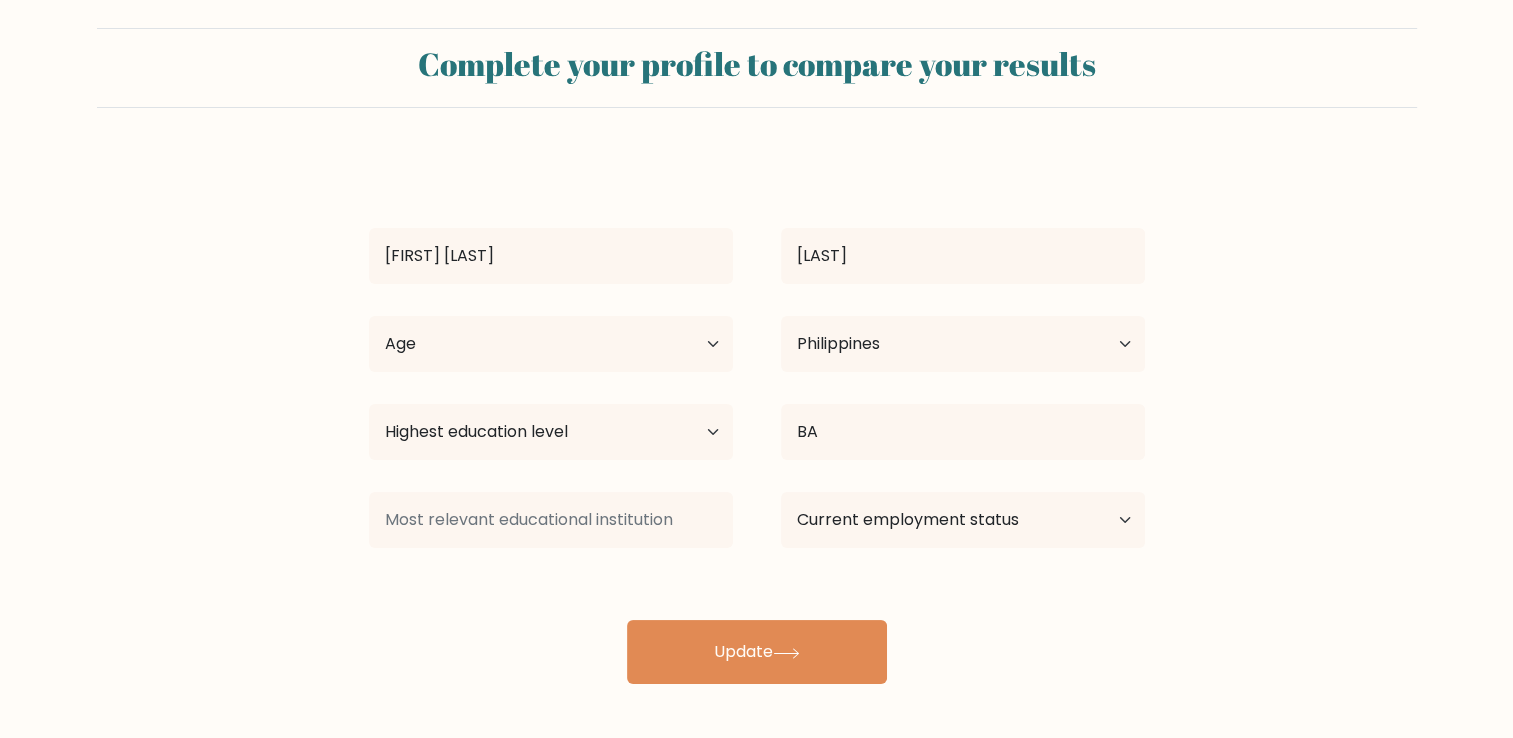 click on "[FIRST] [LAST]
[LAST]
Age
Under 18 years old
18-24 years old
25-34 years old
35-44 years old
45-54 years old
55-64 years old
65 years old and above
Country
Afghanistan
Albania
Algeria
American Samoa
Andorra
Angola
Anguilla
Antarctica
Antigua and Barbuda
Argentina
Armenia
Aruba
Australia
Austria
Azerbaijan
Bahamas
Bahrain
Bangladesh
Barbados
Belarus
Belgium
Belize
Benin
Bermuda
Bhutan" at bounding box center [757, 420] 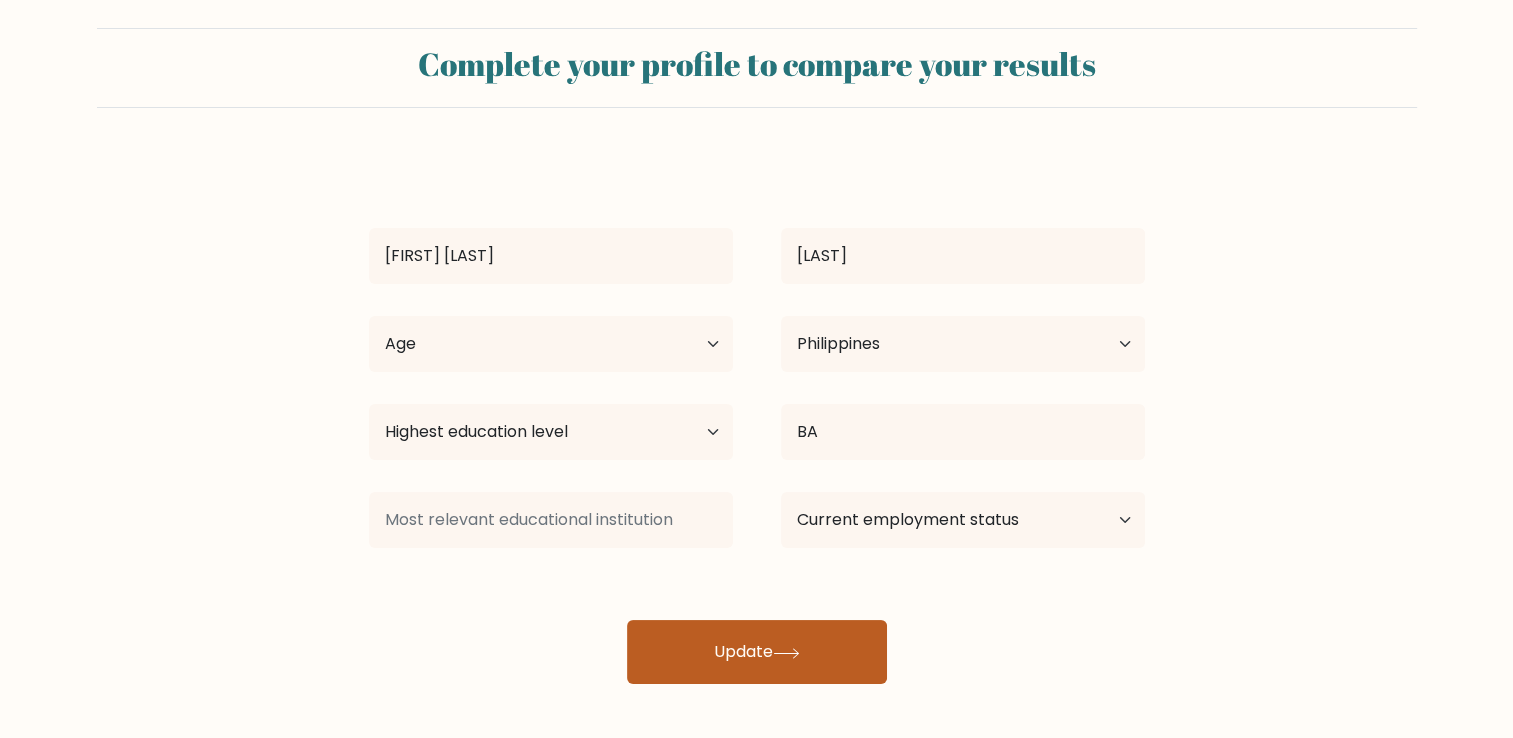 click on "Update" at bounding box center (757, 652) 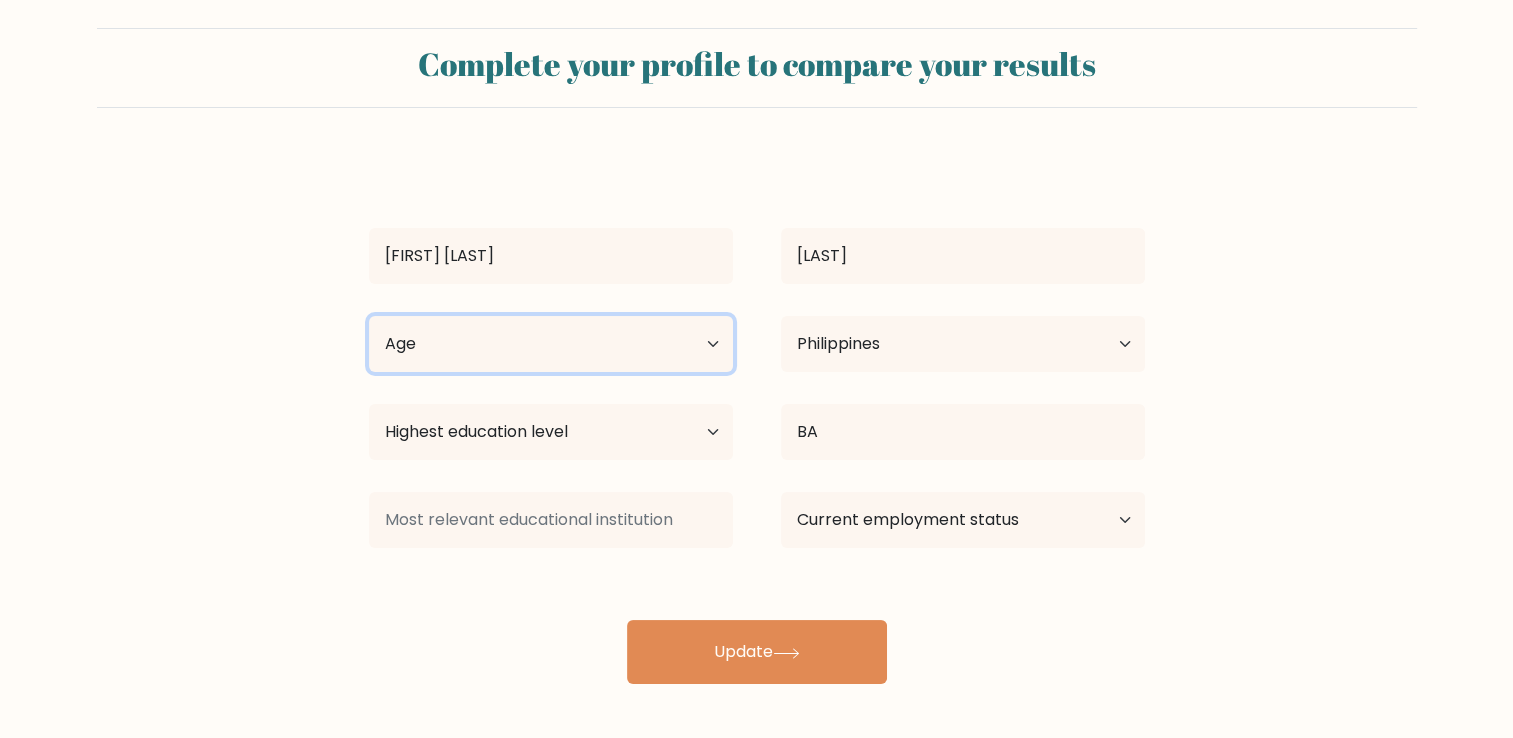 click on "Age
Under 18 years old
18-24 years old
25-34 years old
35-44 years old
45-54 years old
55-64 years old
65 years old and above" at bounding box center [551, 344] 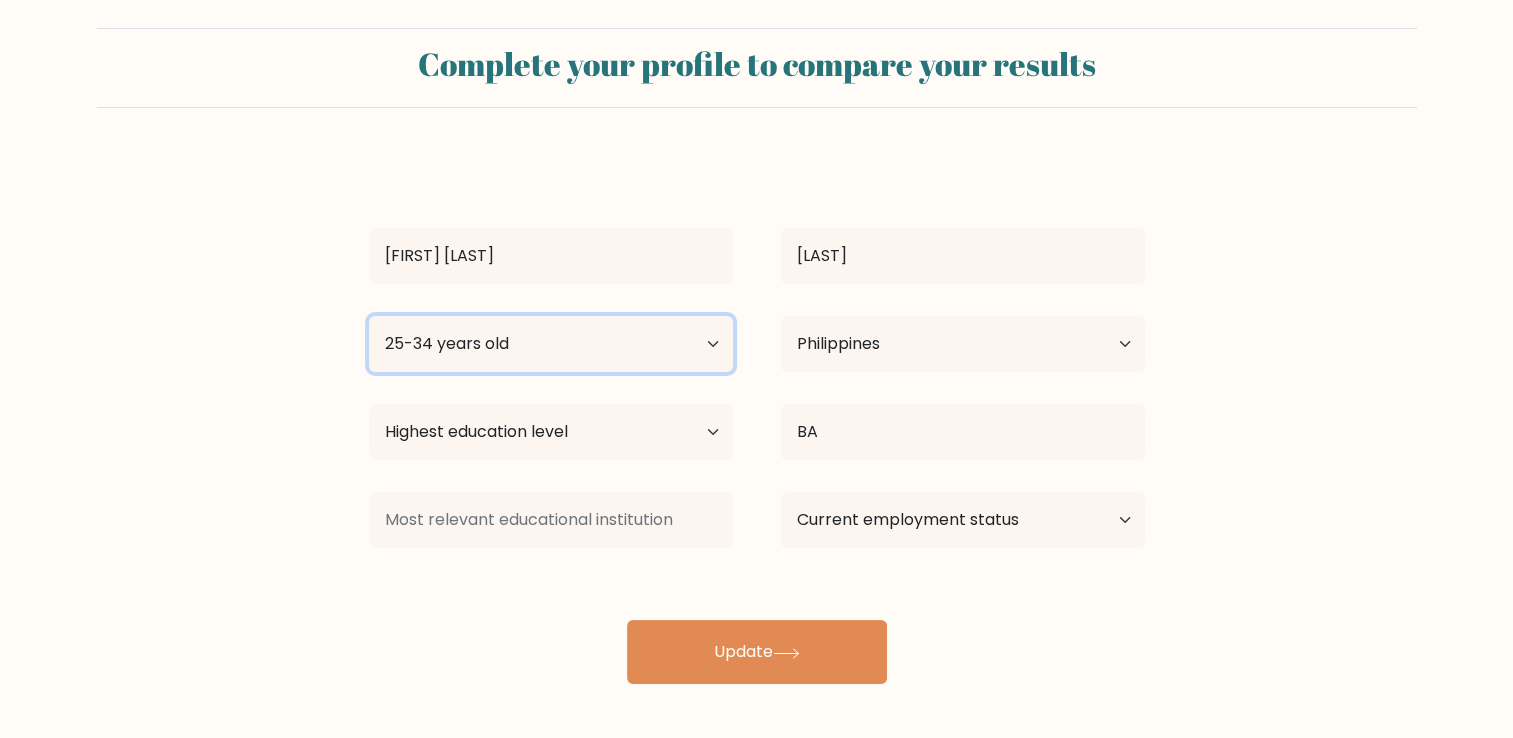 click on "Age
Under 18 years old
18-24 years old
25-34 years old
35-44 years old
45-54 years old
55-64 years old
65 years old and above" at bounding box center (551, 344) 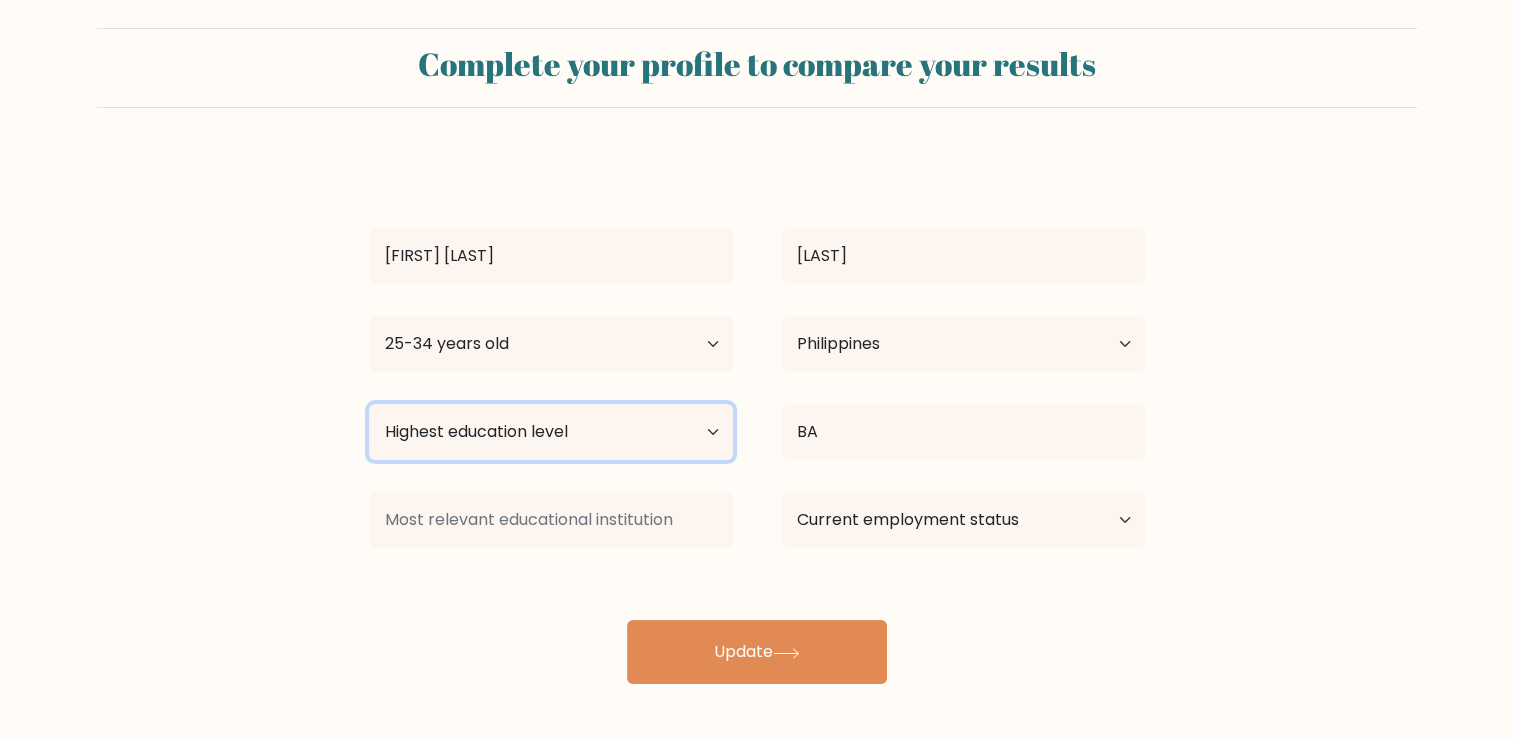 click on "Highest education level
No schooling
Primary
Lower Secondary
Upper Secondary
Occupation Specific
Bachelor's degree
Master's degree
Doctoral degree" at bounding box center [551, 432] 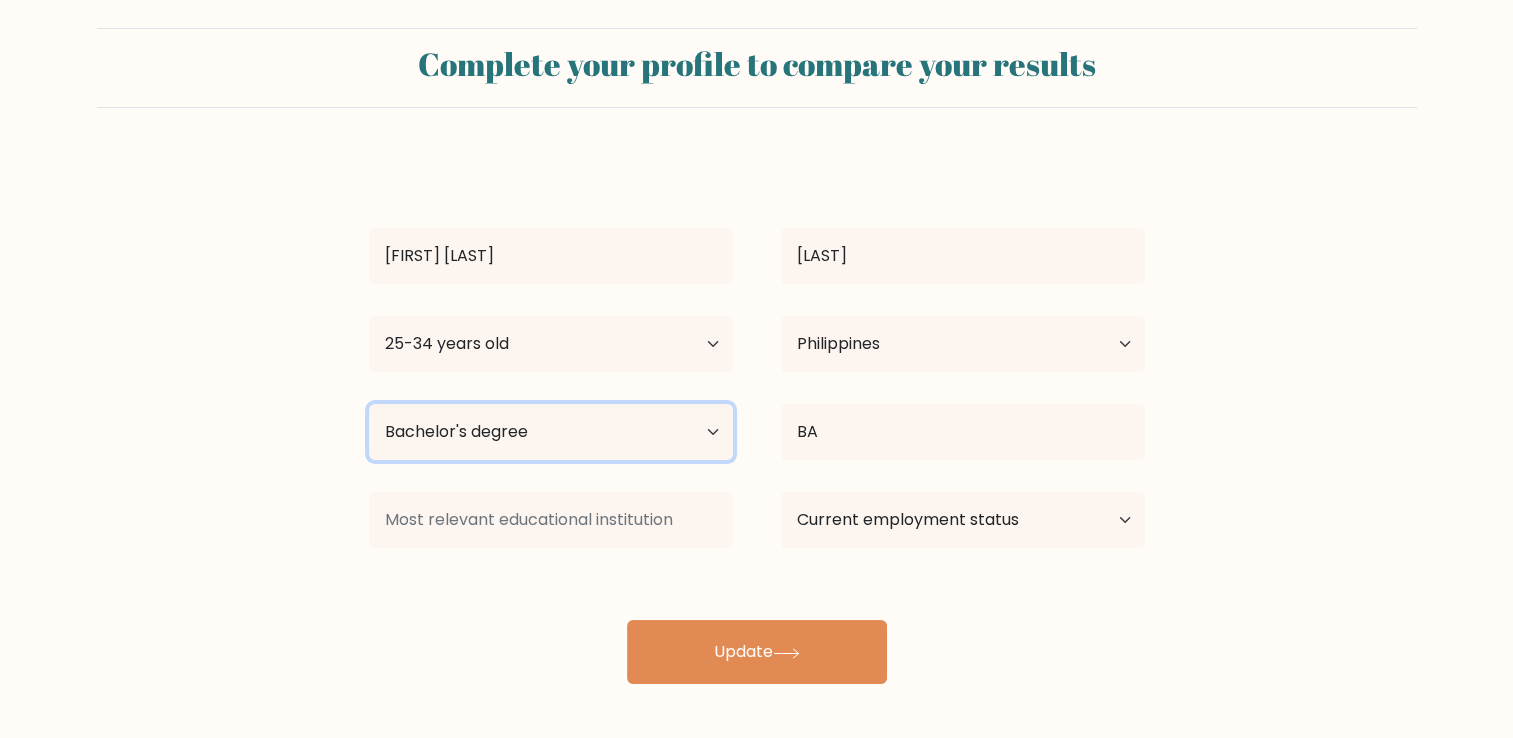 click on "Highest education level
No schooling
Primary
Lower Secondary
Upper Secondary
Occupation Specific
Bachelor's degree
Master's degree
Doctoral degree" at bounding box center [551, 432] 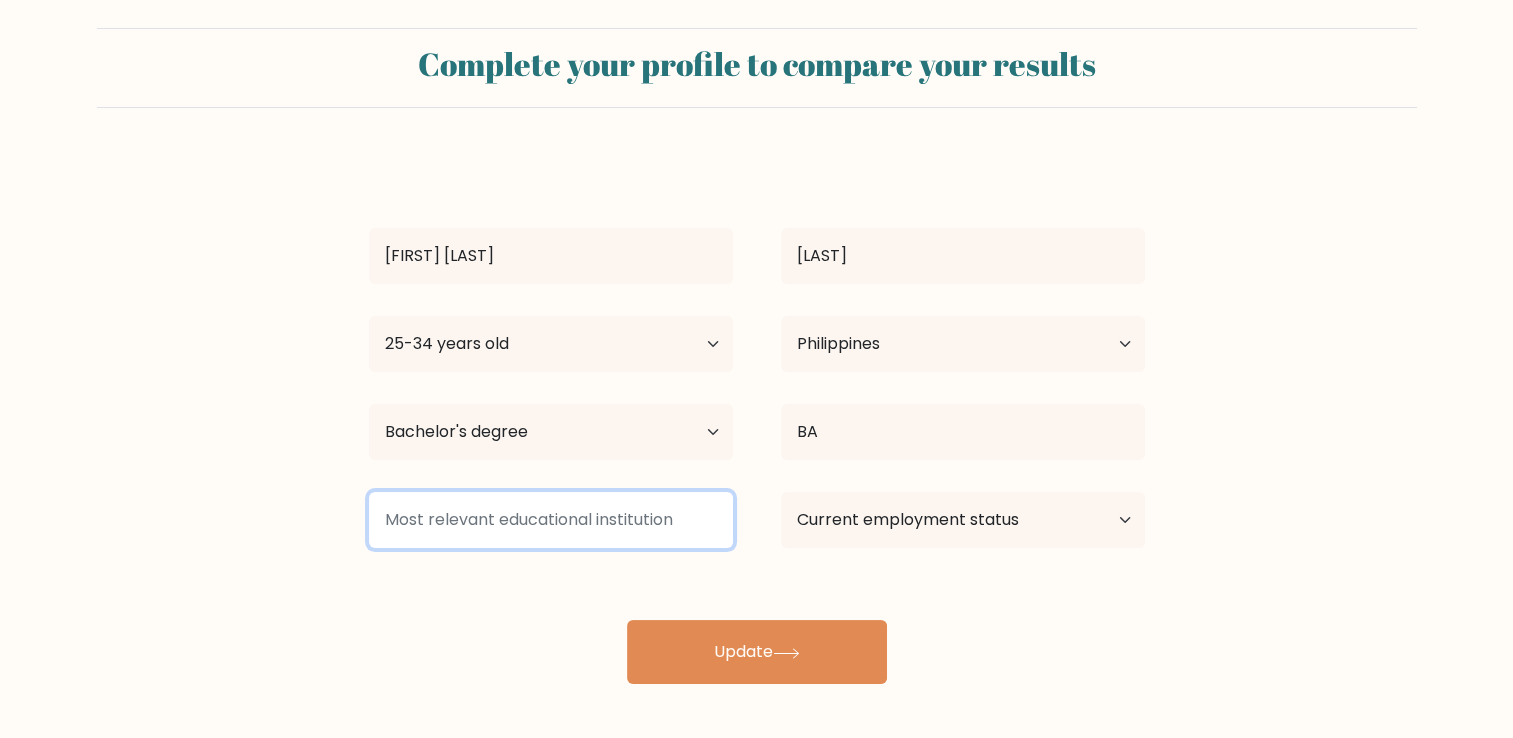 click at bounding box center (551, 520) 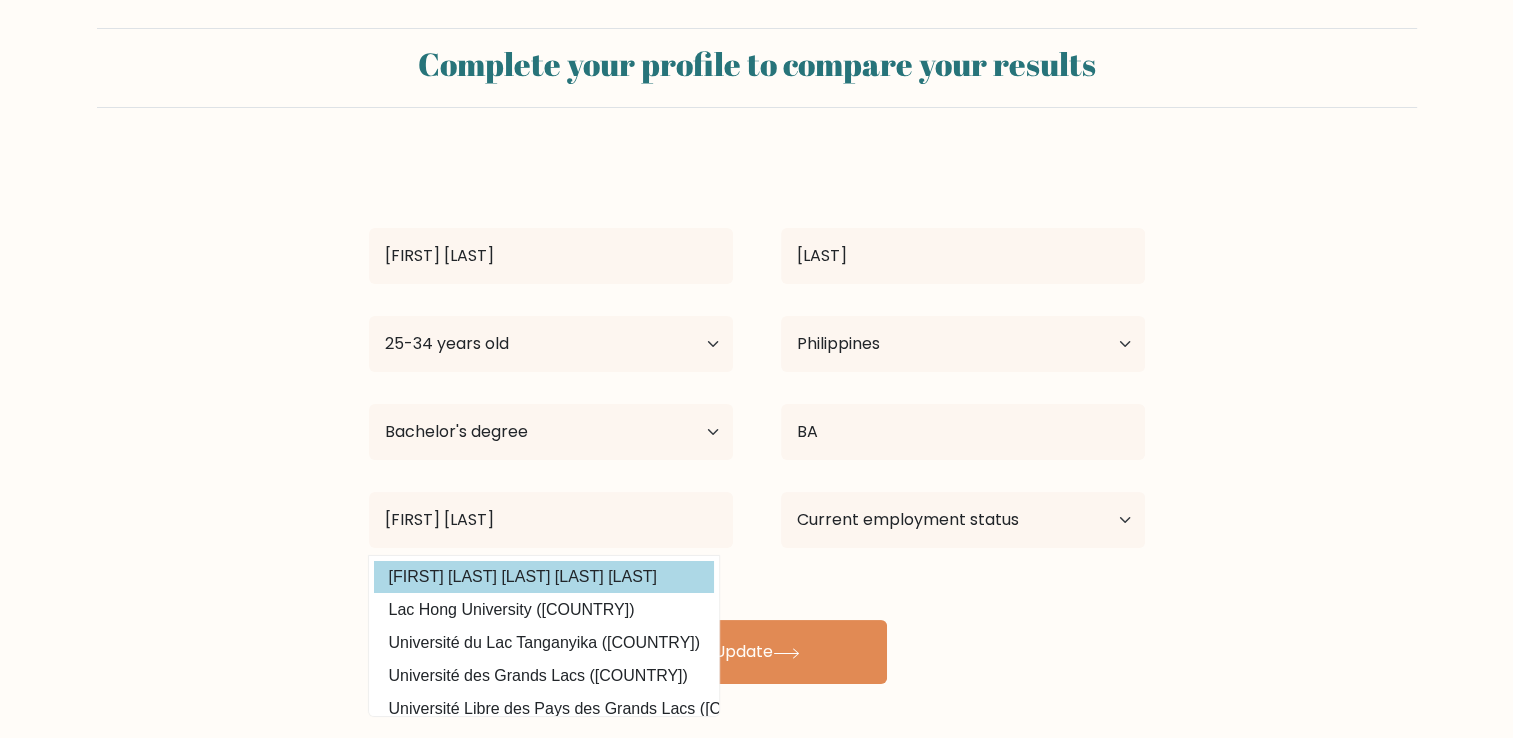 click on "[FIRST] [LAST]
[LAST]
Age
Under 18 years old
18-24 years old
25-34 years old
35-44 years old
45-54 years old
55-64 years old
65 years old and above
Country
Afghanistan
Albania
Algeria
American Samoa
Andorra
Angola
Anguilla
Antarctica
Antigua and Barbuda
Argentina
Armenia
Aruba
Australia
Austria
Azerbaijan
Bahamas
Bahrain
Bangladesh
Barbados
Belarus
Belgium
Belize
Benin
Bermuda
Bhutan" at bounding box center (757, 420) 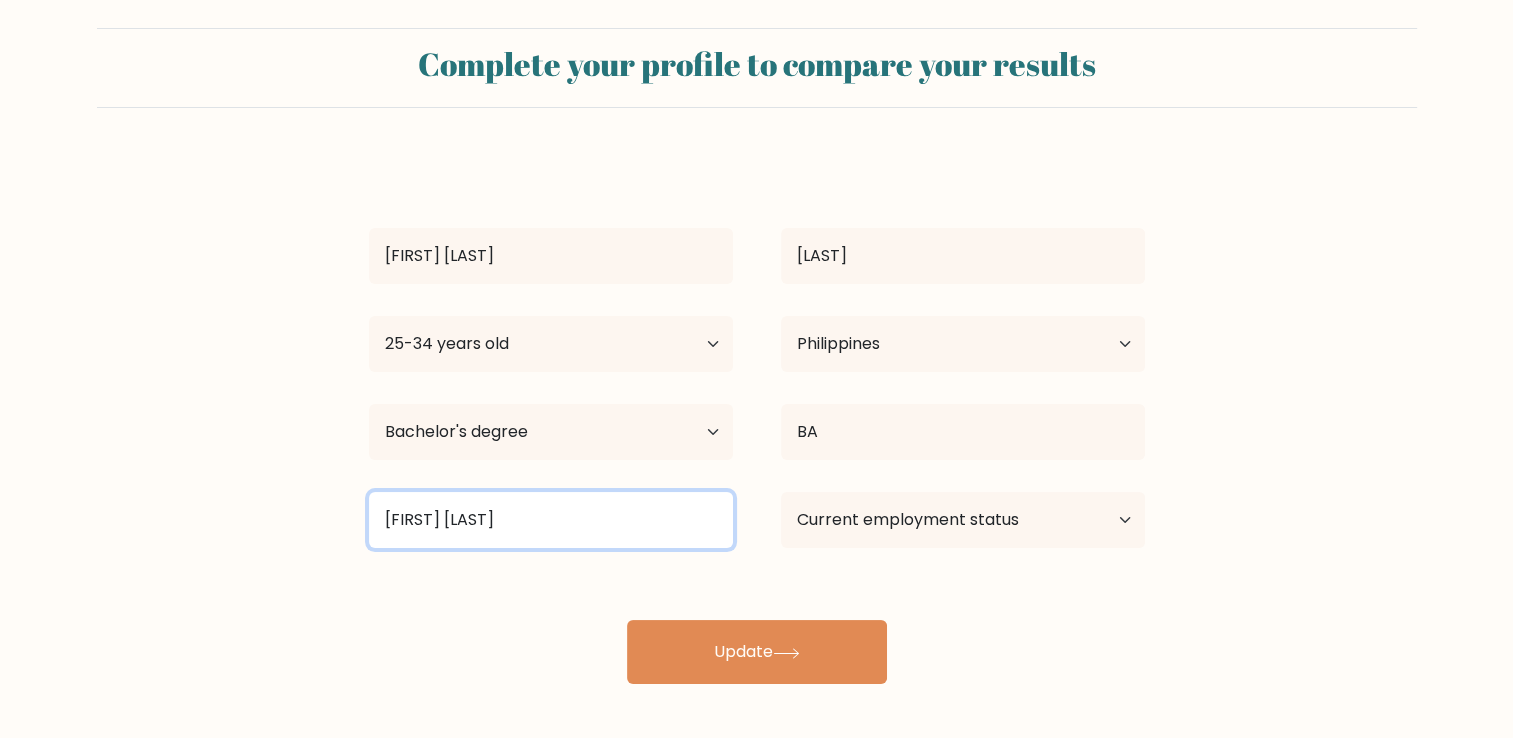 click on "[FIRST] [LAST]" at bounding box center (551, 520) 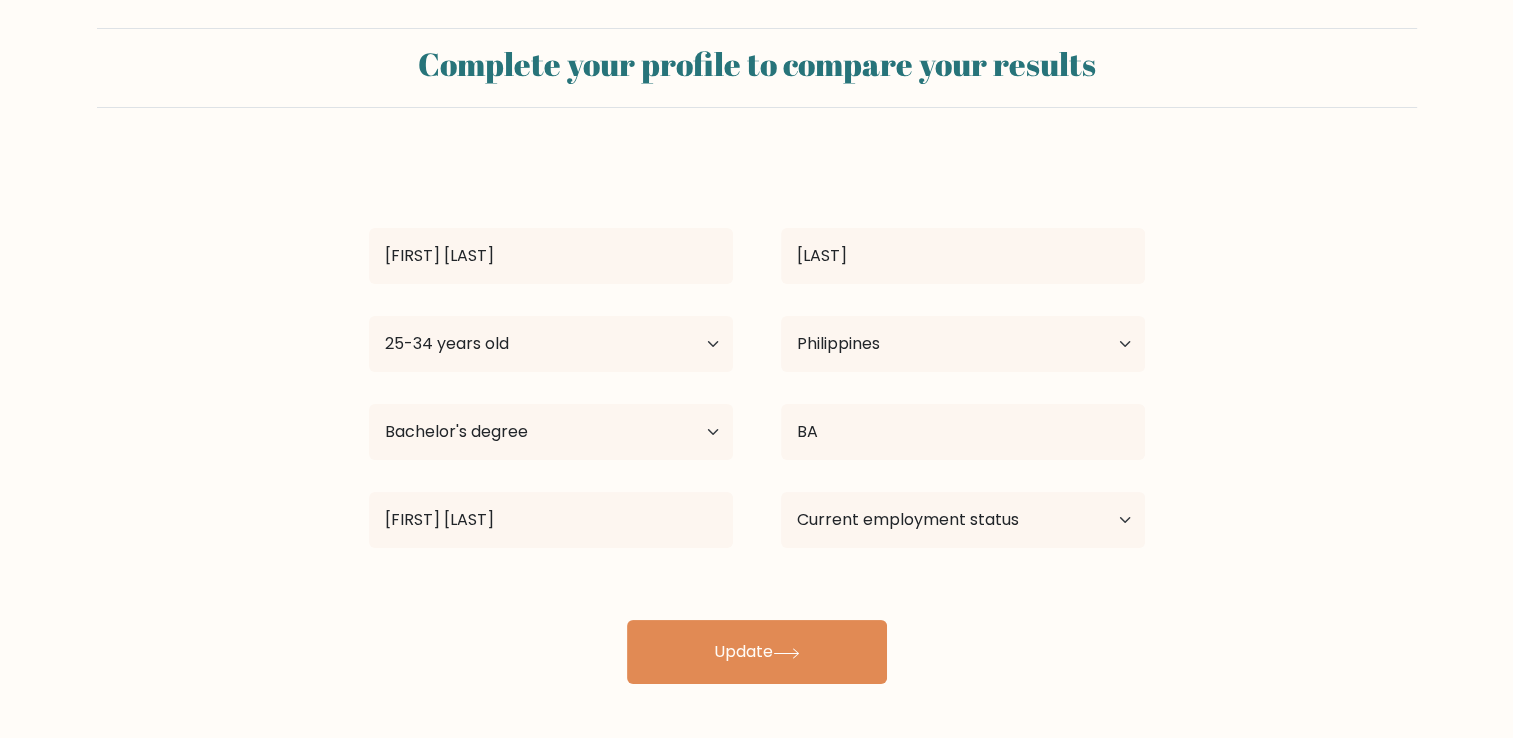 click on "[FIRST] [LAST]
[LAST]
Age
Under 18 years old
18-24 years old
25-34 years old
35-44 years old
45-54 years old
55-64 years old
65 years old and above
Country
Afghanistan
Albania
Algeria
American Samoa
Andorra
Angola
Anguilla
Antarctica
Antigua and Barbuda
Argentina
Armenia
Aruba
Australia
Austria
Azerbaijan
Bahamas
Bahrain
Bangladesh
Barbados
Belarus
Belgium
Belize
Benin
Bermuda
Bhutan" at bounding box center (757, 420) 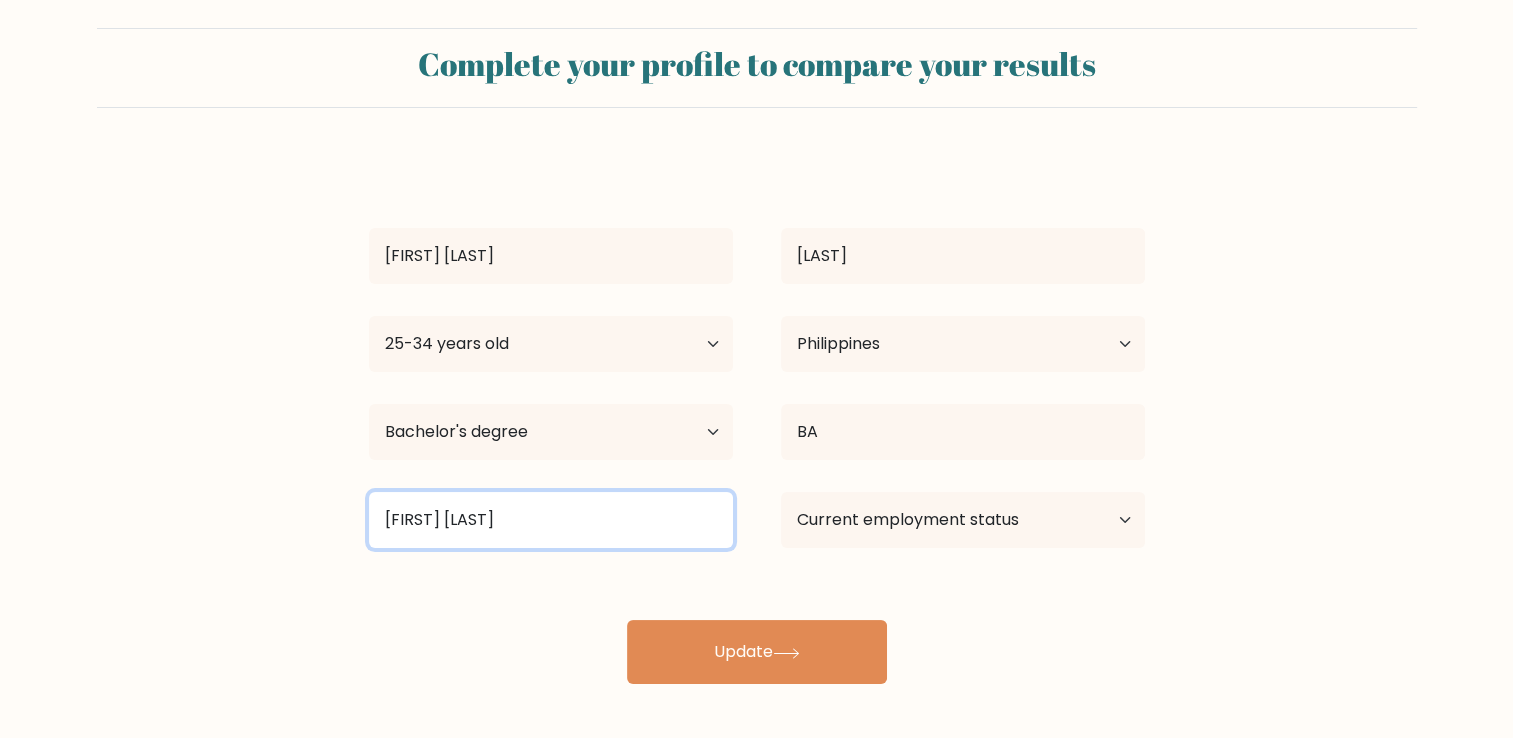 click on "[FIRST] [LAST]" at bounding box center [551, 520] 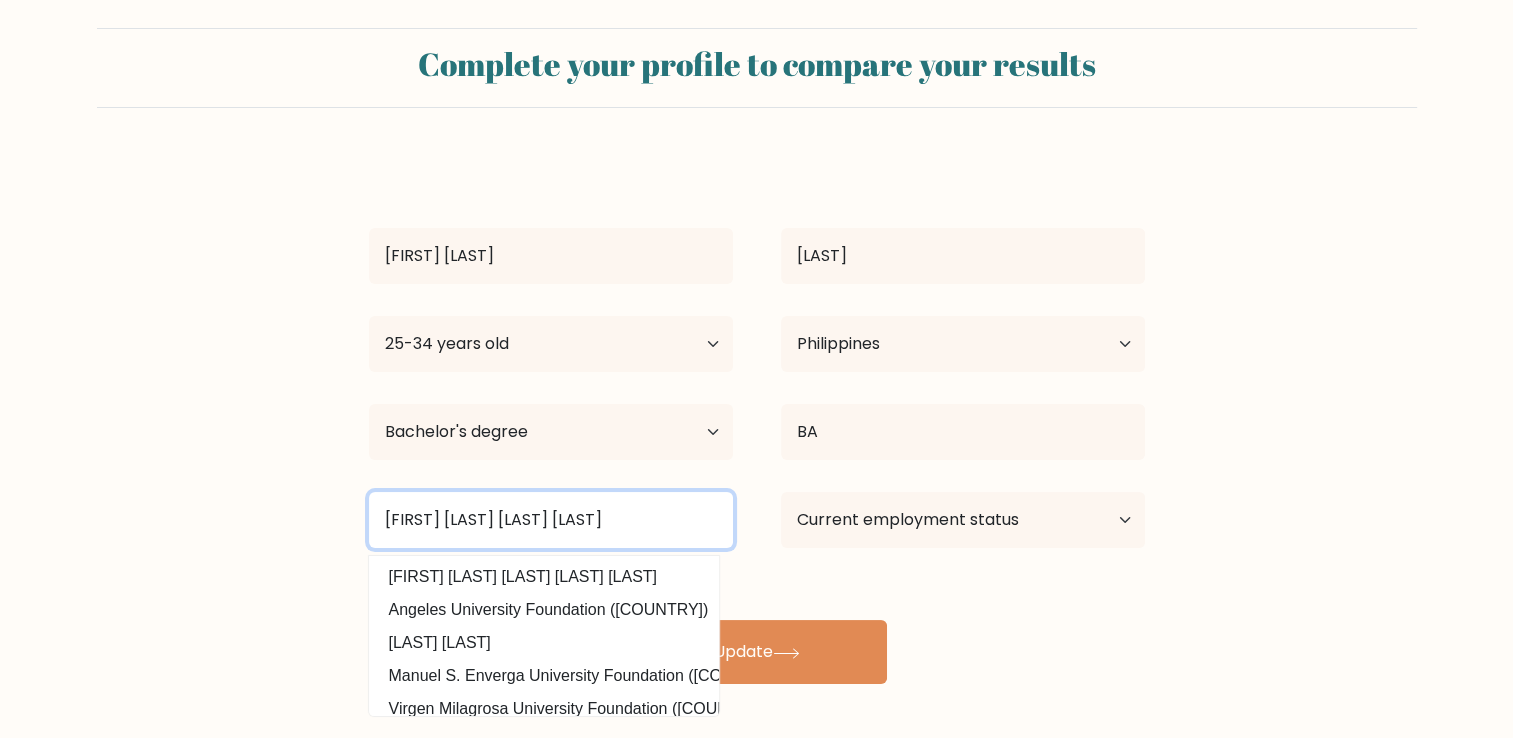 scroll, scrollTop: 0, scrollLeft: 28, axis: horizontal 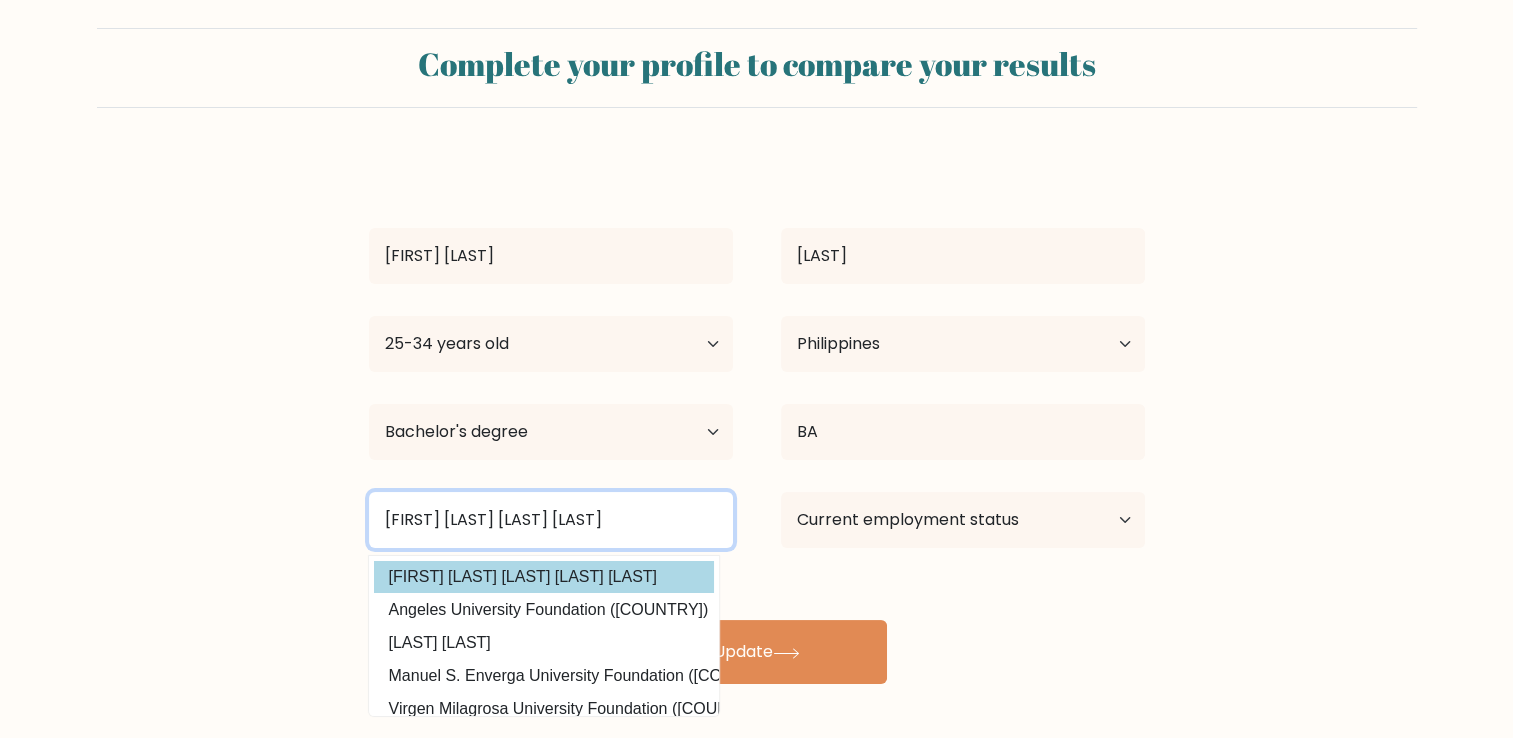 type on "[FIRST] [LAST] [LAST] [LAST]" 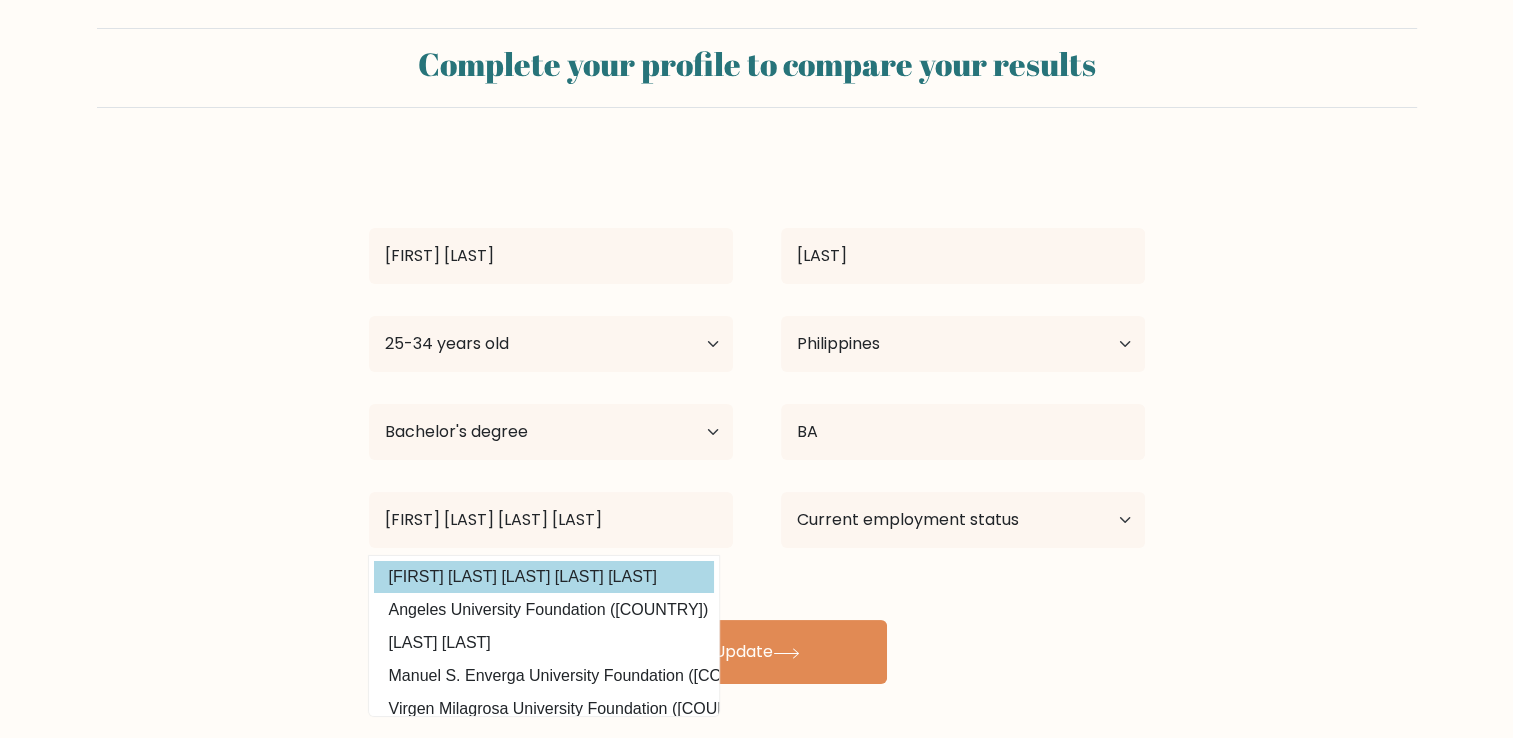 scroll, scrollTop: 0, scrollLeft: 0, axis: both 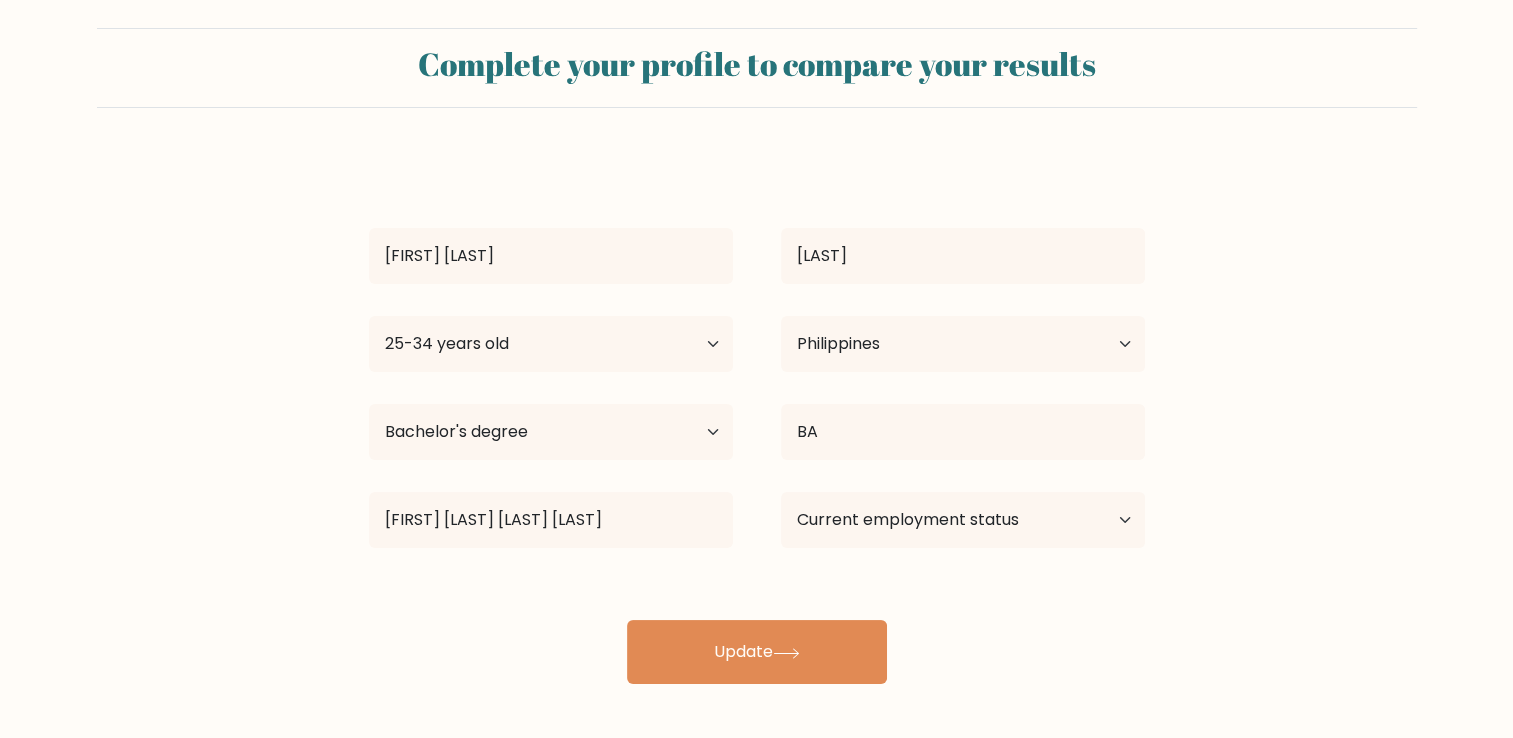 click on "[FIRST] [LAST]
[LAST]
Age
Under 18 years old
18-24 years old
25-34 years old
35-44 years old
45-54 years old
55-64 years old
65 years old and above
Country
Afghanistan
Albania
Algeria
American Samoa
Andorra
Angola
Anguilla
Antarctica
Antigua and Barbuda
Argentina
Armenia
Aruba
Australia
Austria
Azerbaijan
Bahamas
Bahrain
Bangladesh
Barbados
Belarus
Belgium
Belize
Benin
Bermuda
Bhutan" at bounding box center [757, 420] 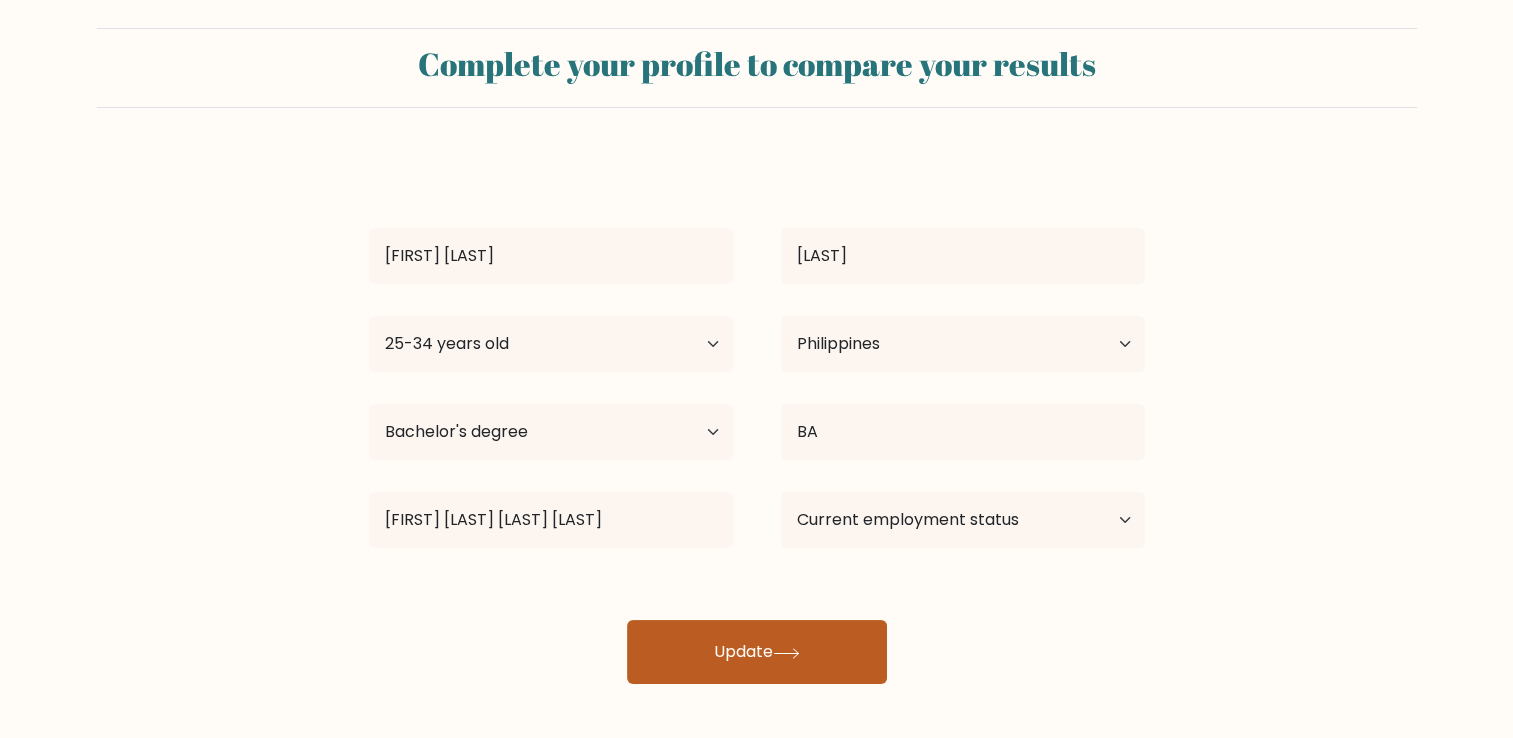 click on "Update" at bounding box center (757, 652) 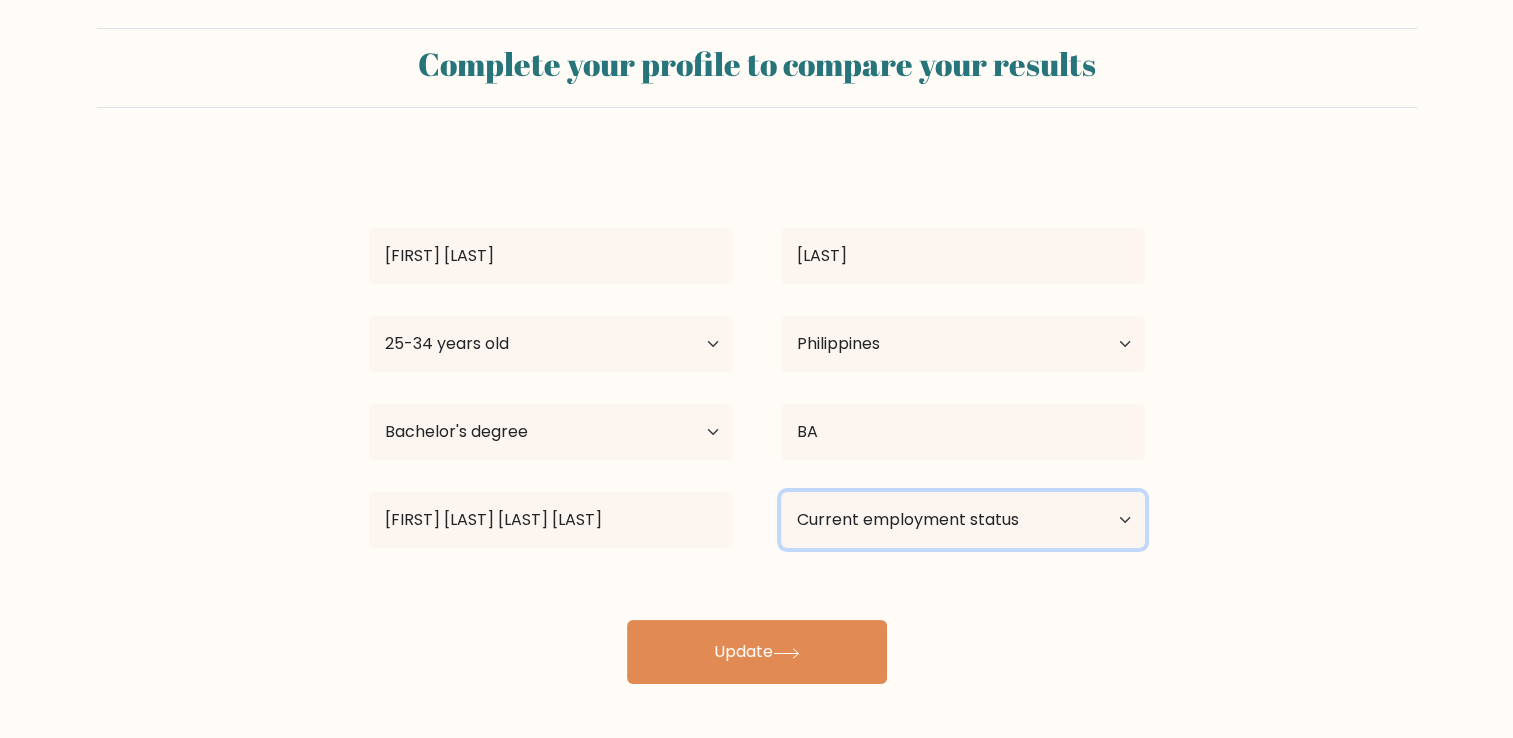 click on "Current employment status
Employed
Student
Retired
Other / prefer not to answer" at bounding box center (963, 520) 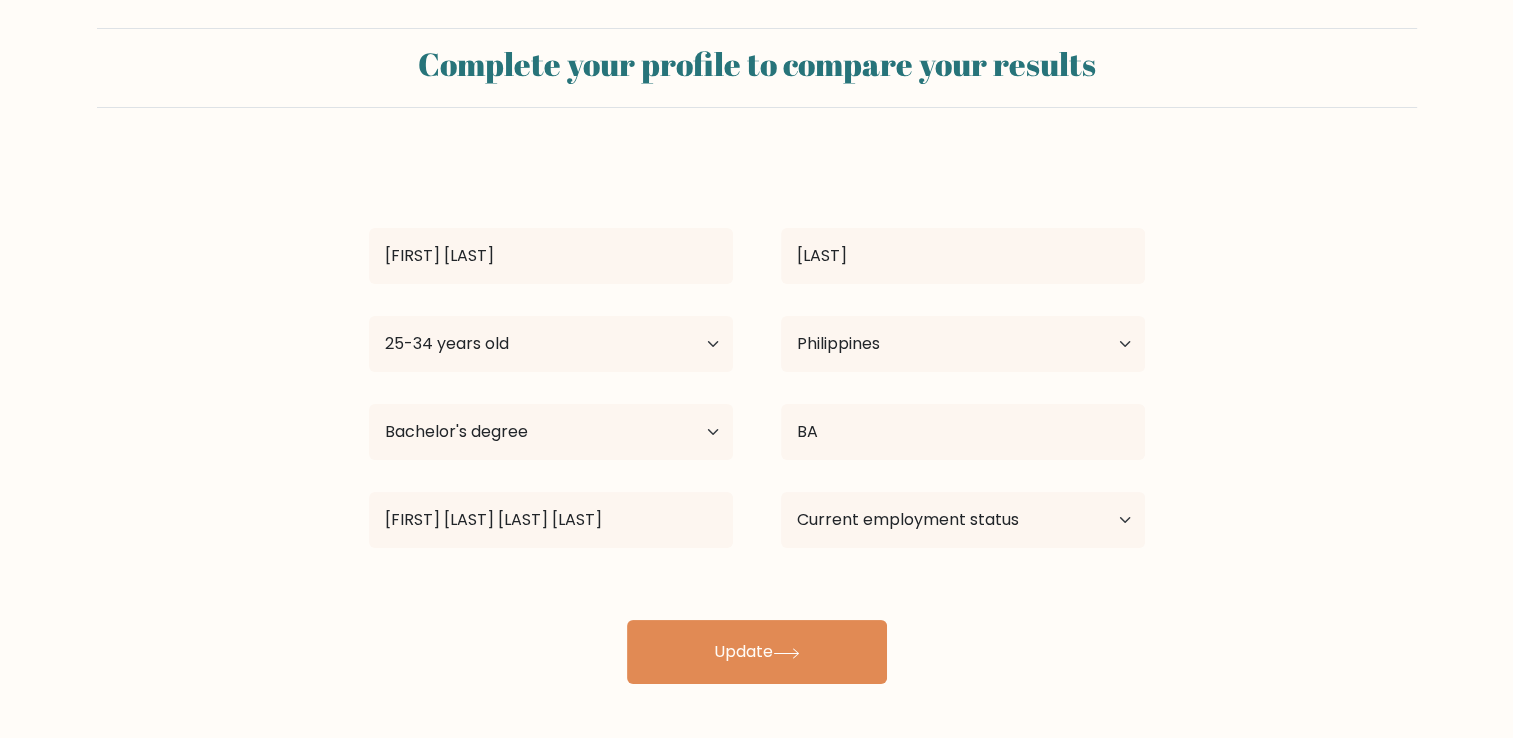 click on "Complete your profile to compare your results
CARLY SHANE
ROSARIO
Age
Under 18 years old
18-24 years old
25-34 years old
35-44 years old
45-54 years old
55-64 years old
65 years old and above
Country
Afghanistan
Albania
Algeria
Chad" at bounding box center [756, 356] 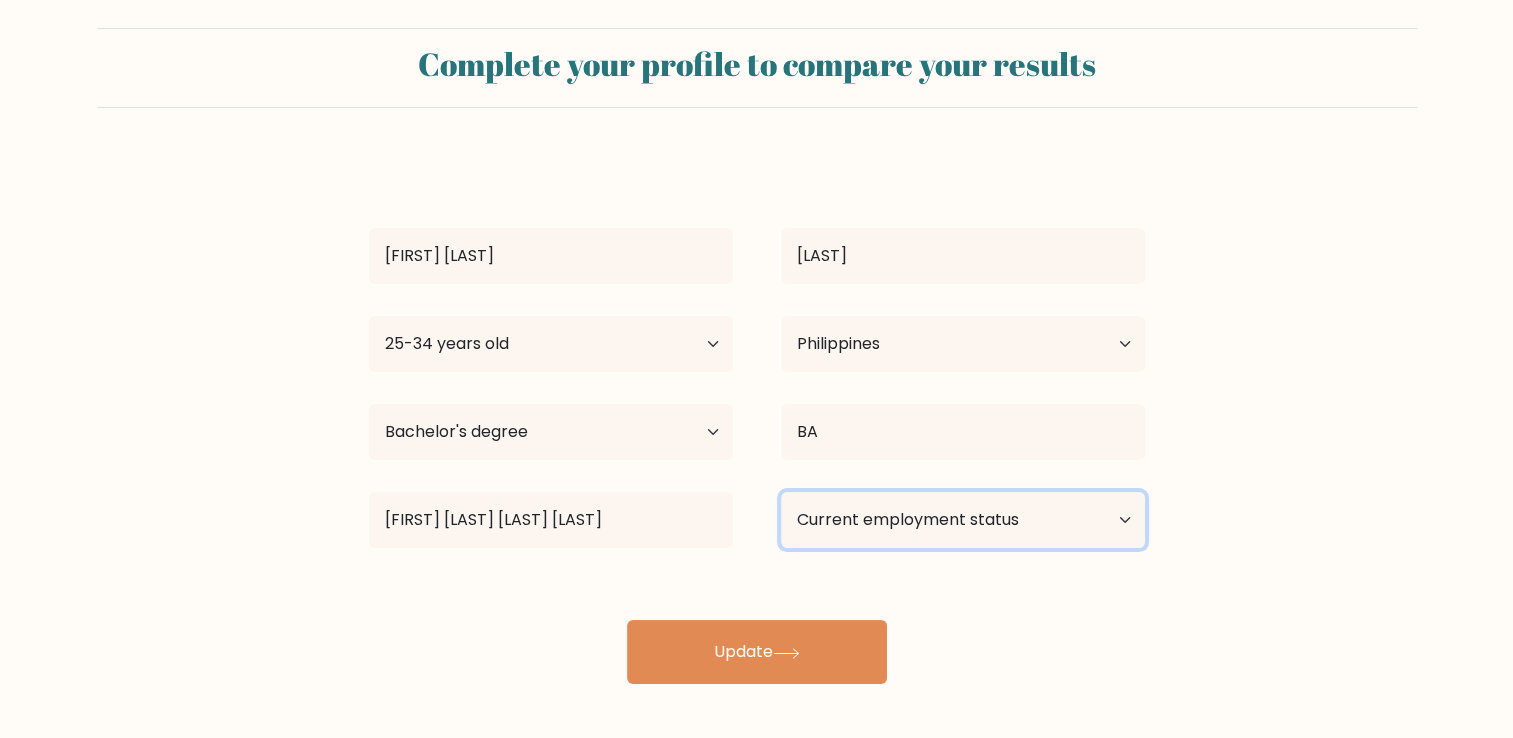 click on "Current employment status
Employed
Student
Retired
Other / prefer not to answer" at bounding box center (963, 520) 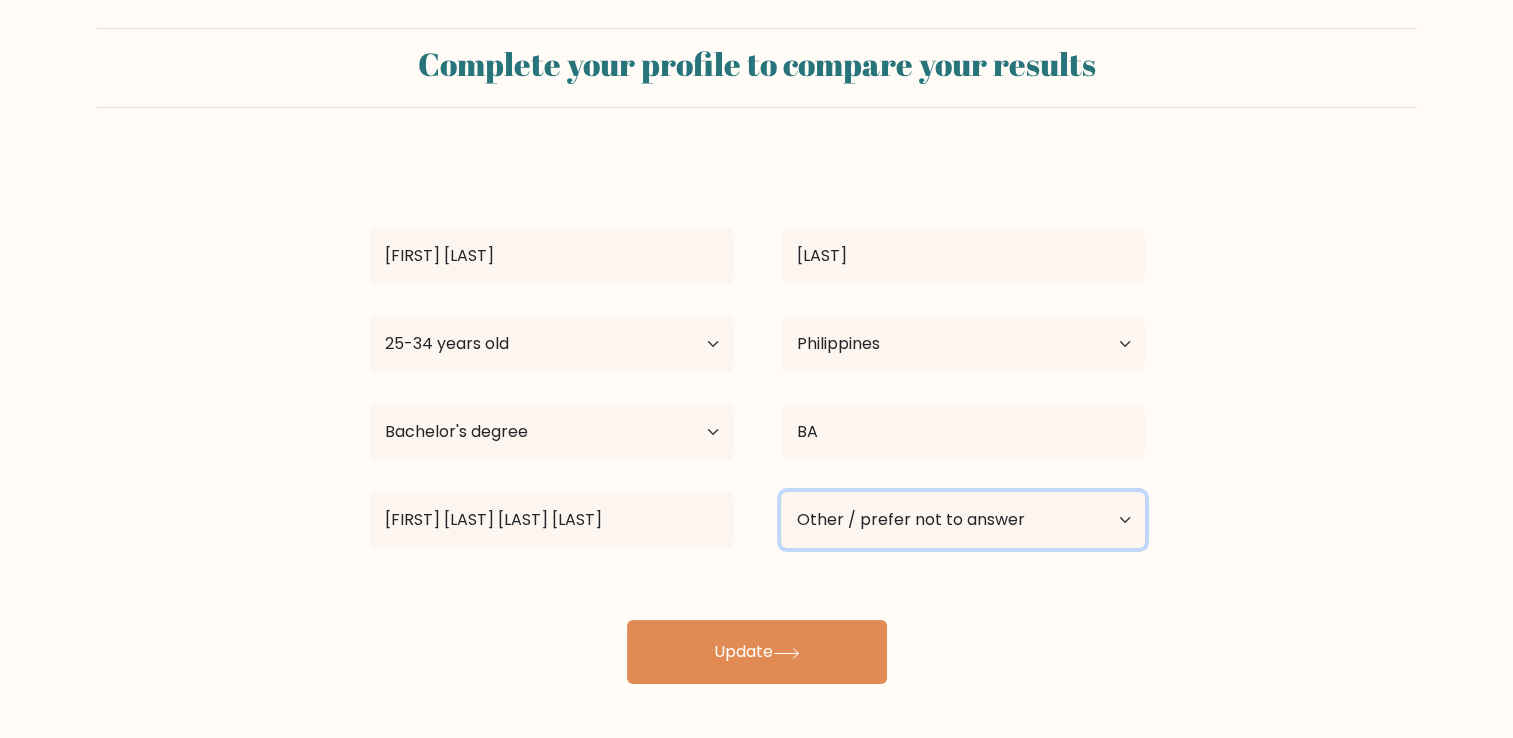 click on "Current employment status
Employed
Student
Retired
Other / prefer not to answer" at bounding box center [963, 520] 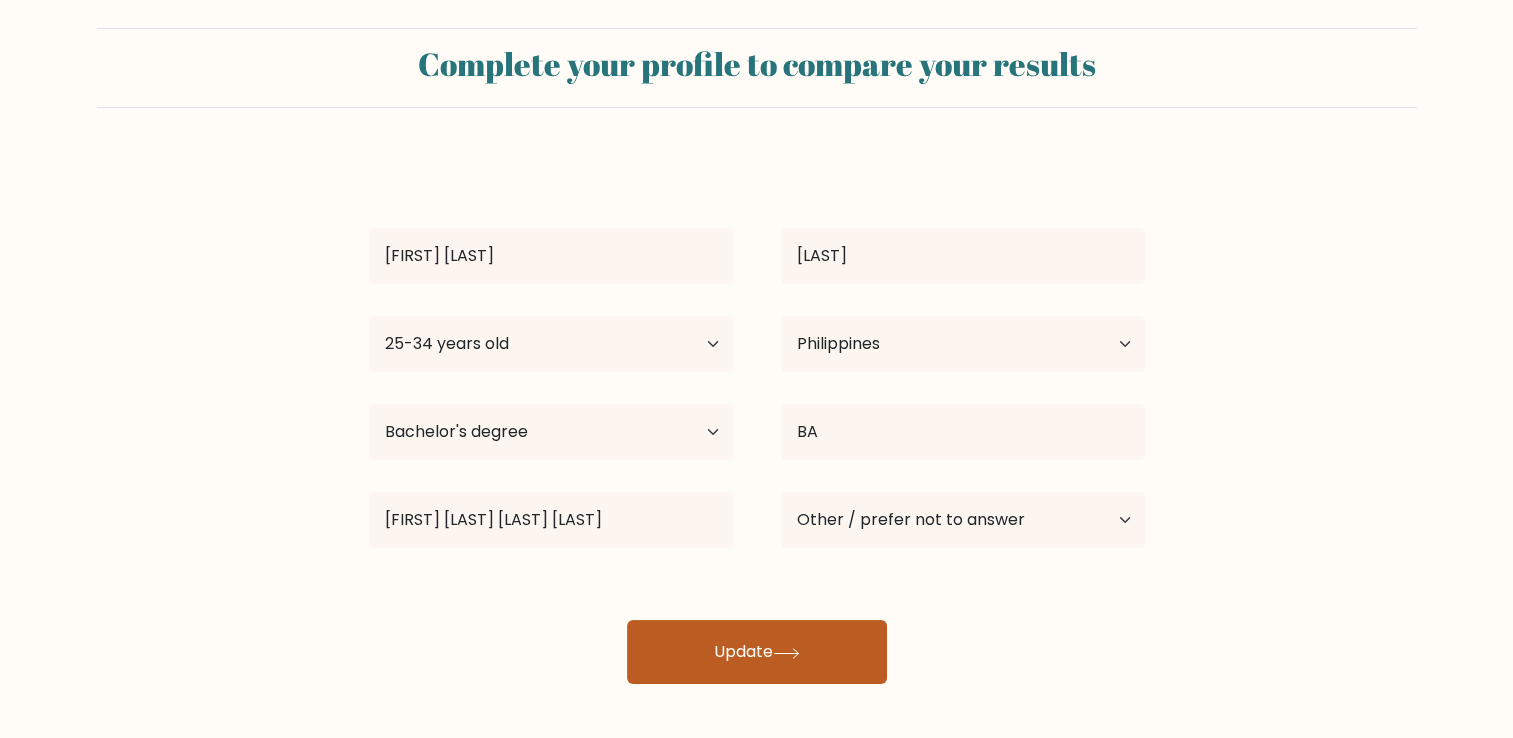 click on "Update" at bounding box center [757, 652] 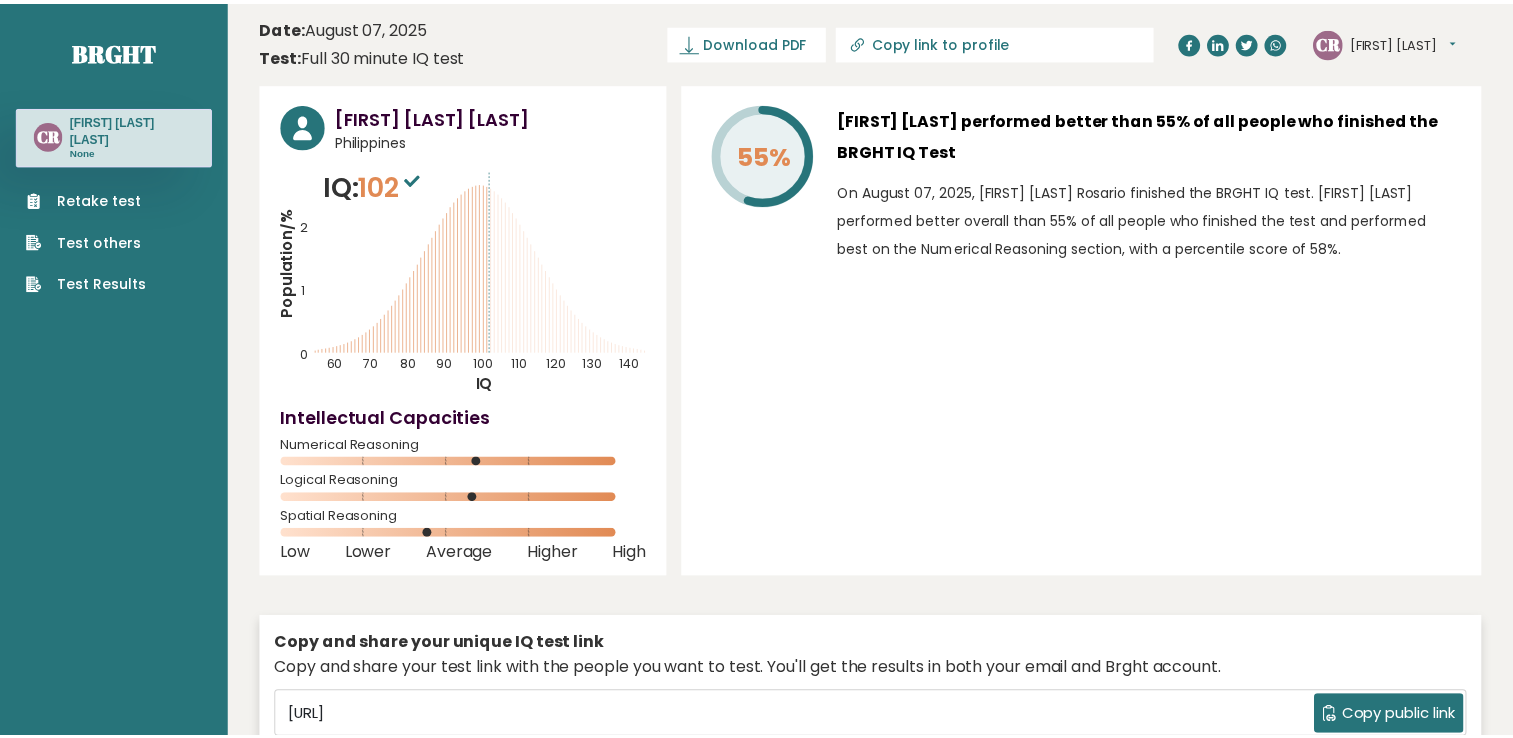 scroll, scrollTop: 0, scrollLeft: 0, axis: both 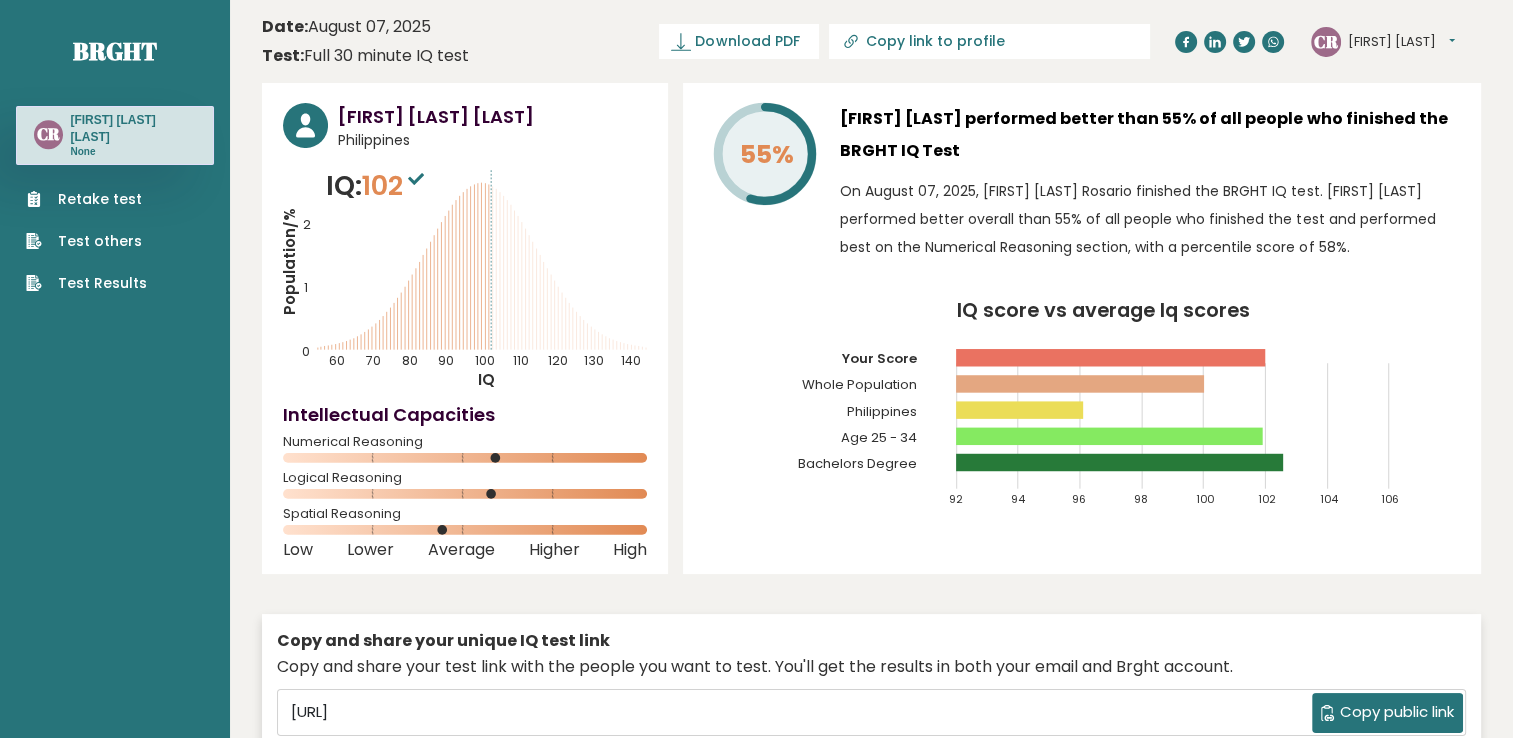 click on "Carly Shane Rosario performed better than
55% of all
people who finished the BRGHT IQ Test
On August 07, 2025, Carly Shane
Rosario finished the BRGHT IQ test. Carly Shane performed better overall than
55% of all people who finished the test and
performed best on the
Numerical Reasoning section, with
a percentile score of 58%." at bounding box center (1150, 187) 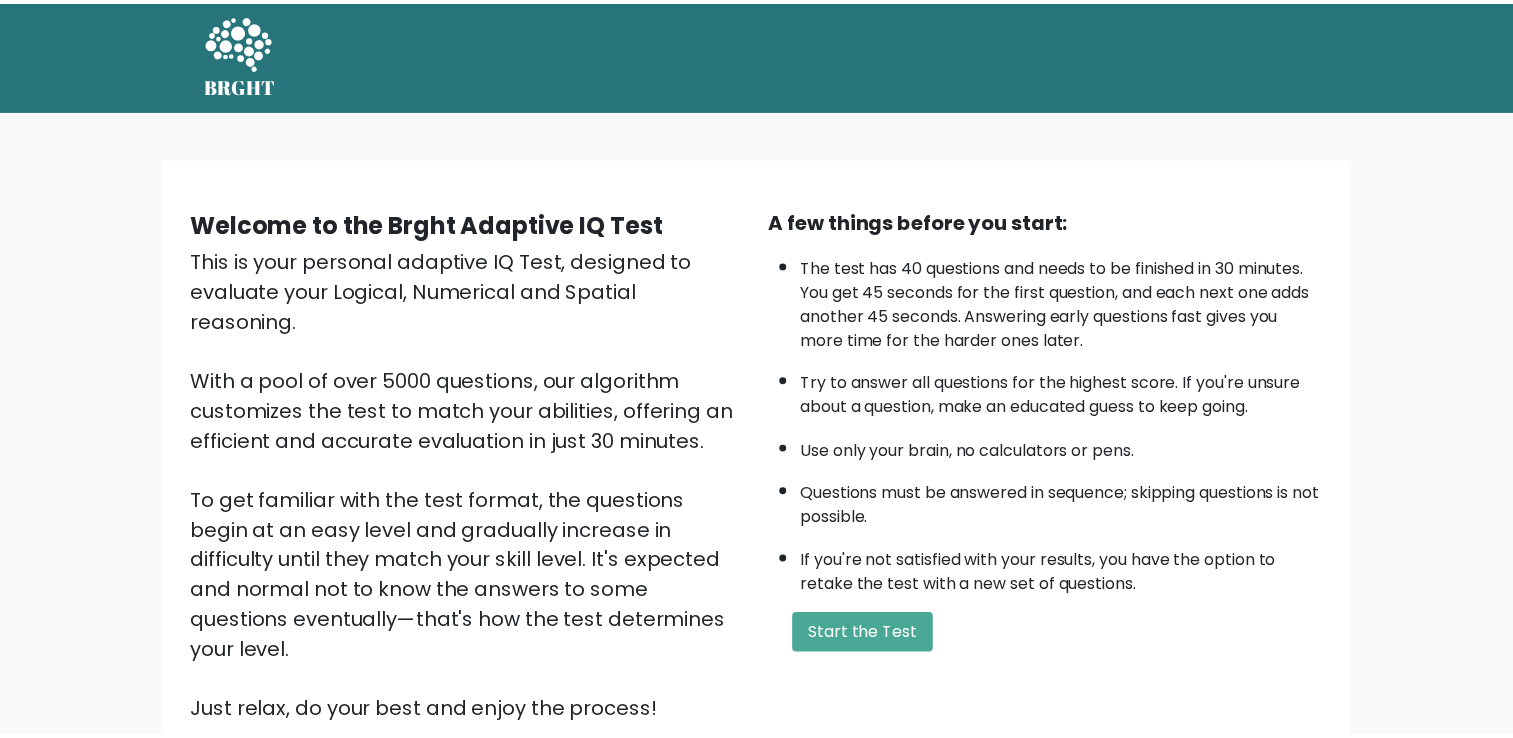 scroll, scrollTop: 0, scrollLeft: 0, axis: both 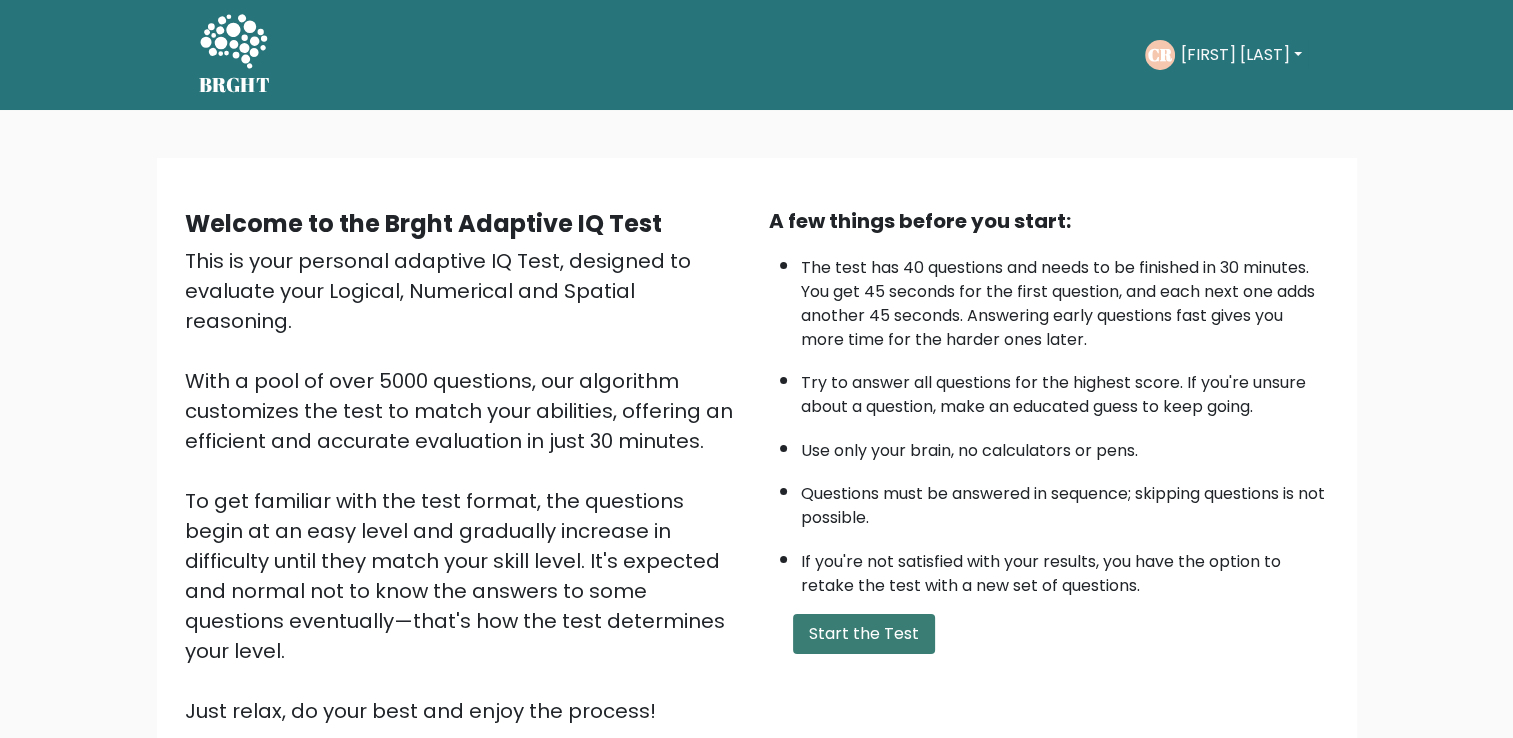click on "Start the Test" at bounding box center [864, 634] 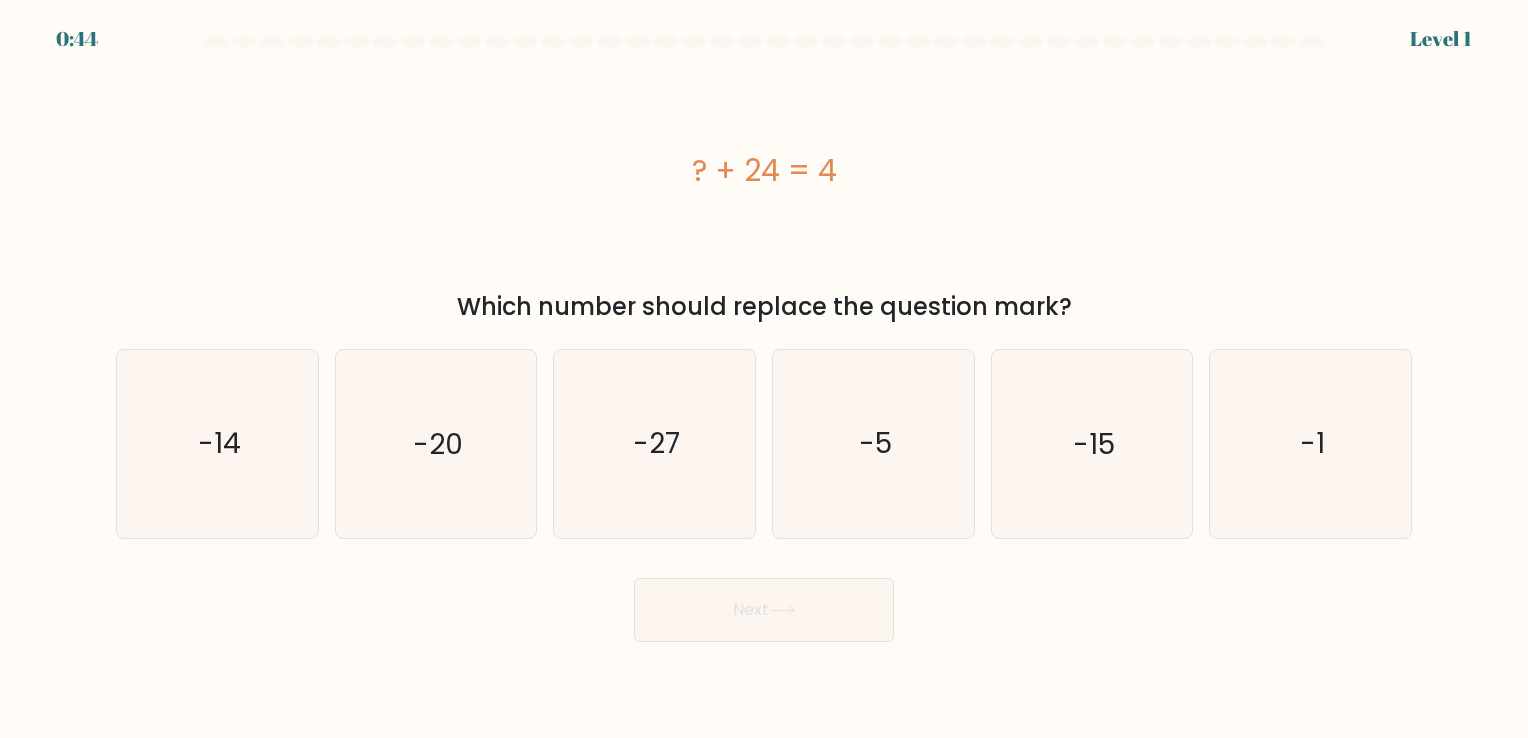scroll, scrollTop: 0, scrollLeft: 0, axis: both 